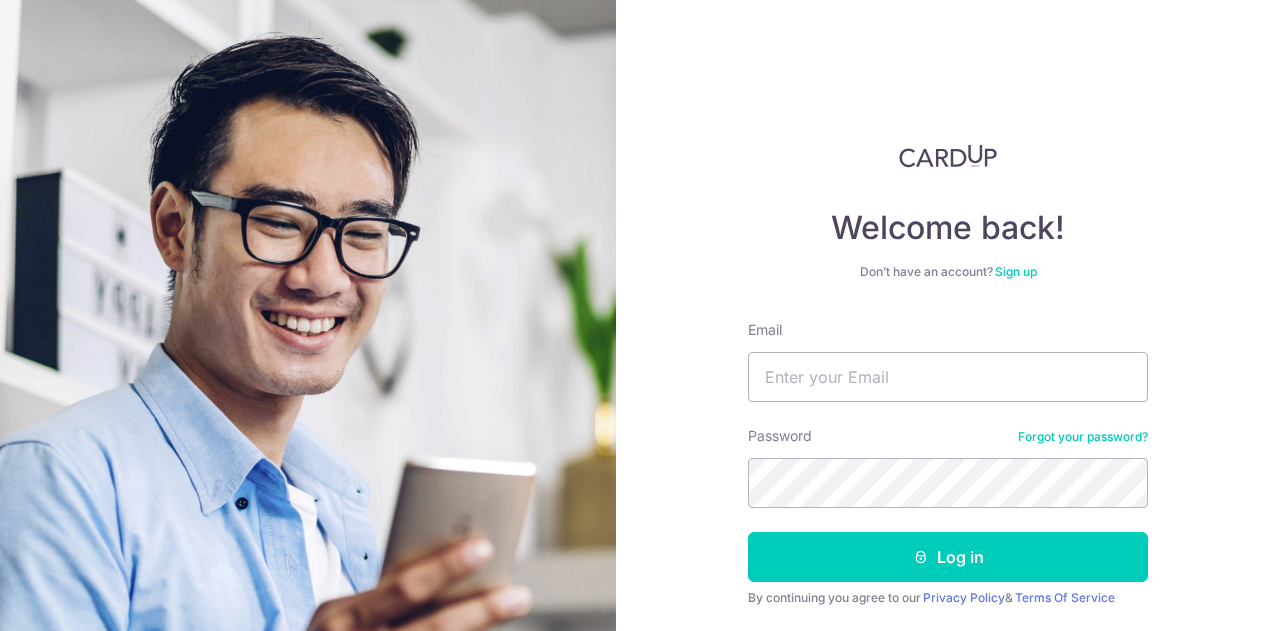 scroll, scrollTop: 0, scrollLeft: 0, axis: both 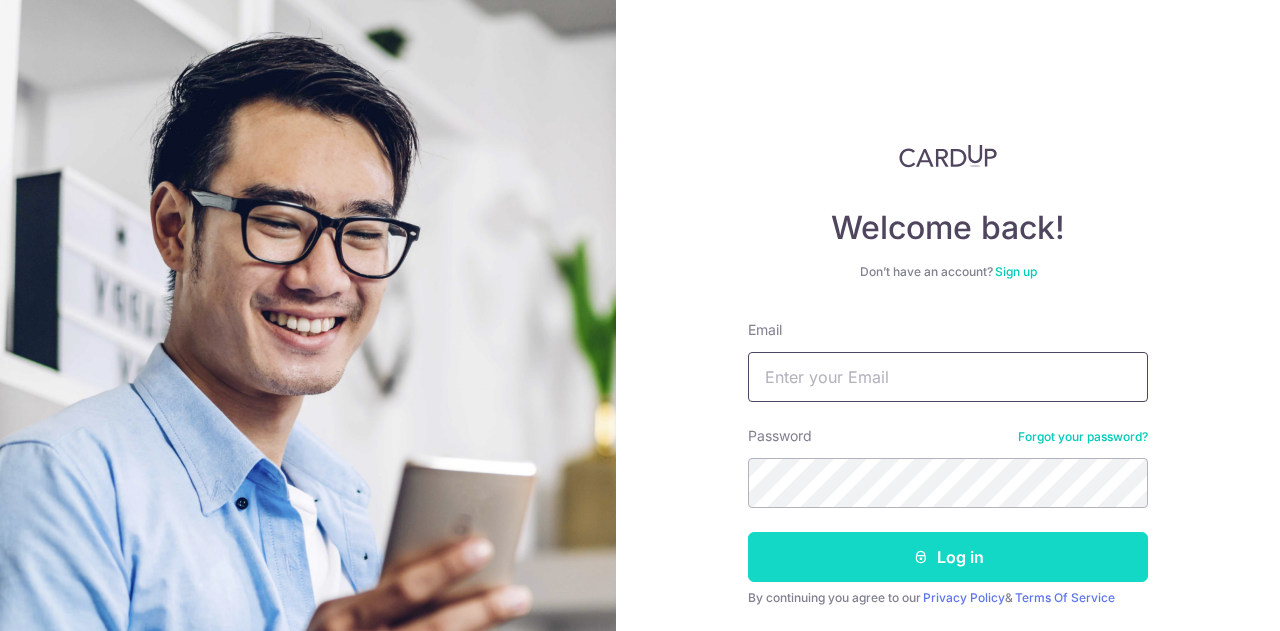 type on "[EMAIL_ADDRESS][DOMAIN_NAME]" 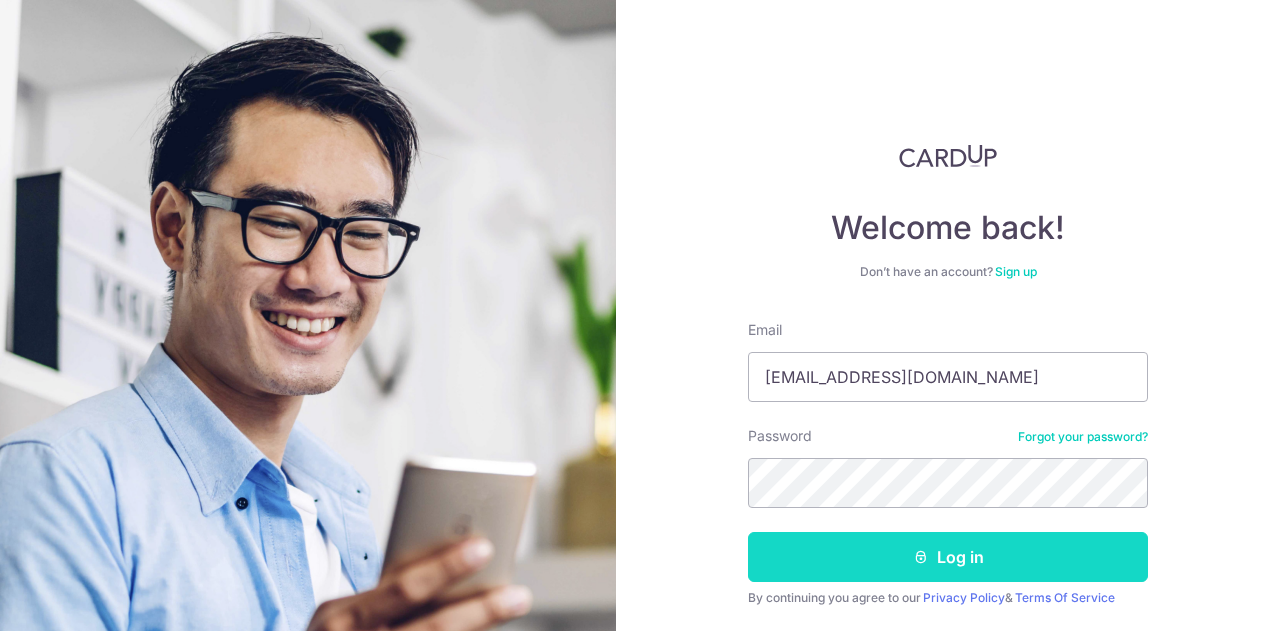 click on "Log in" at bounding box center [948, 557] 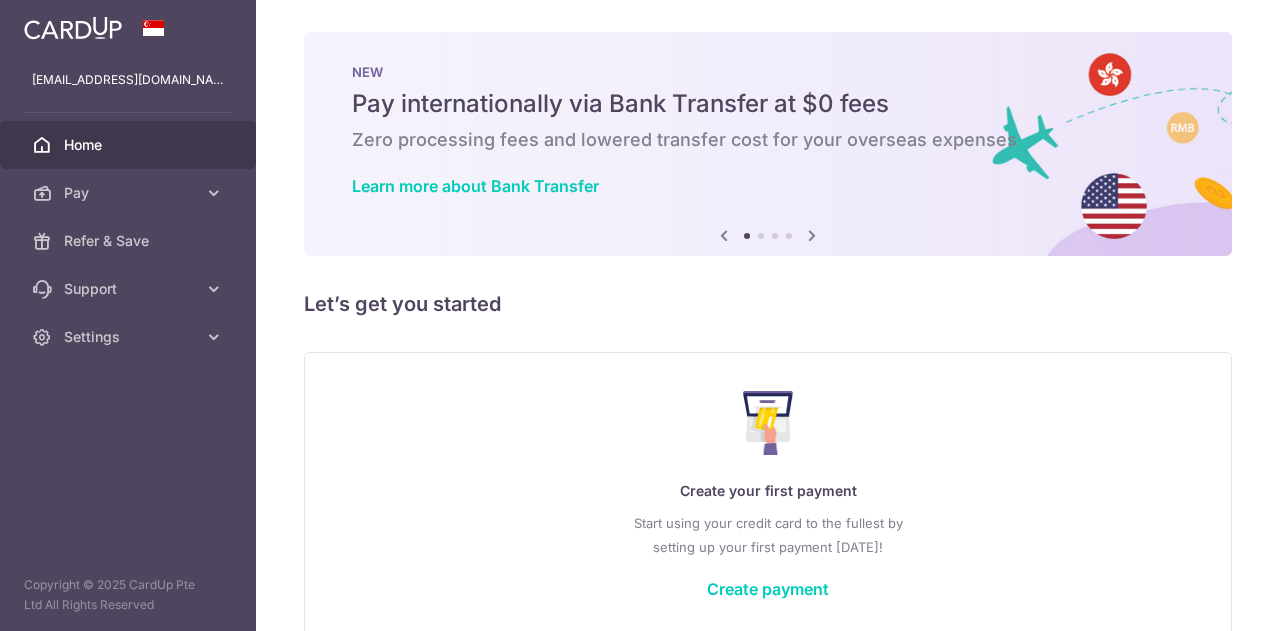 scroll, scrollTop: 0, scrollLeft: 0, axis: both 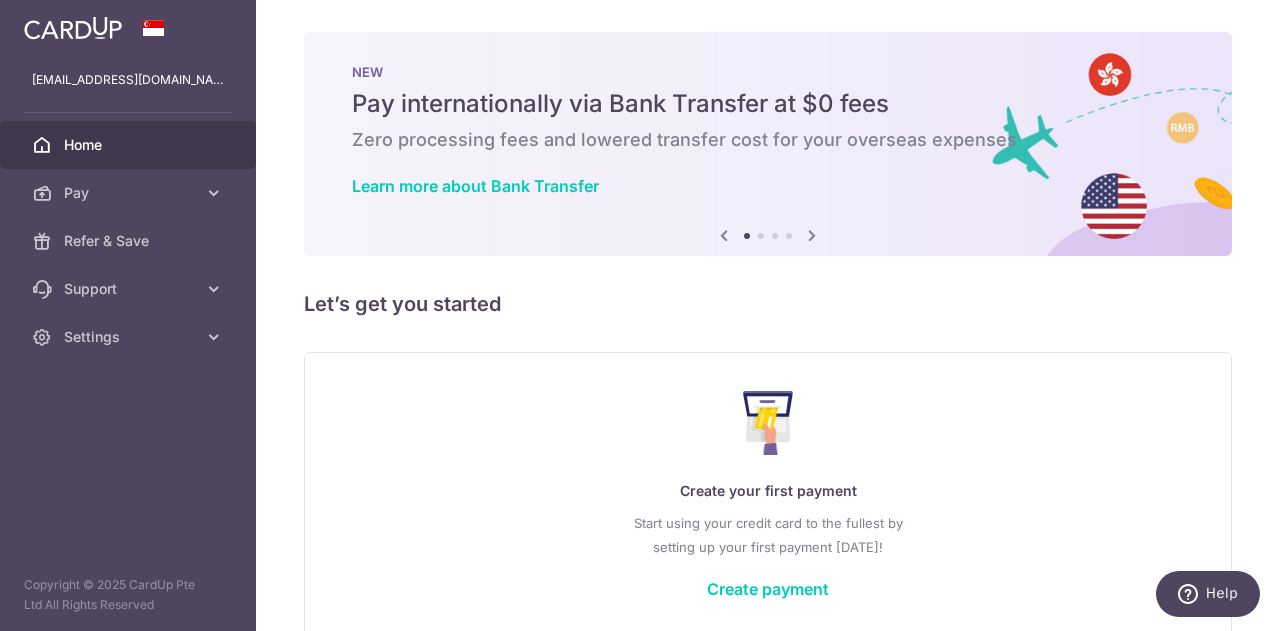 click at bounding box center (812, 235) 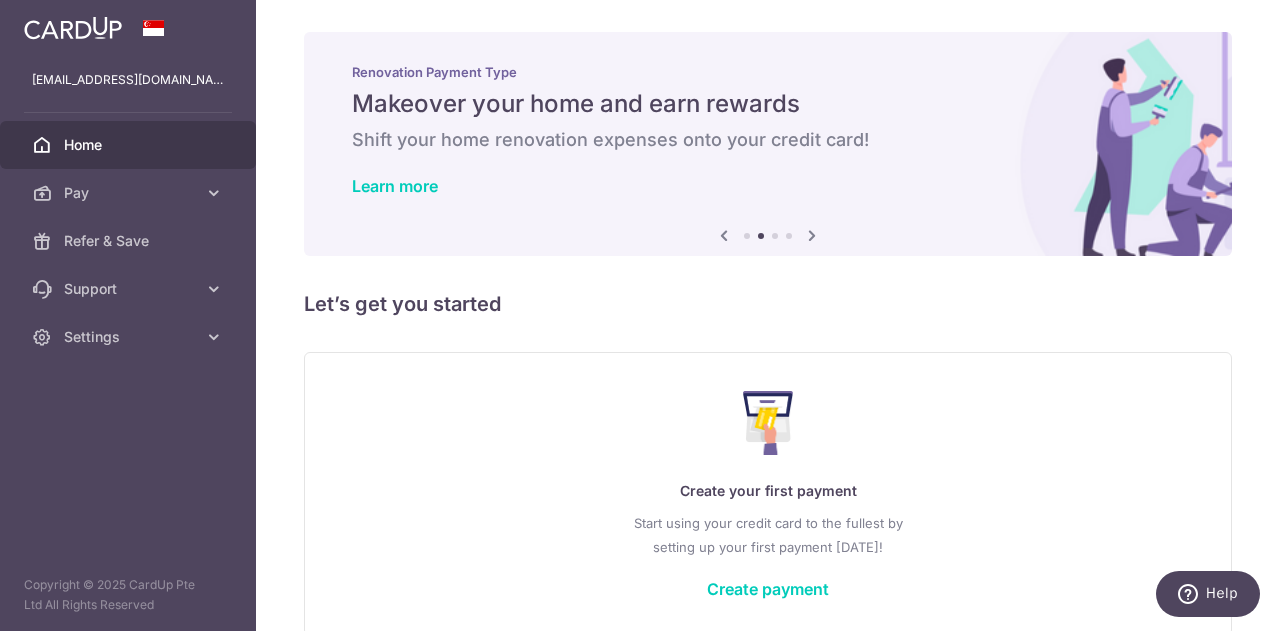 click at bounding box center [812, 235] 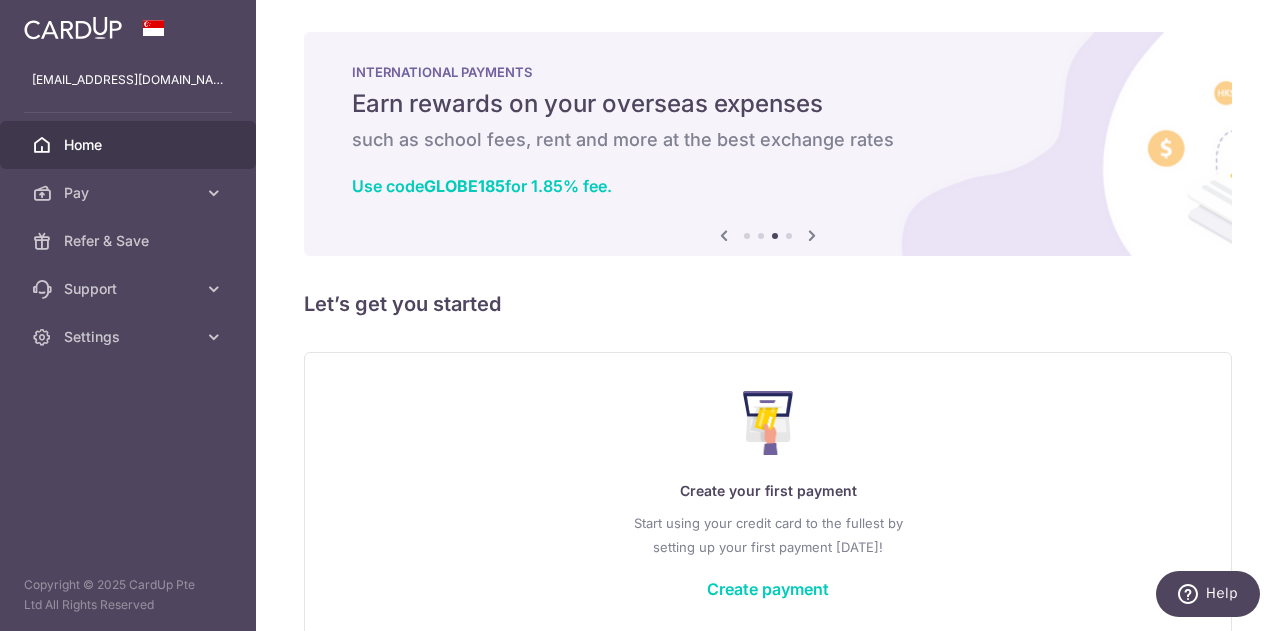 click at bounding box center [812, 235] 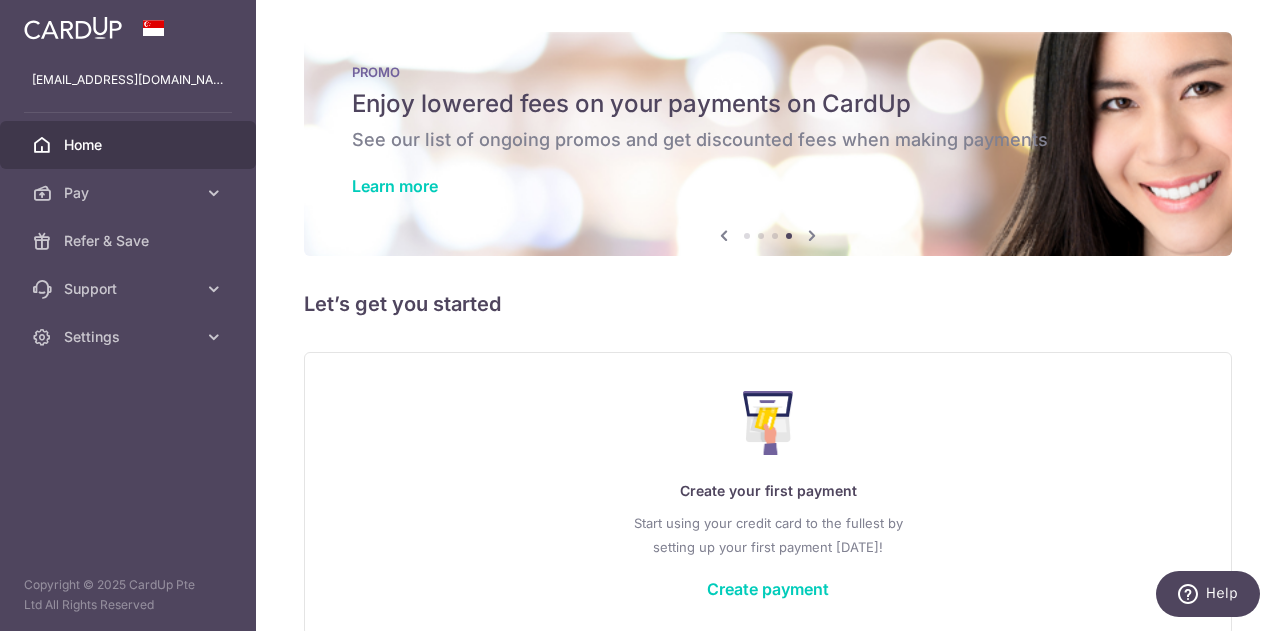 click at bounding box center (812, 235) 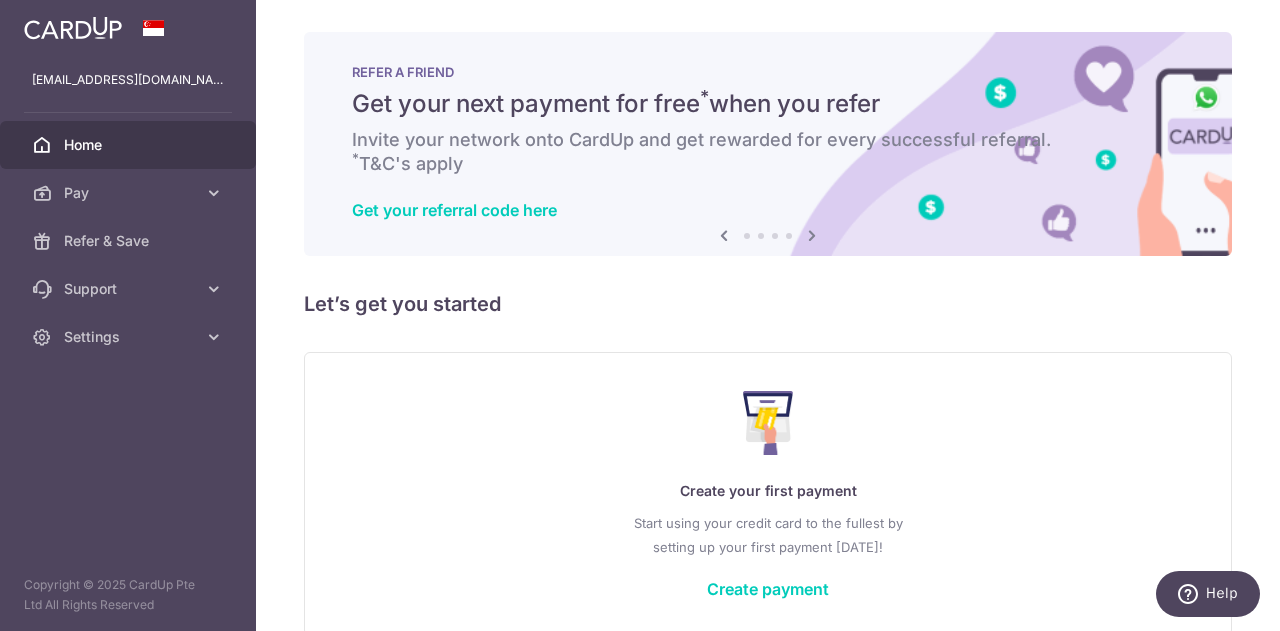click at bounding box center [812, 235] 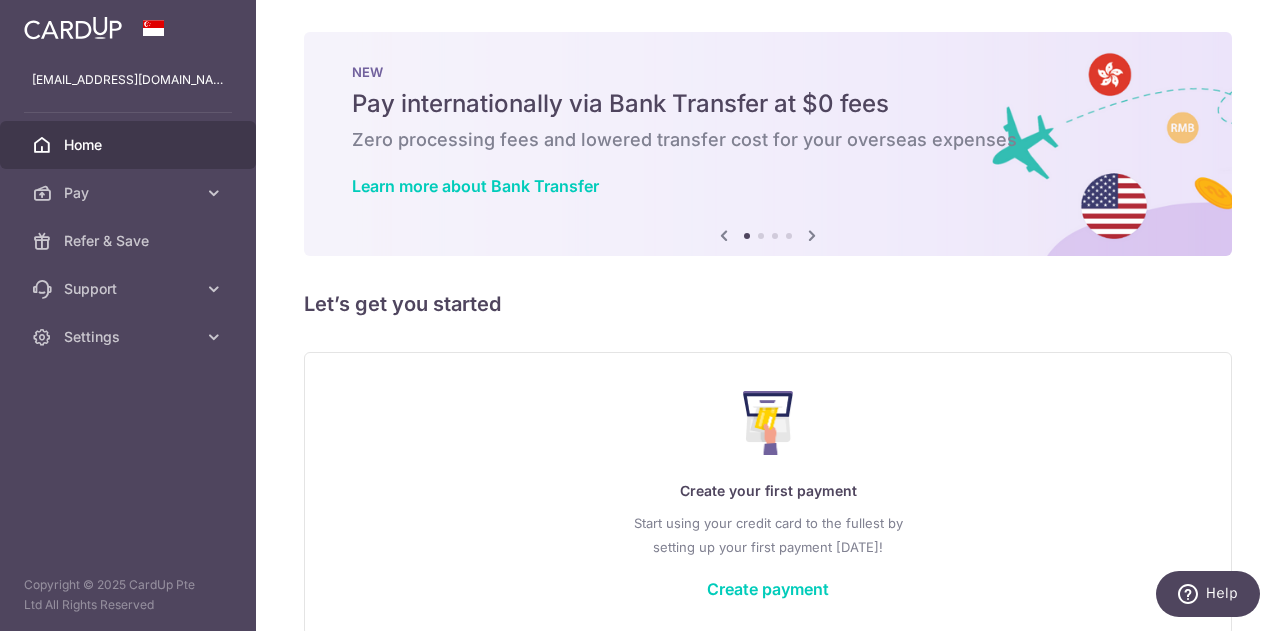 click at bounding box center (768, 144) 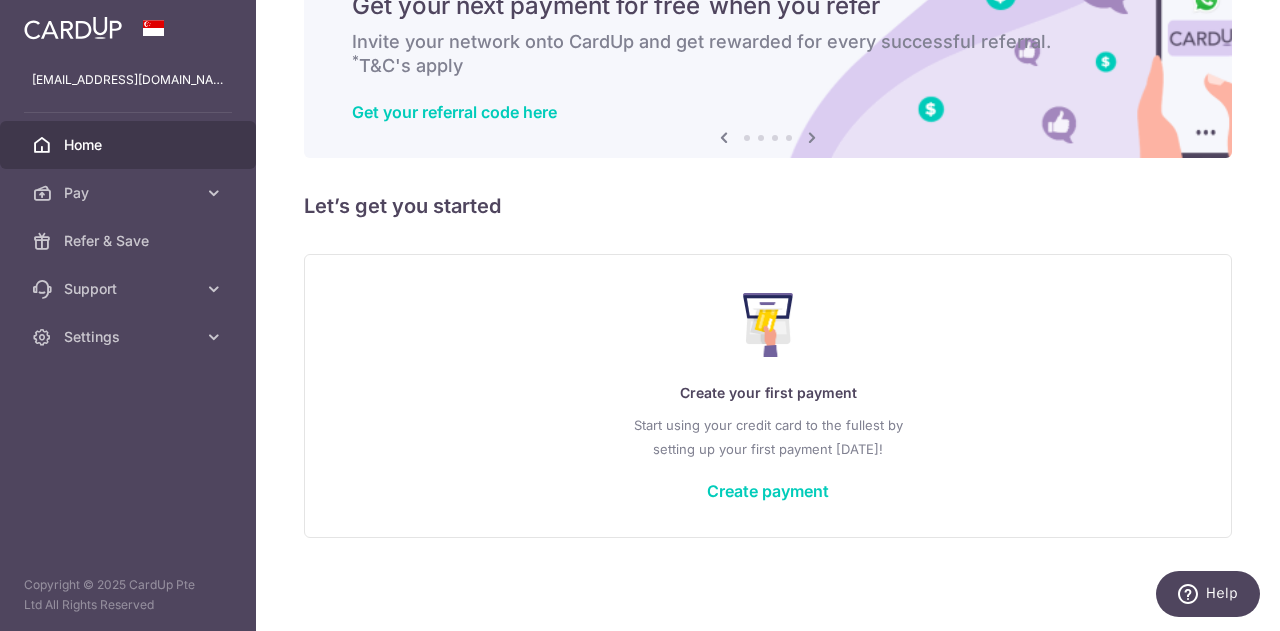scroll, scrollTop: 0, scrollLeft: 0, axis: both 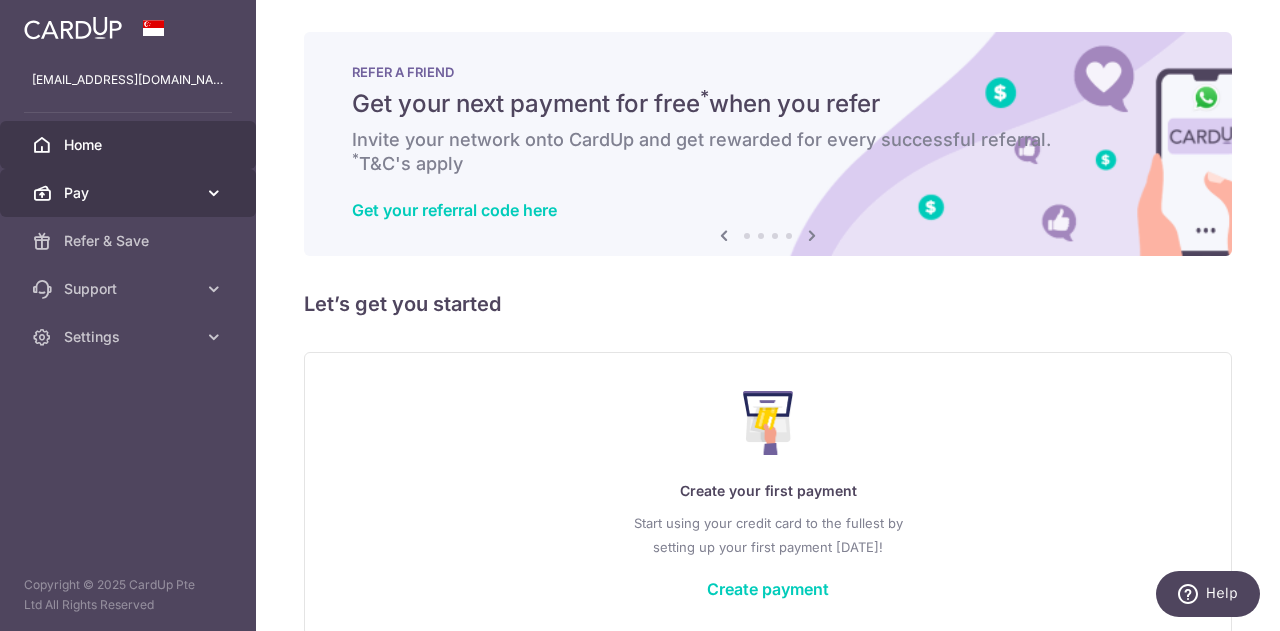 click at bounding box center (214, 193) 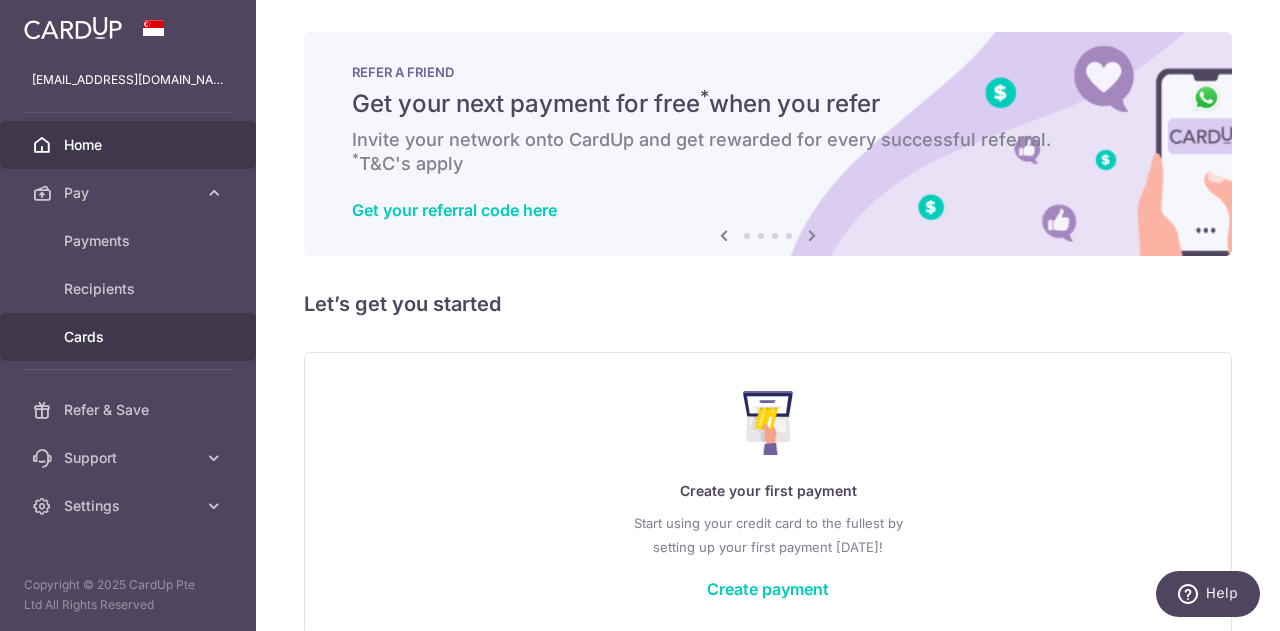 click on "Cards" at bounding box center [130, 337] 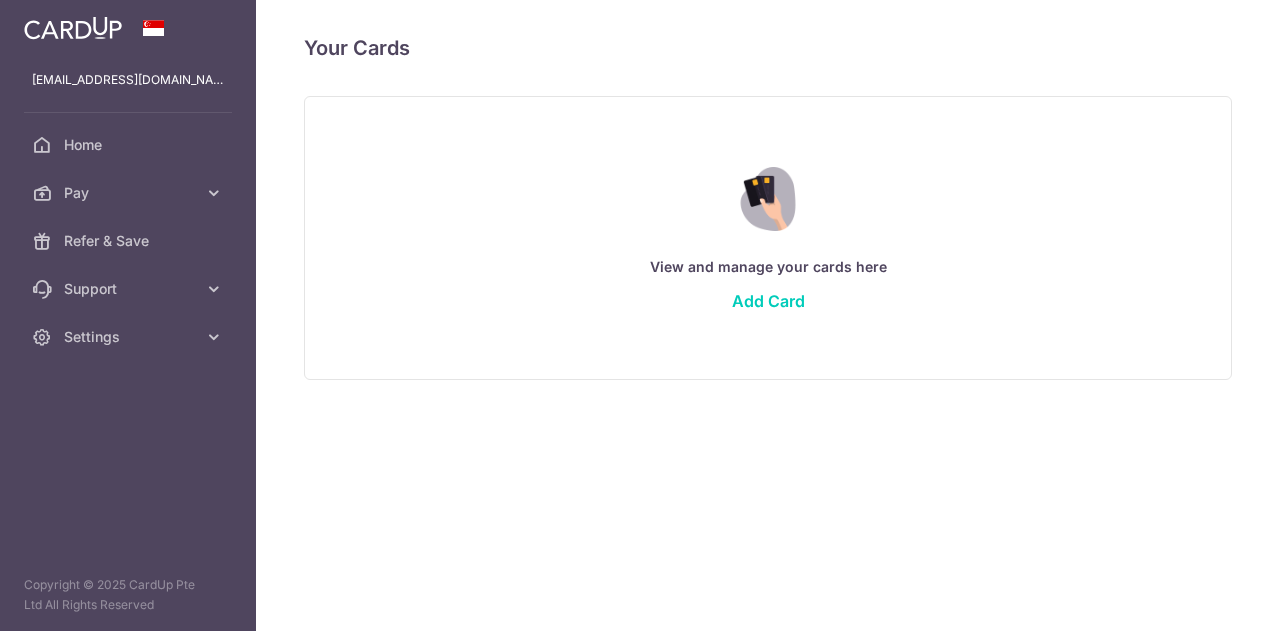 scroll, scrollTop: 0, scrollLeft: 0, axis: both 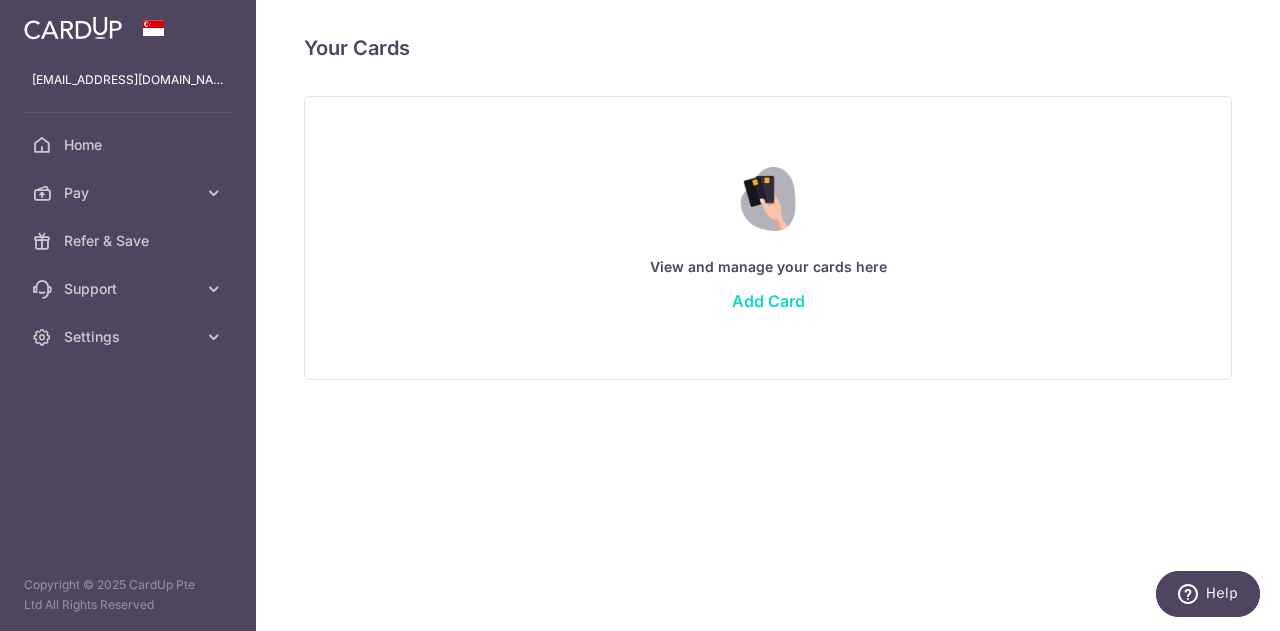 click on "Add Card" at bounding box center (768, 301) 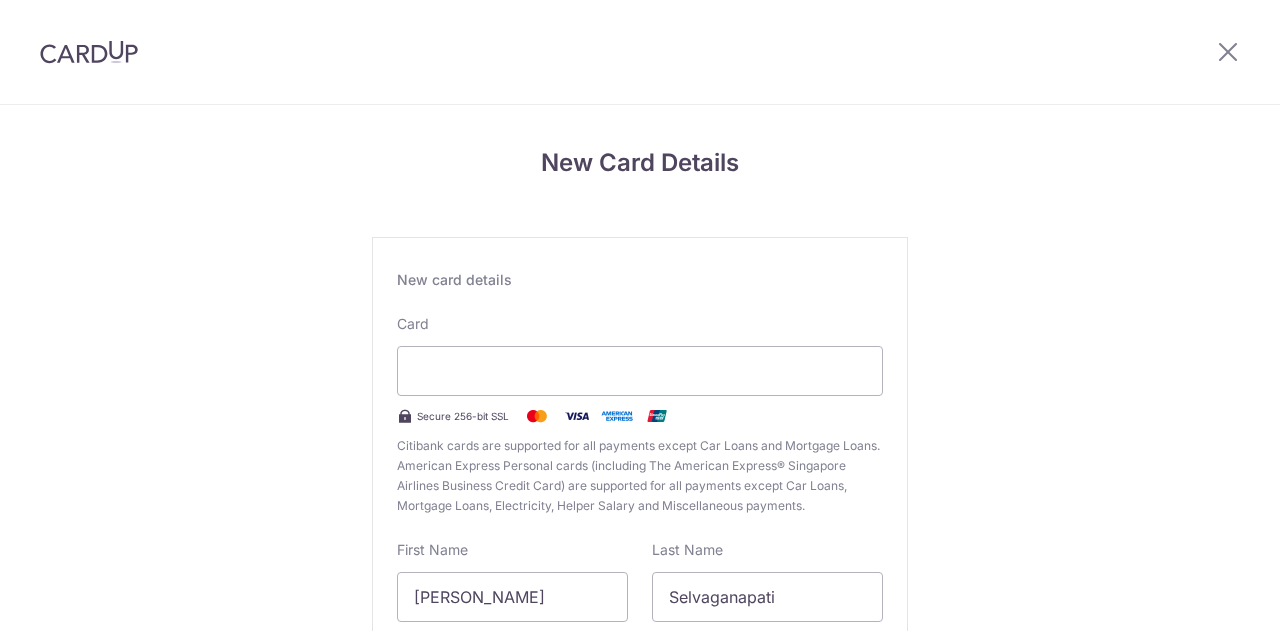 scroll, scrollTop: 0, scrollLeft: 0, axis: both 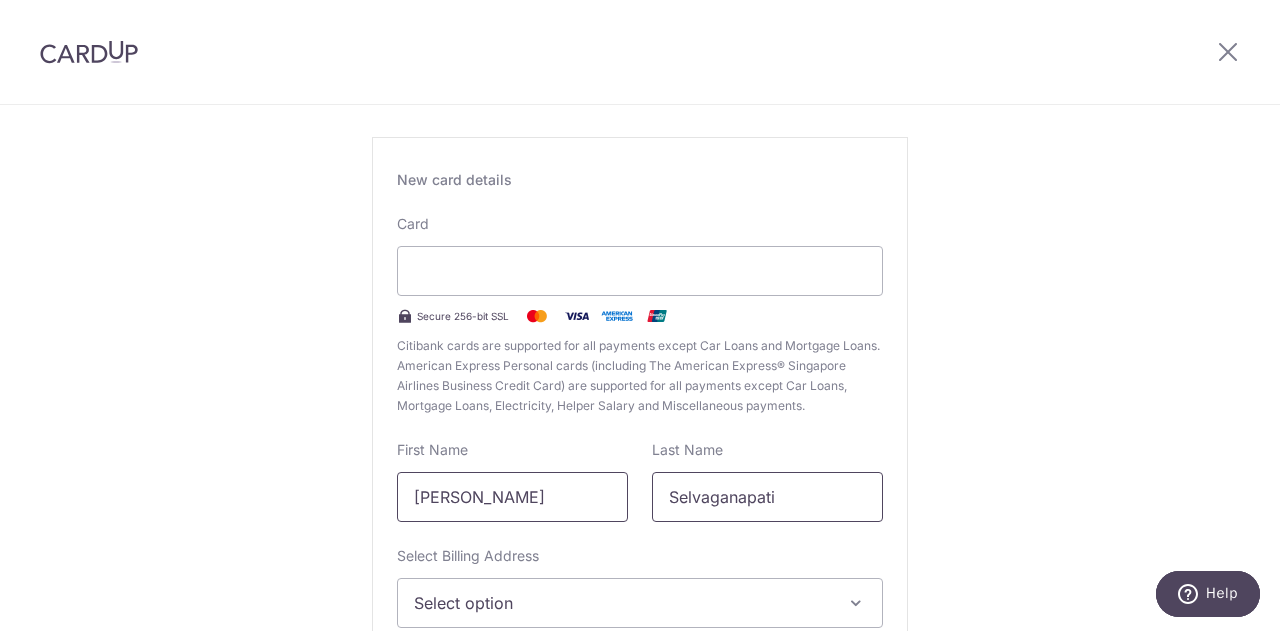 drag, startPoint x: 802, startPoint y: 505, endPoint x: 620, endPoint y: 505, distance: 182 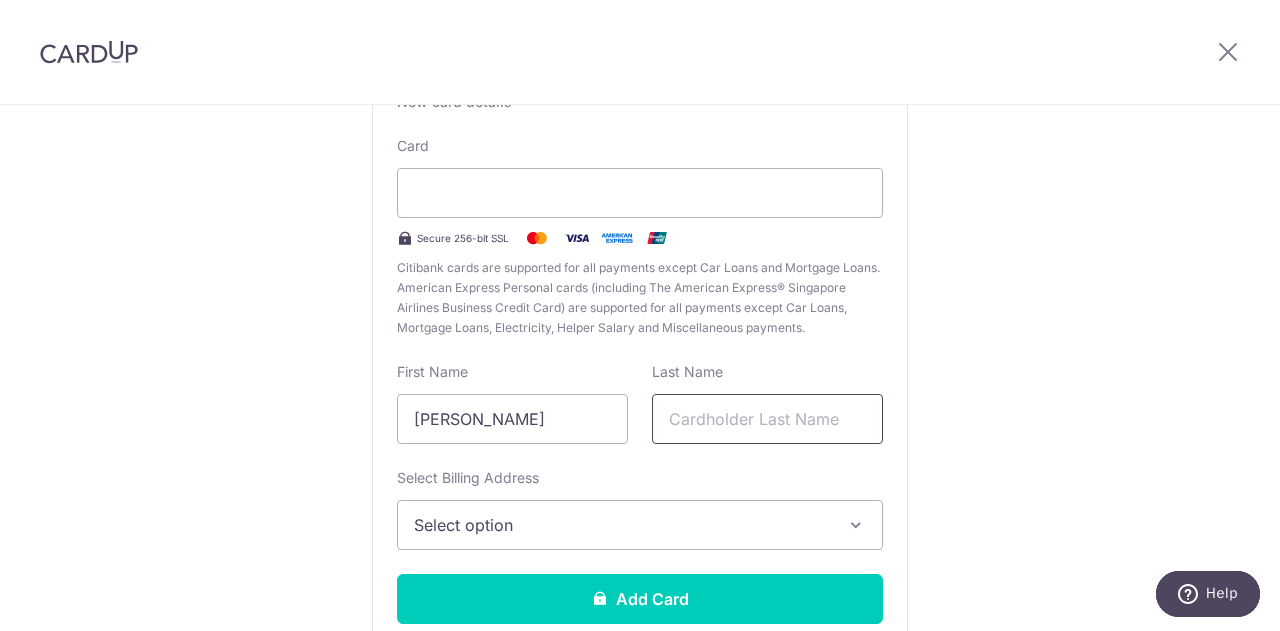 scroll, scrollTop: 183, scrollLeft: 0, axis: vertical 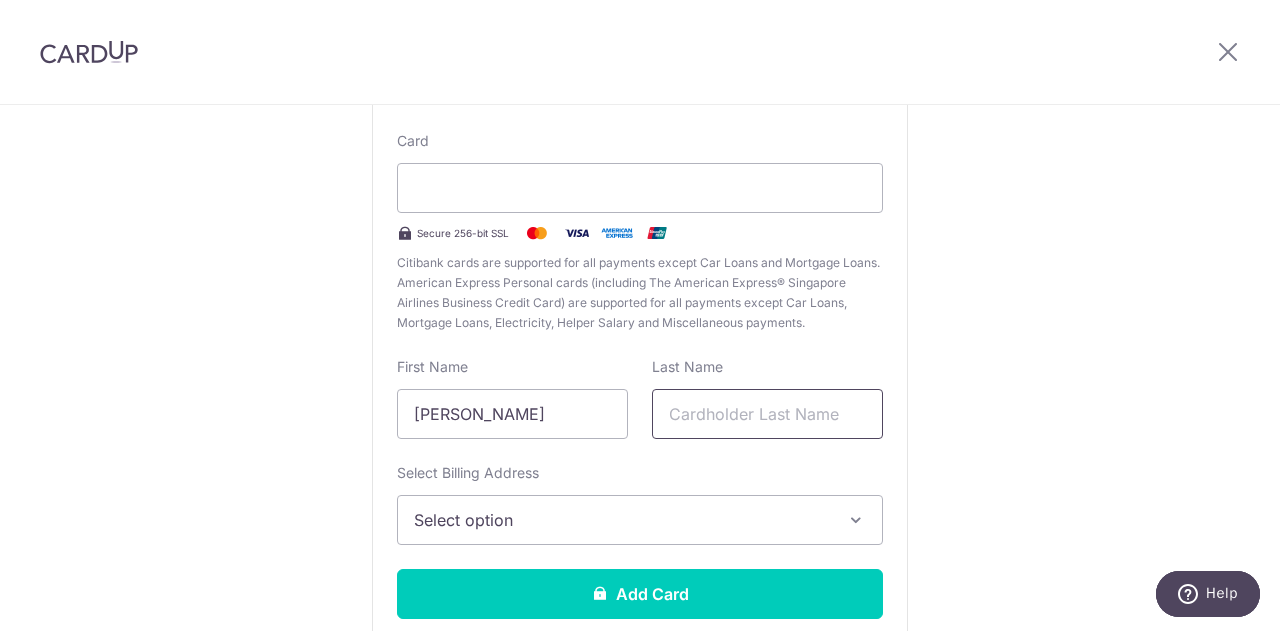 type 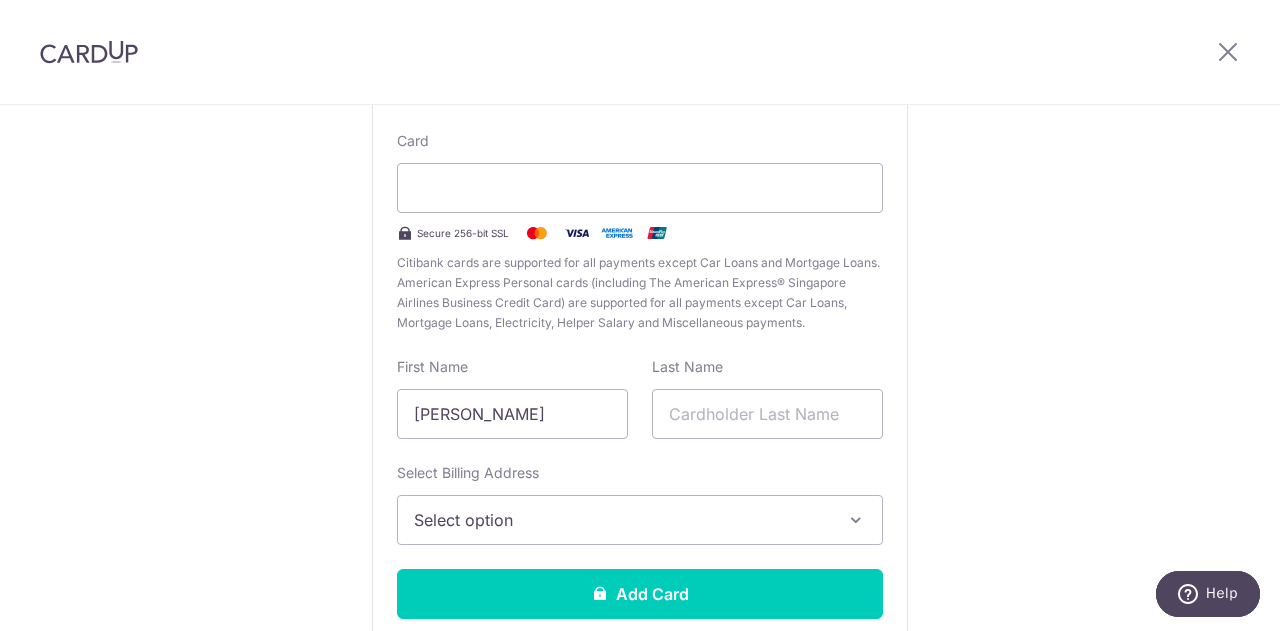 click on "Select option" at bounding box center [622, 520] 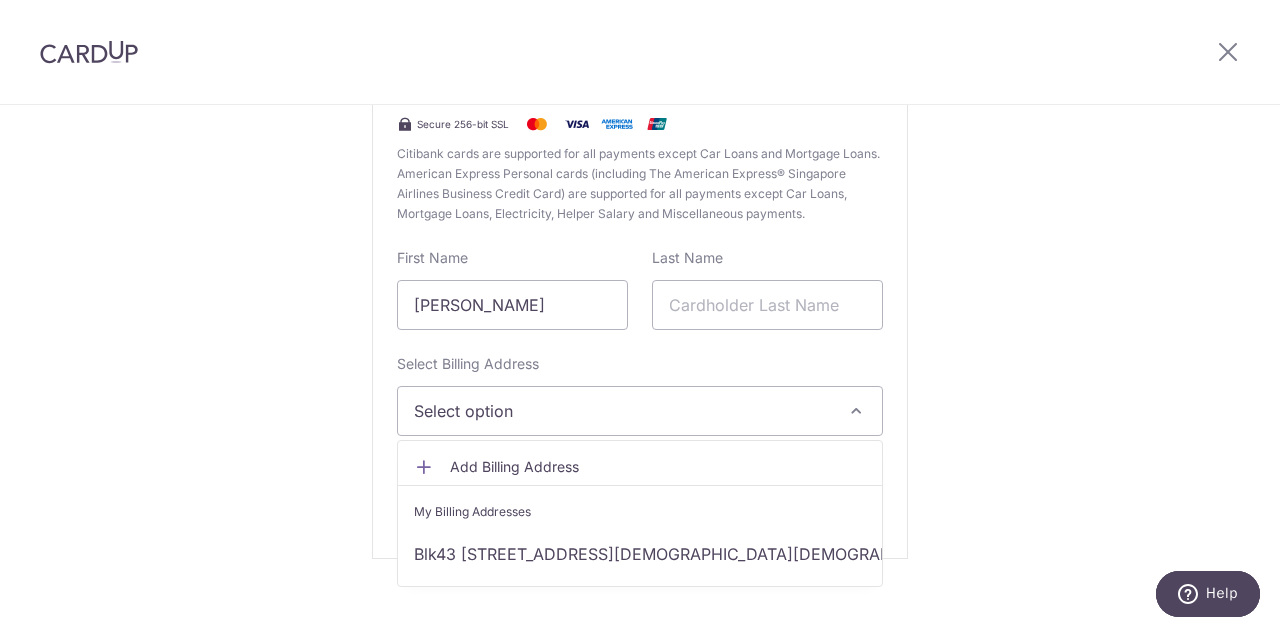 scroll, scrollTop: 298, scrollLeft: 0, axis: vertical 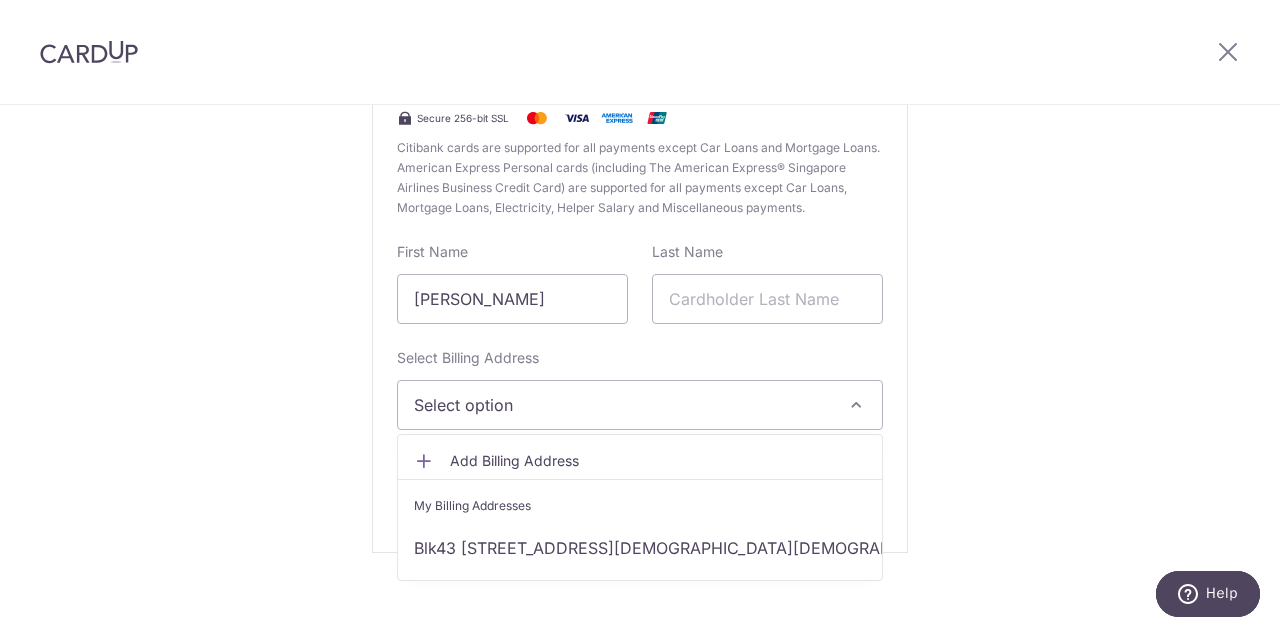 click on "New Card Details
New card details
Card
Secure 256-bit SSL
Citibank cards are supported for all payments except Car Loans and Mortgage Loans. American Express Personal cards (including The American Express® Singapore Airlines Business Credit Card) are supported for all payments except Car Loans, Mortgage Loans, Electricity, Helper Salary and Miscellaneous payments.
First Name
Karthick
Last Name
Select Billing Address
Select option
Add Billing Address" at bounding box center [640, 227] 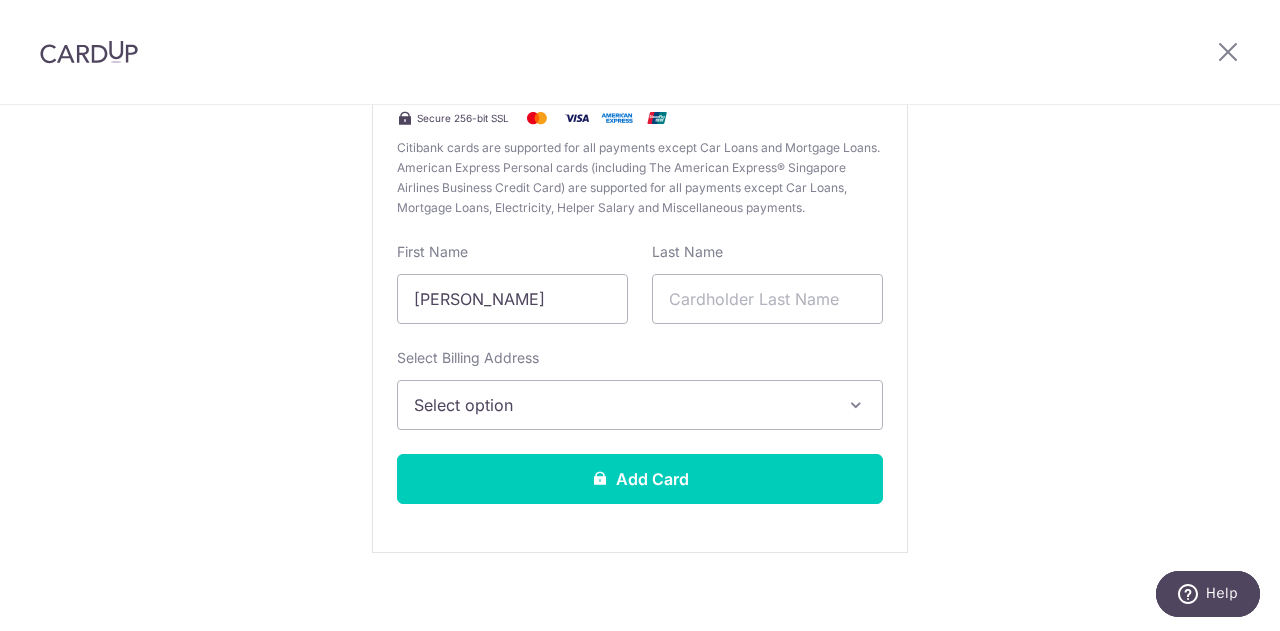 click on "Select option" at bounding box center [622, 405] 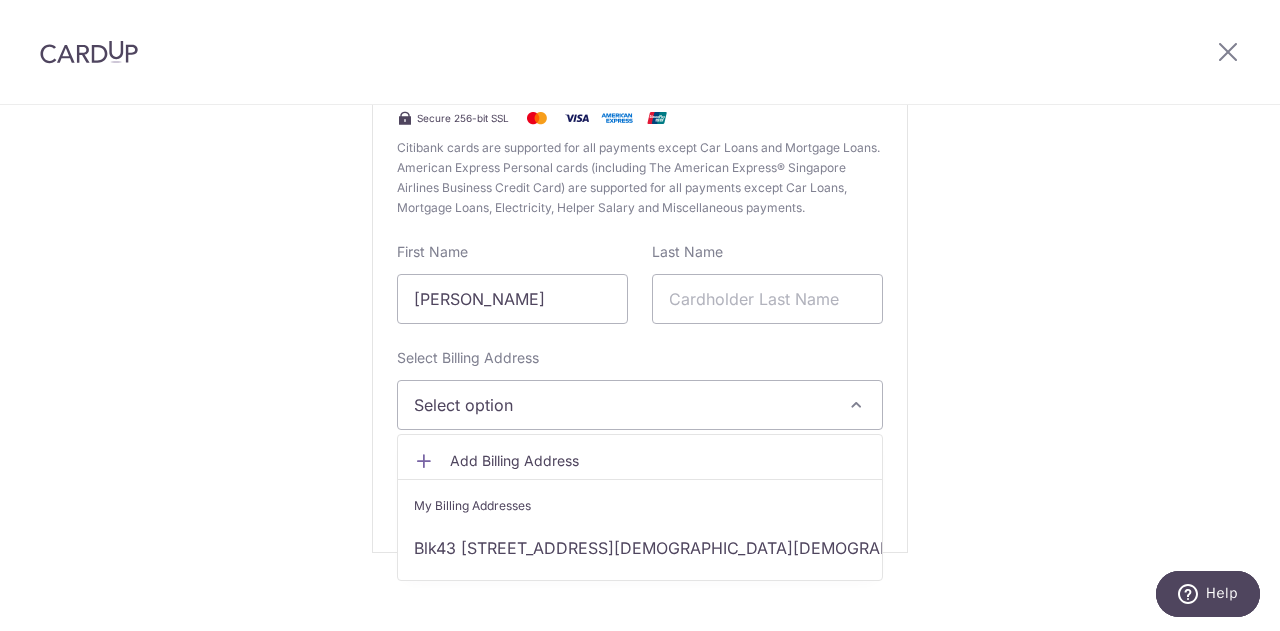 click on "Add Billing Address" at bounding box center (658, 461) 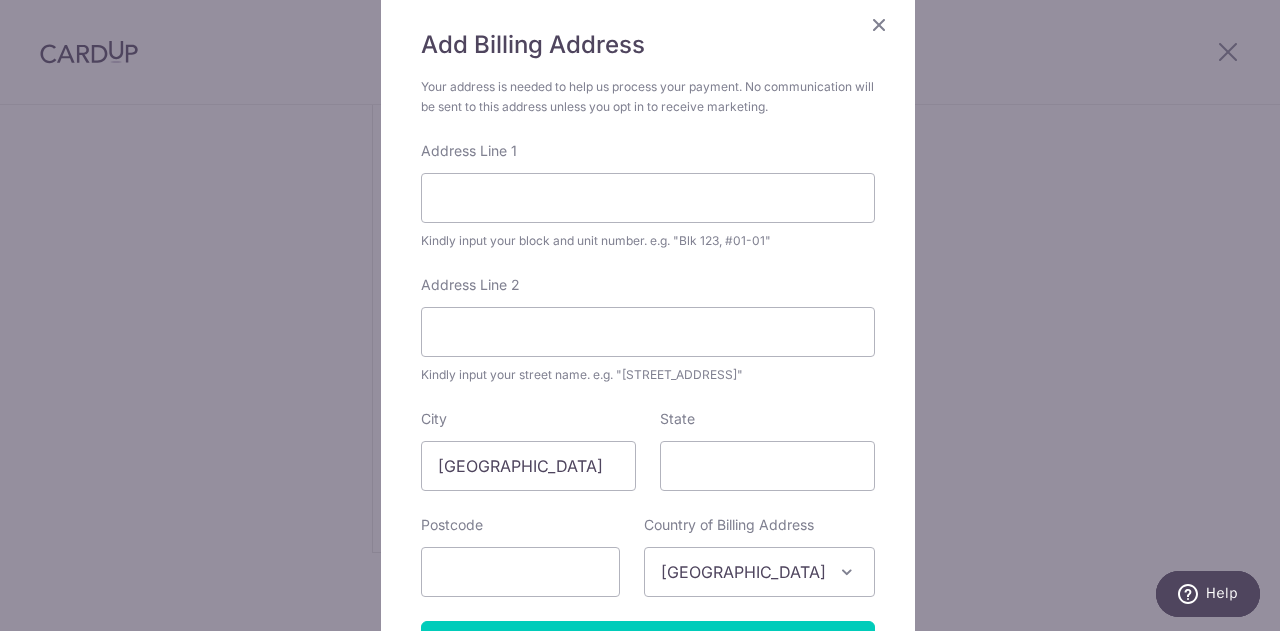 scroll, scrollTop: 168, scrollLeft: 0, axis: vertical 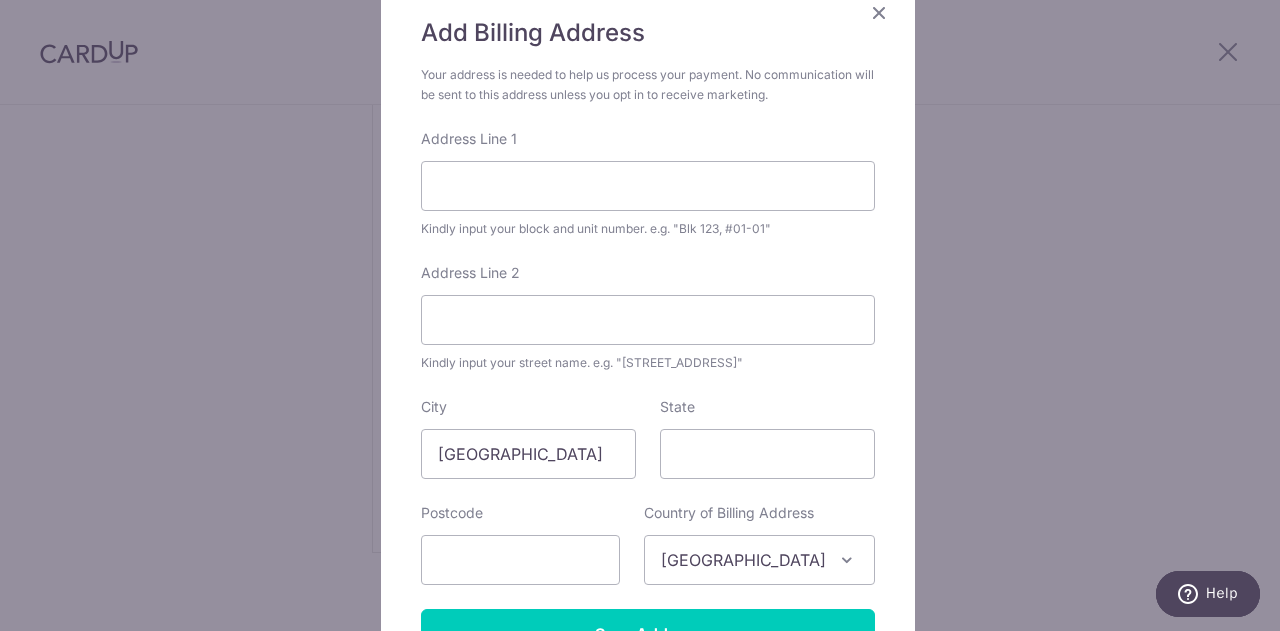click on "Address Line 1
Kindly input your block and unit number. e.g. "Blk 123, #01-01"" at bounding box center [648, 184] 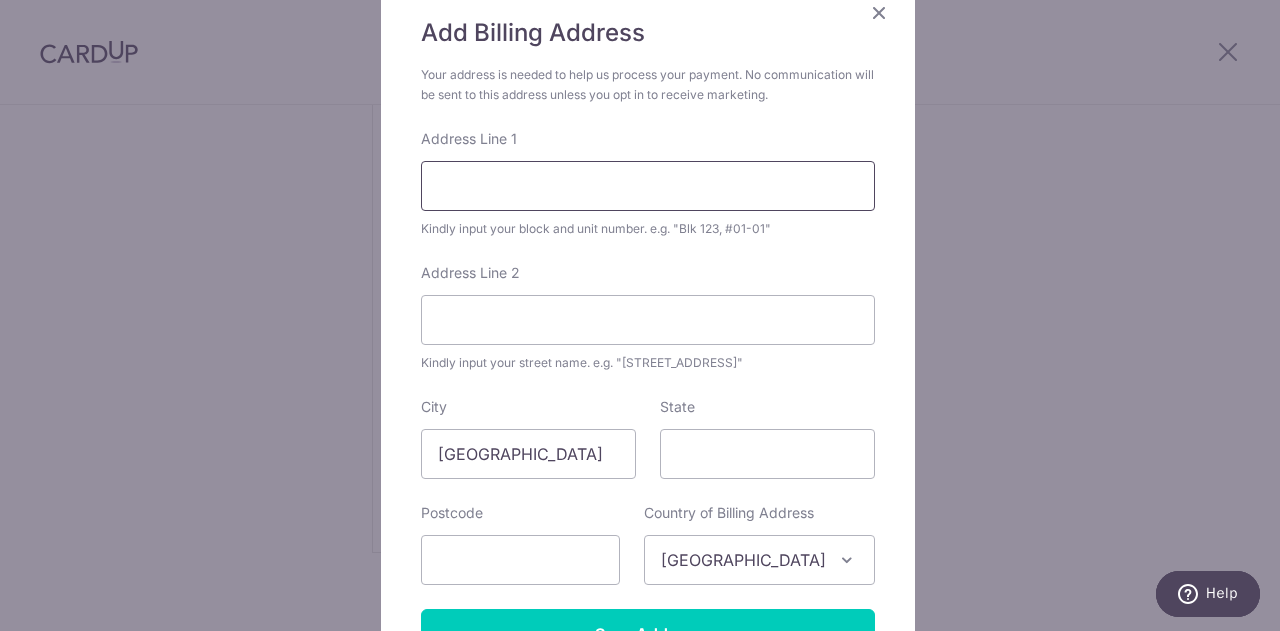 click on "Address Line 1" at bounding box center (648, 186) 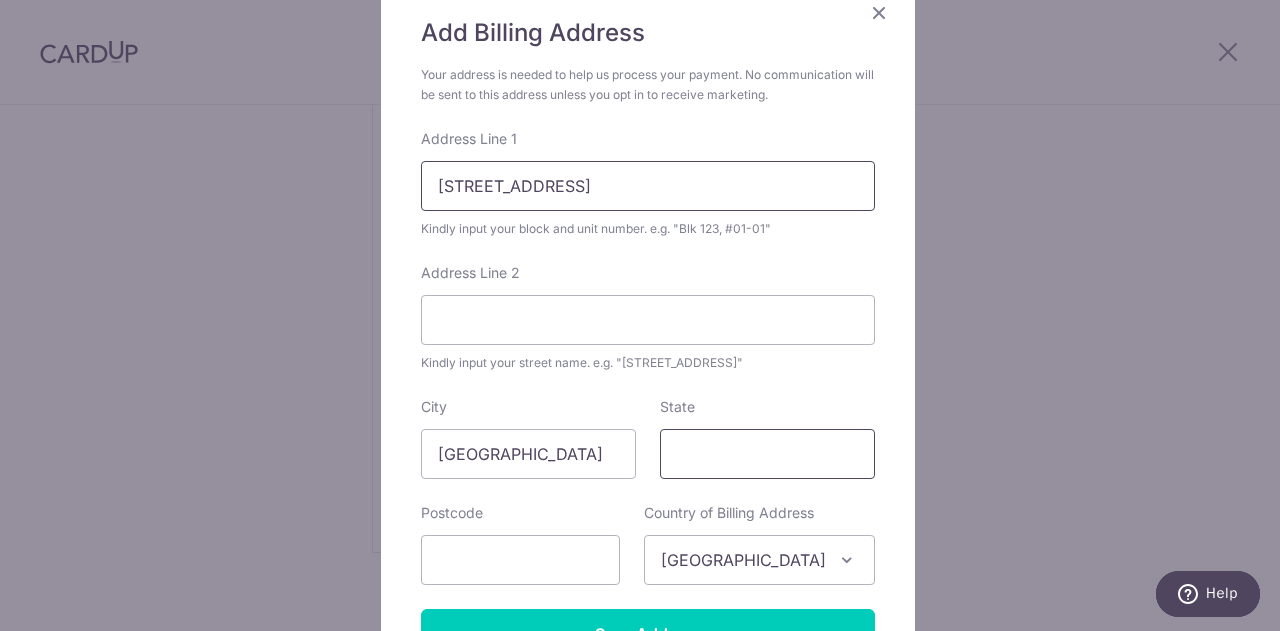 type on "25 Fernvale road #14-17" 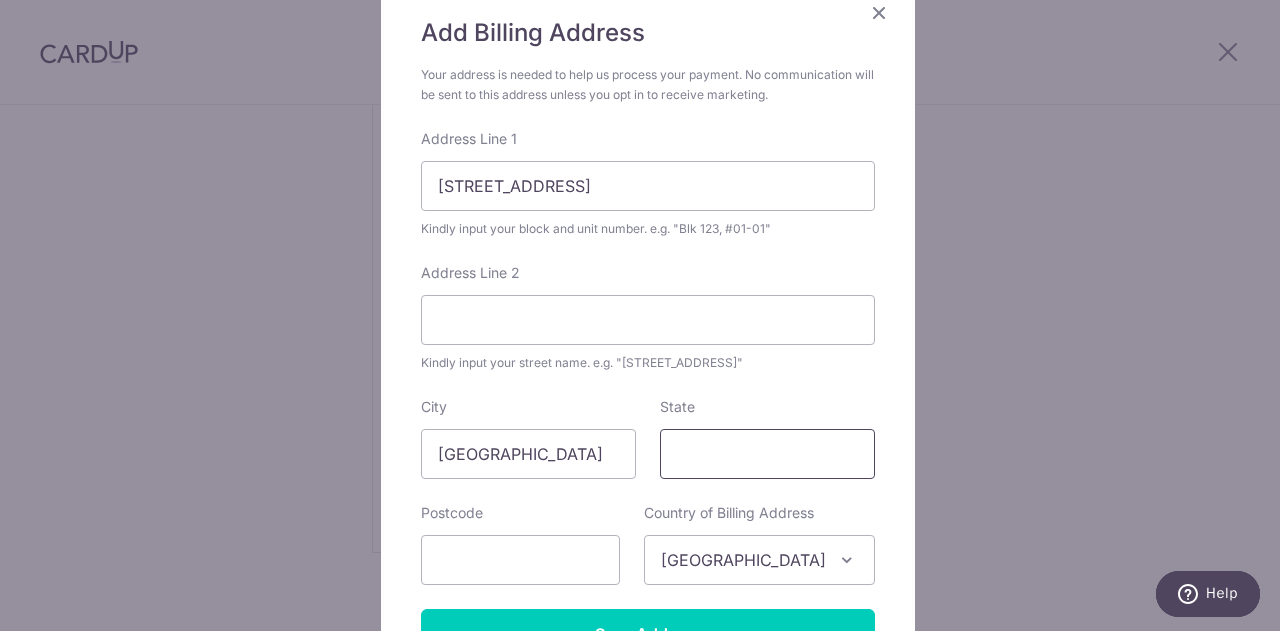 click on "State" at bounding box center (767, 454) 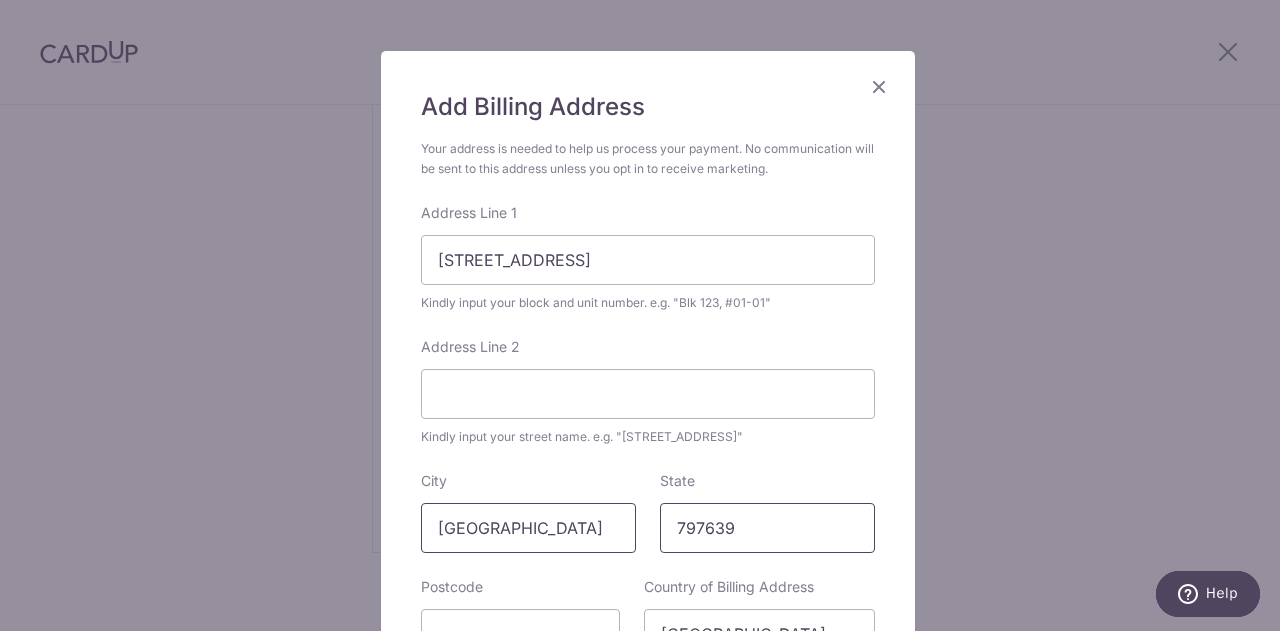scroll, scrollTop: 68, scrollLeft: 0, axis: vertical 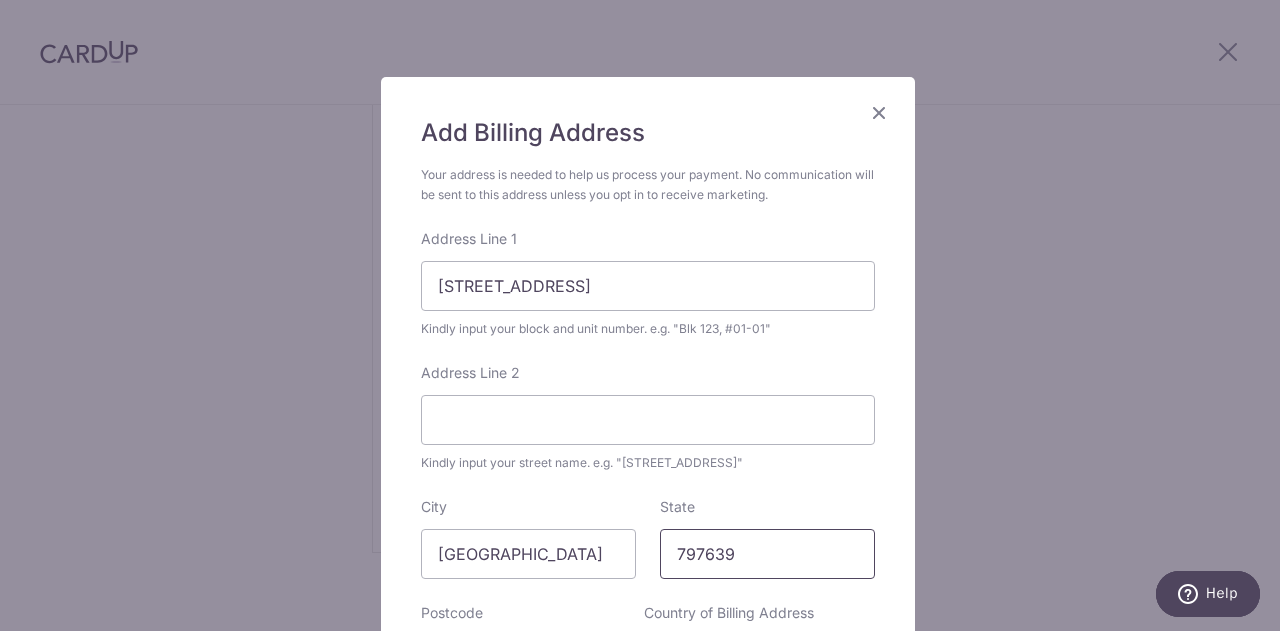 drag, startPoint x: 742, startPoint y: 558, endPoint x: 648, endPoint y: 555, distance: 94.04786 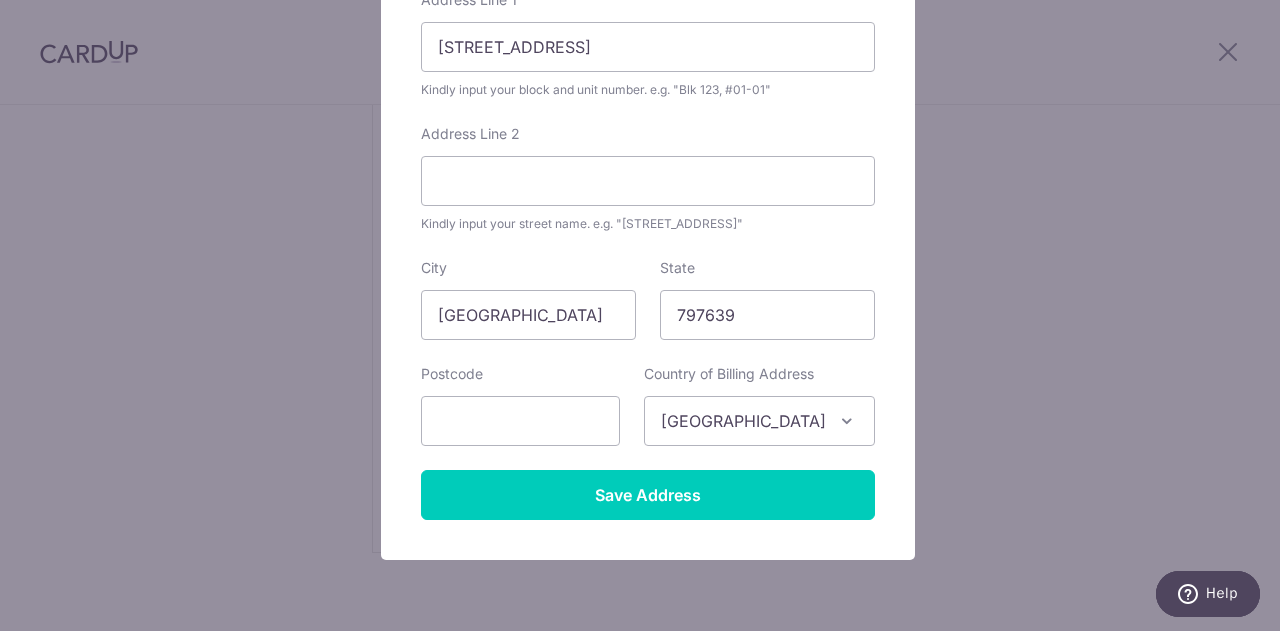 scroll, scrollTop: 379, scrollLeft: 0, axis: vertical 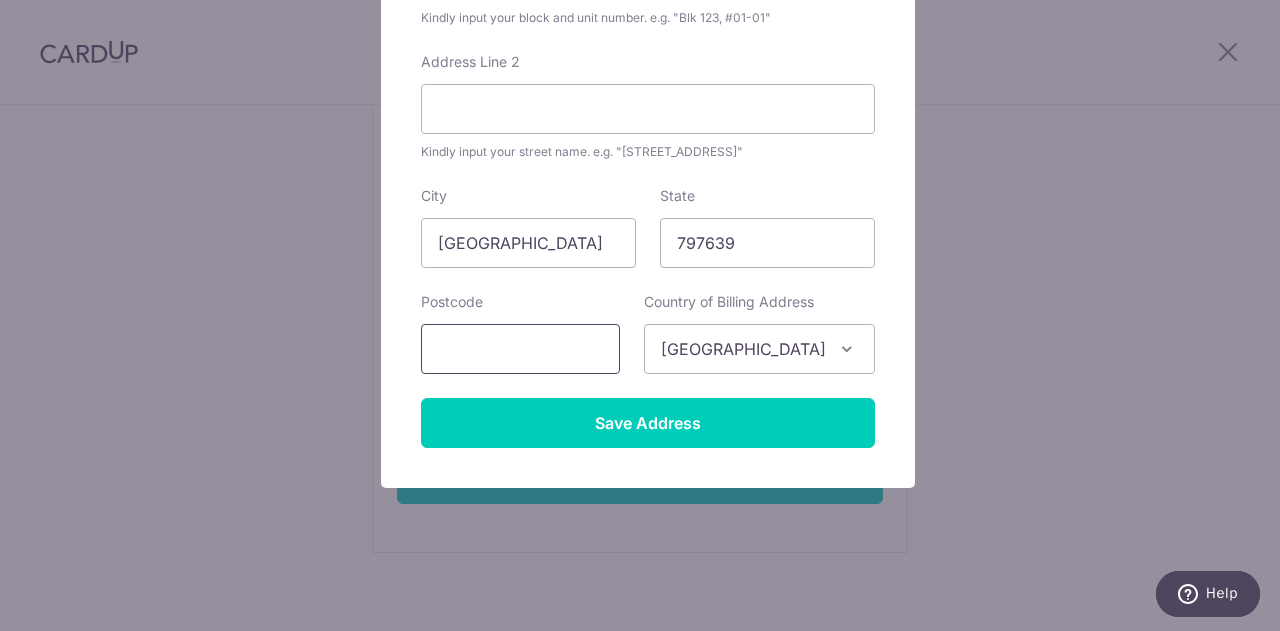 click at bounding box center [520, 349] 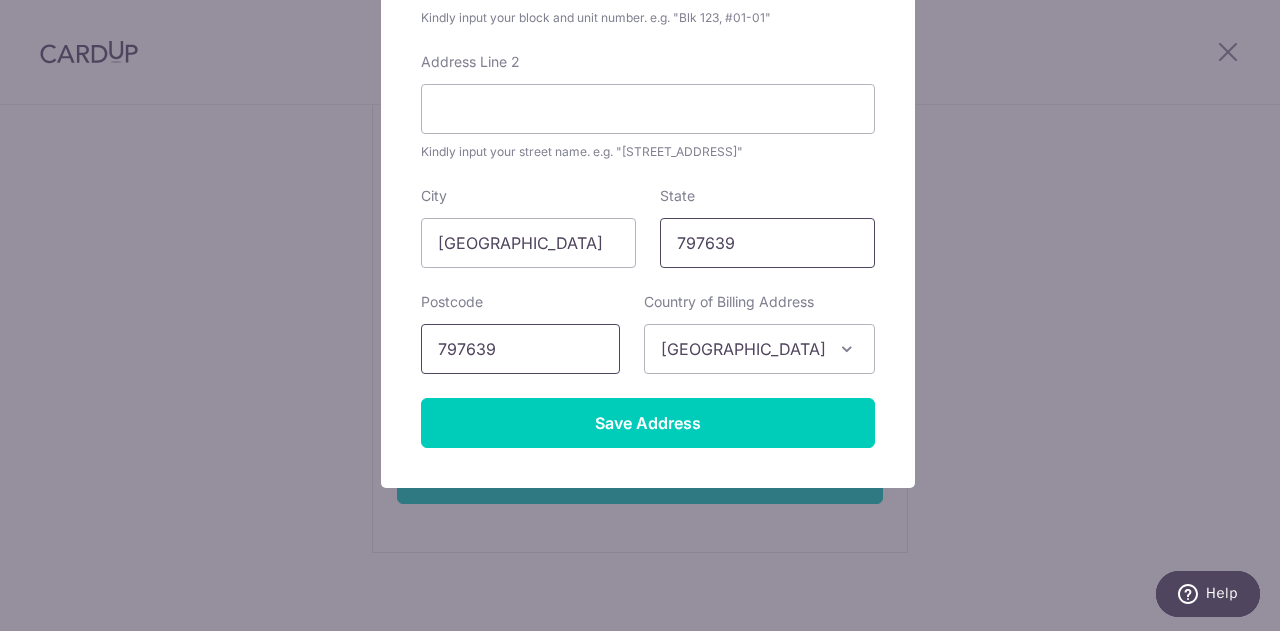 type on "797639" 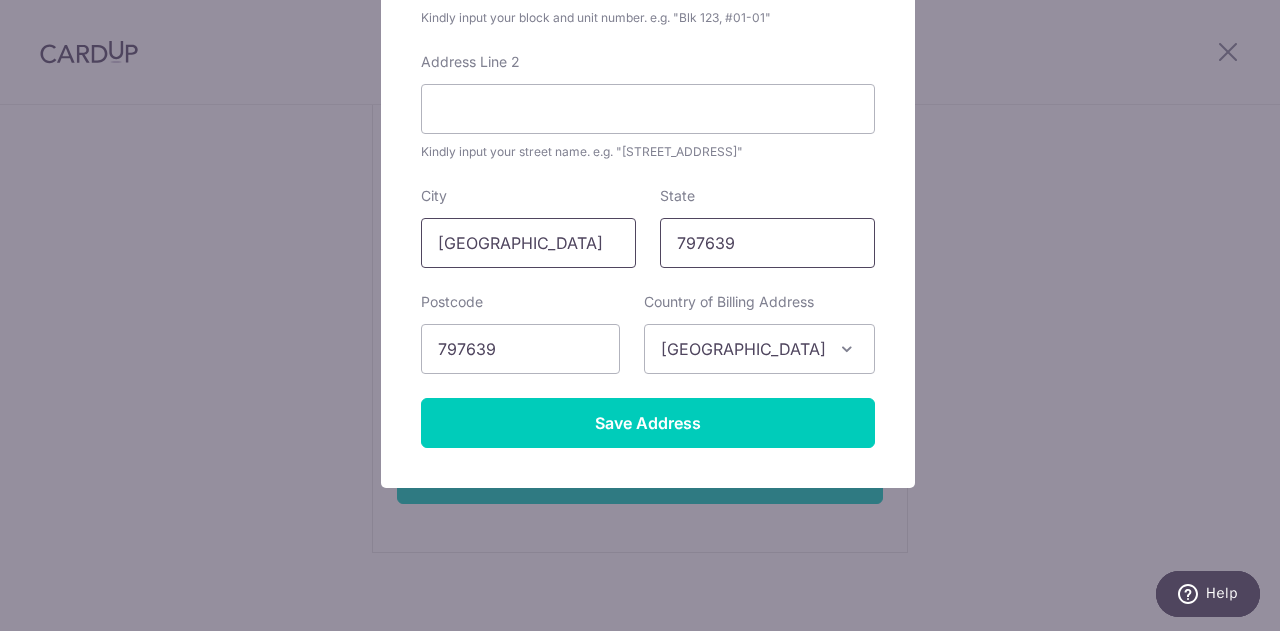 drag, startPoint x: 790, startPoint y: 251, endPoint x: 610, endPoint y: 251, distance: 180 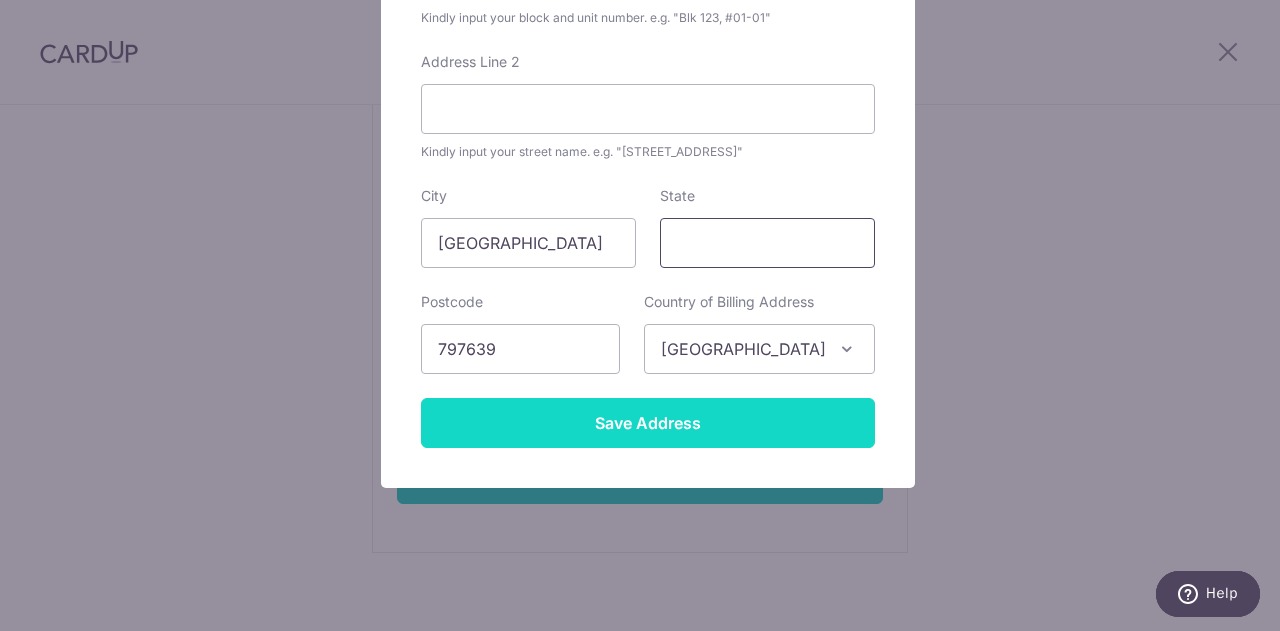 type 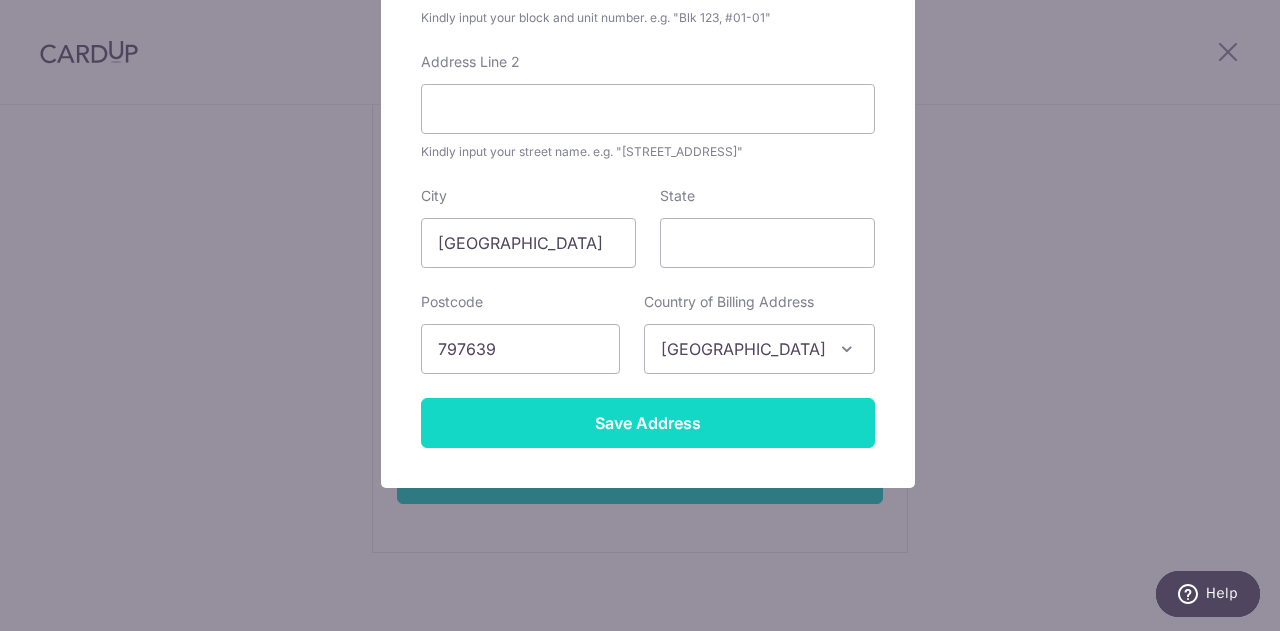 click on "Save Address" at bounding box center (648, 423) 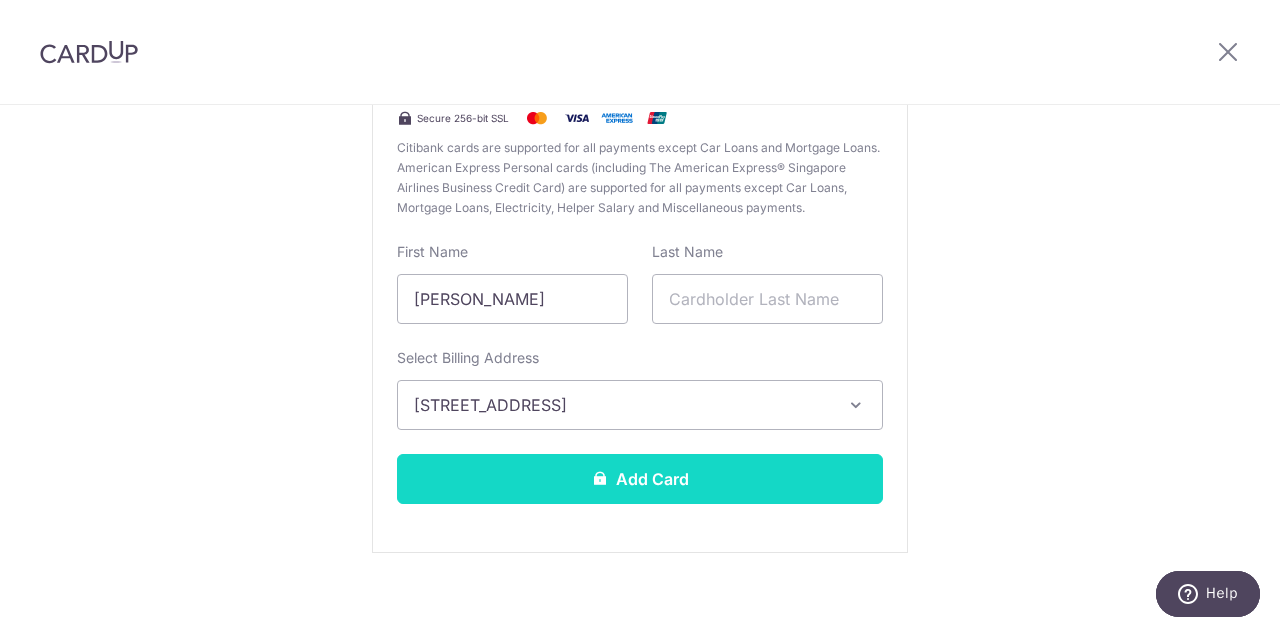 click on "Add Card" at bounding box center [640, 479] 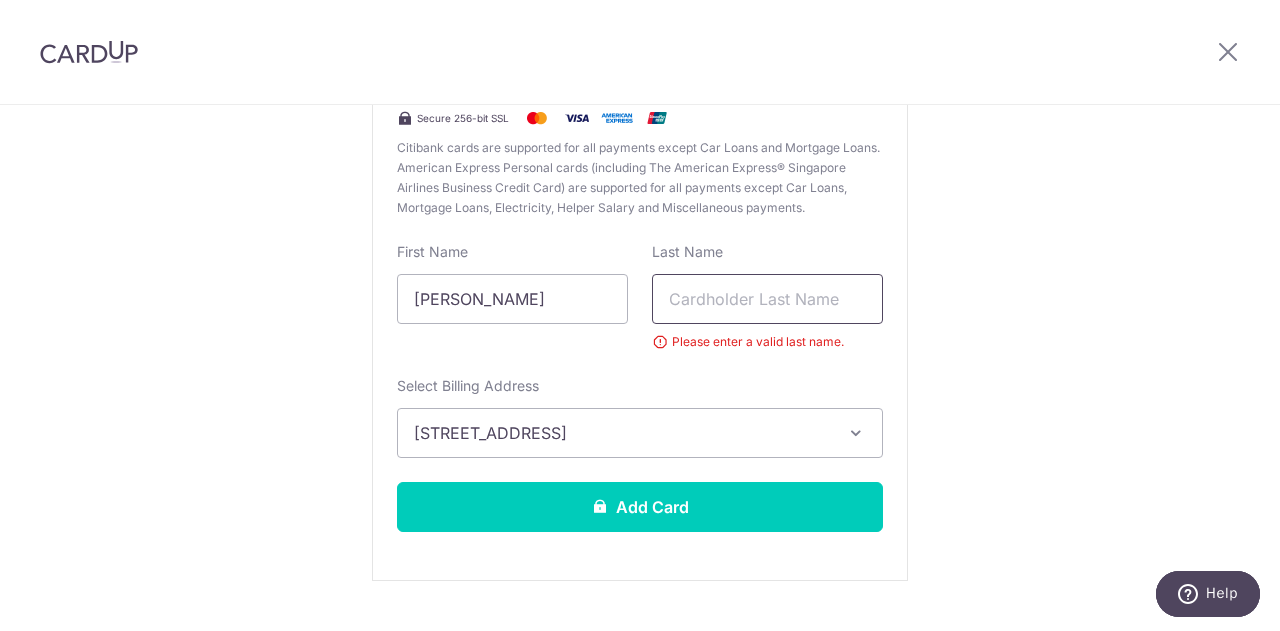 click at bounding box center (767, 299) 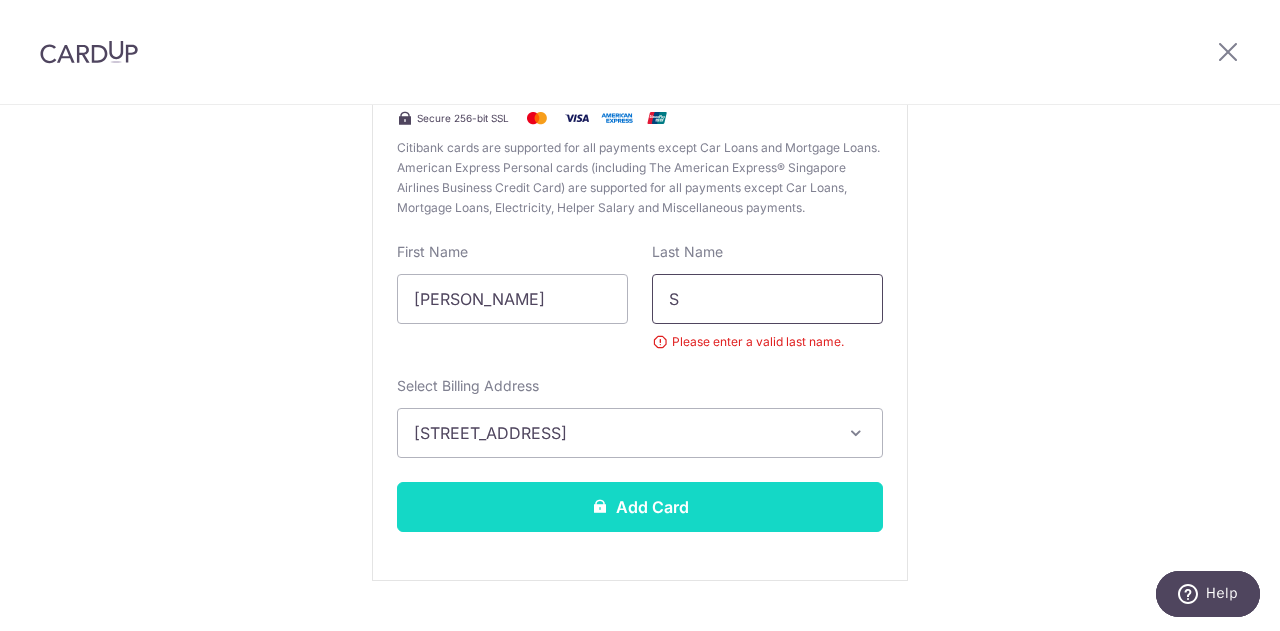 type on "S" 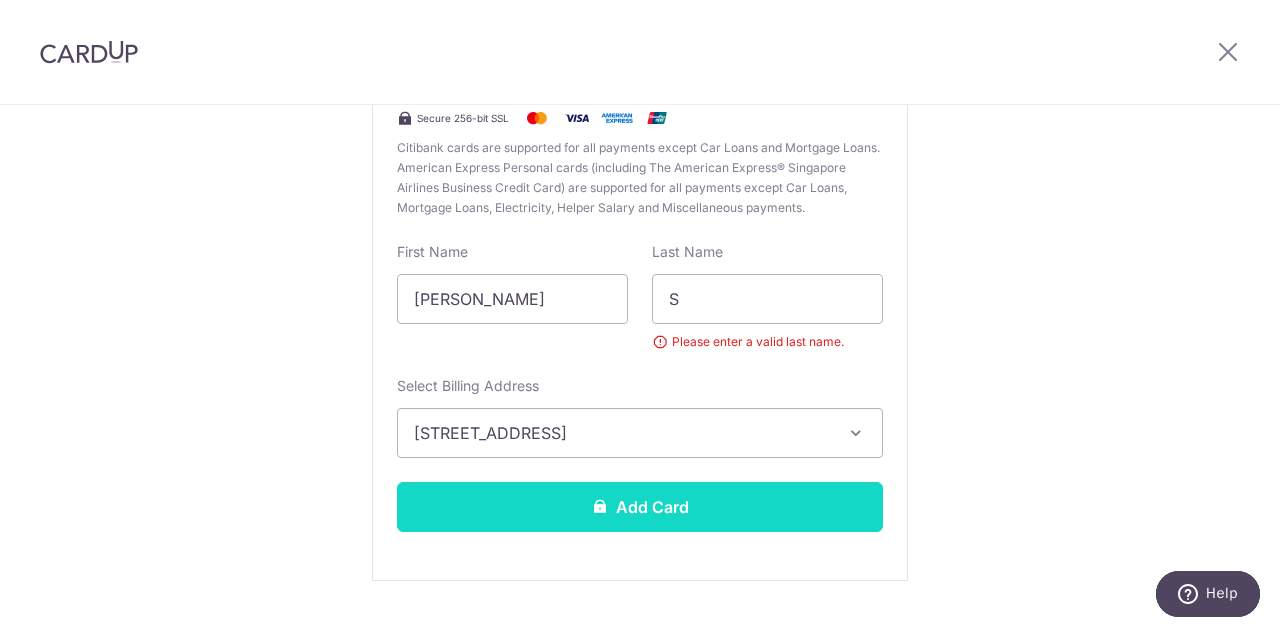 click on "Add Card" at bounding box center (640, 507) 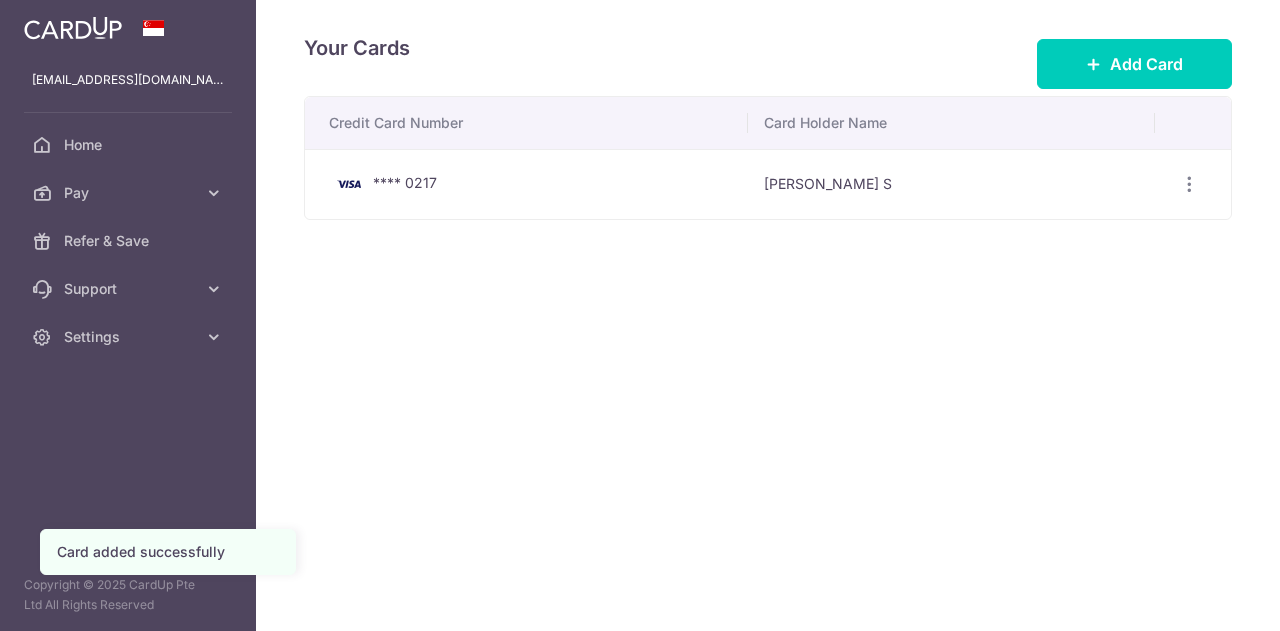 scroll, scrollTop: 0, scrollLeft: 0, axis: both 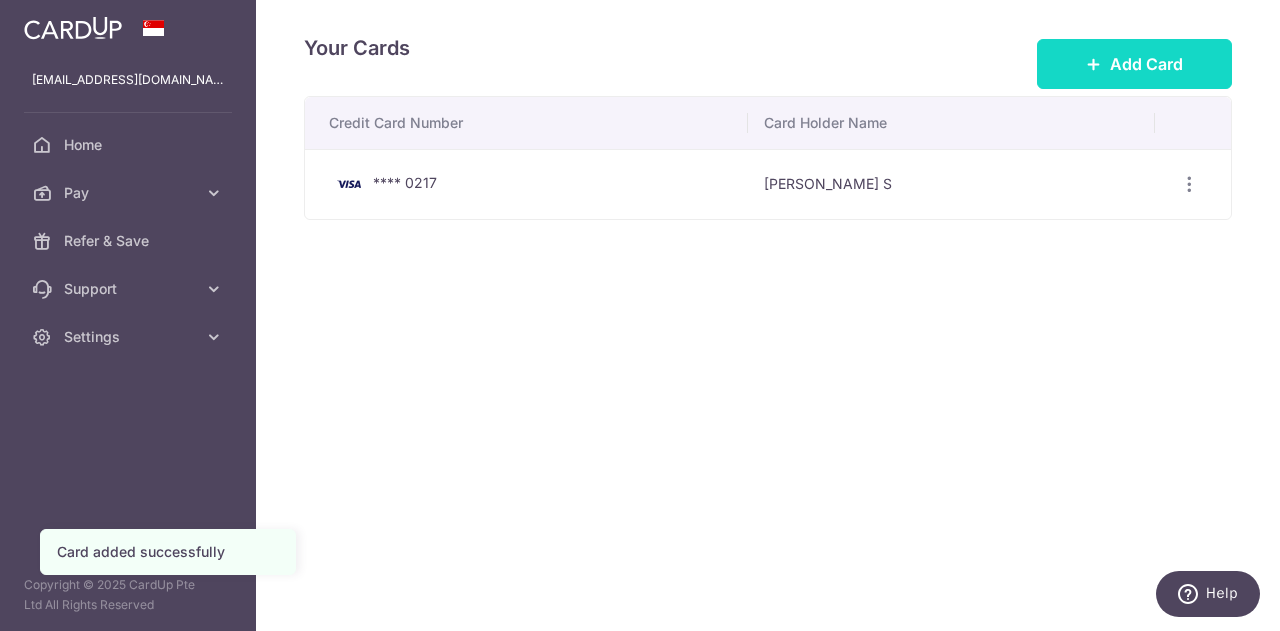 click on "Add Card" at bounding box center [1146, 64] 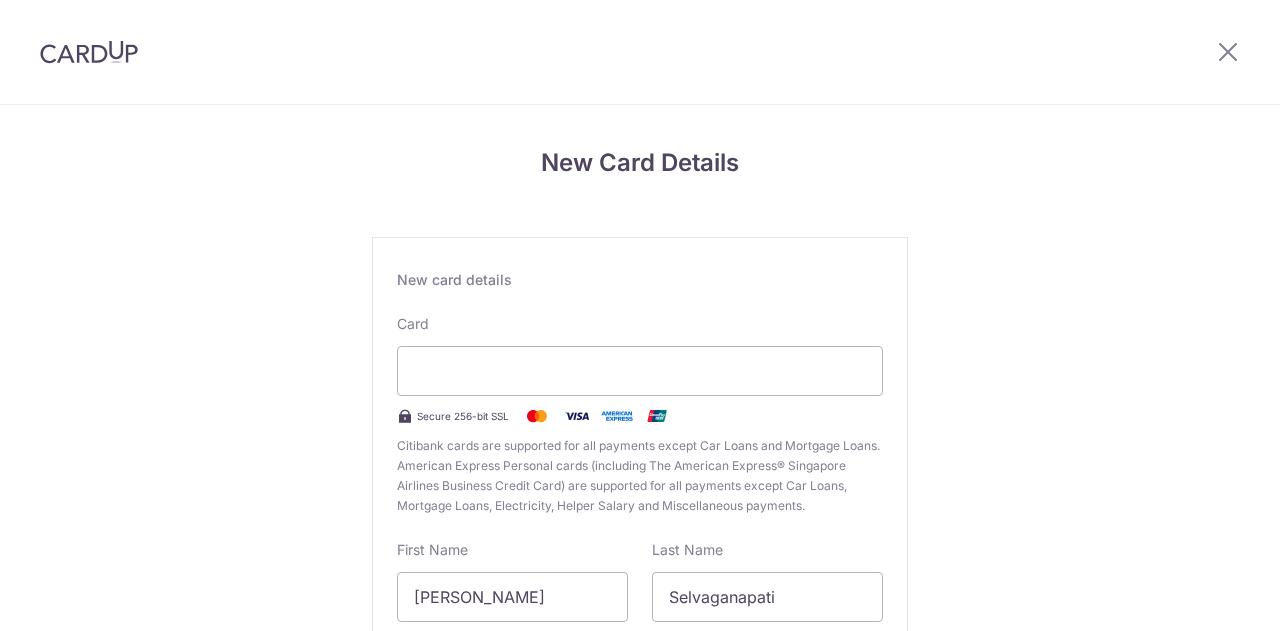 scroll, scrollTop: 0, scrollLeft: 0, axis: both 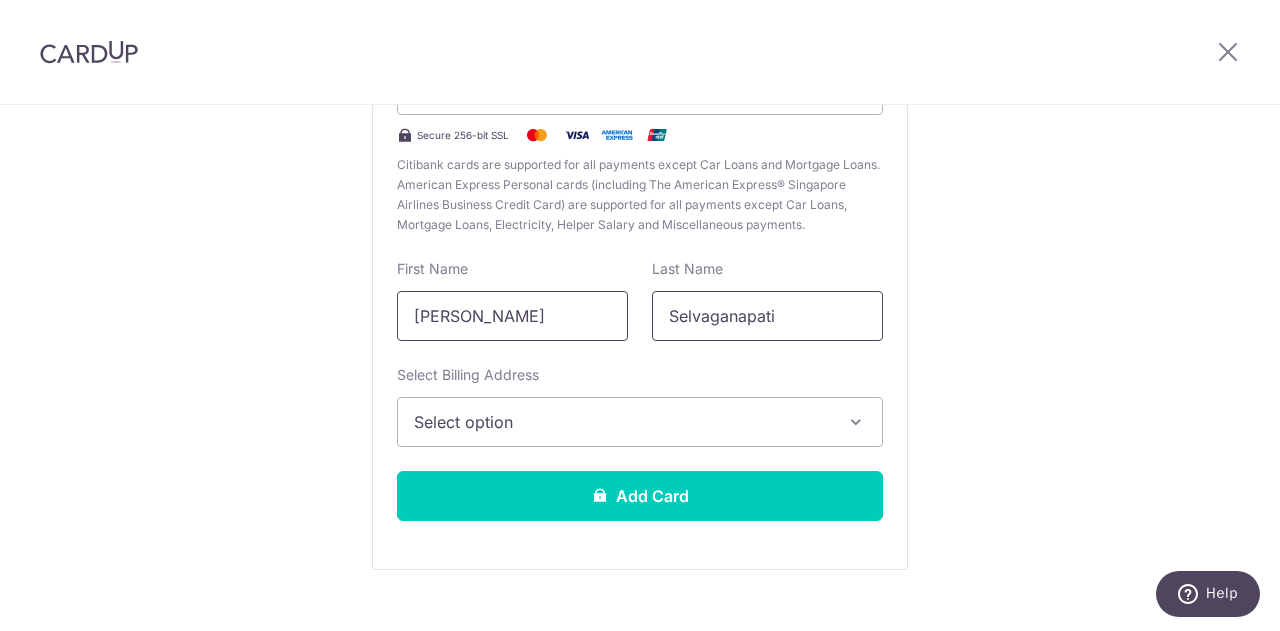 drag, startPoint x: 802, startPoint y: 321, endPoint x: 453, endPoint y: 321, distance: 349 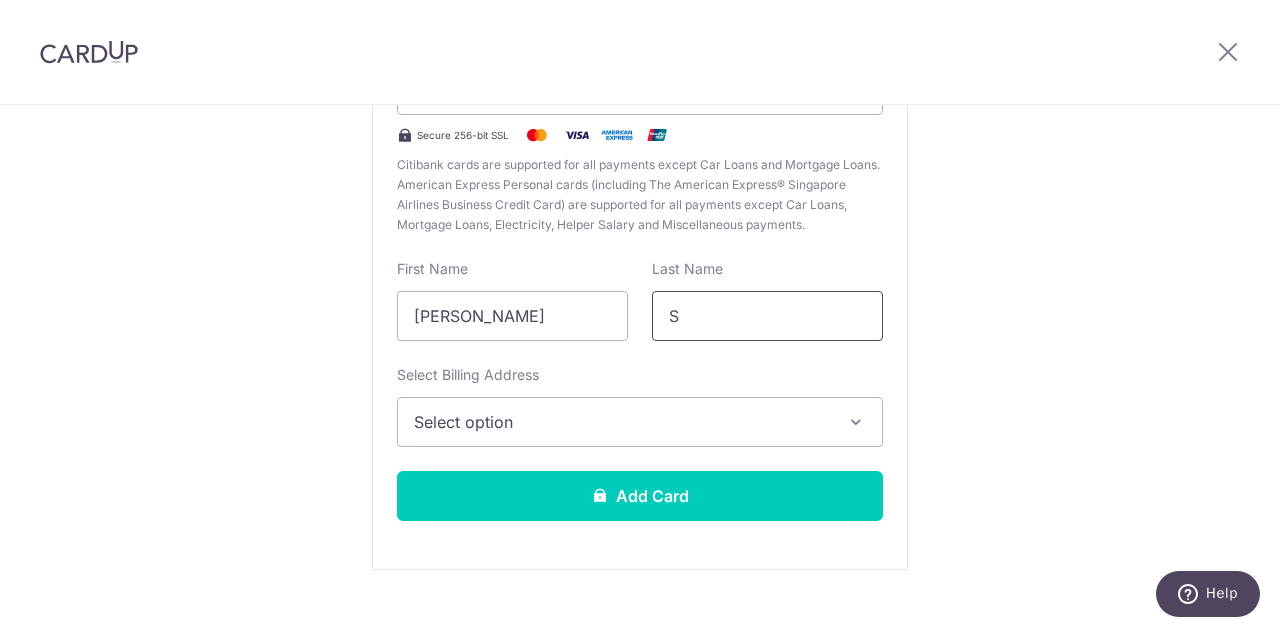 type on "S" 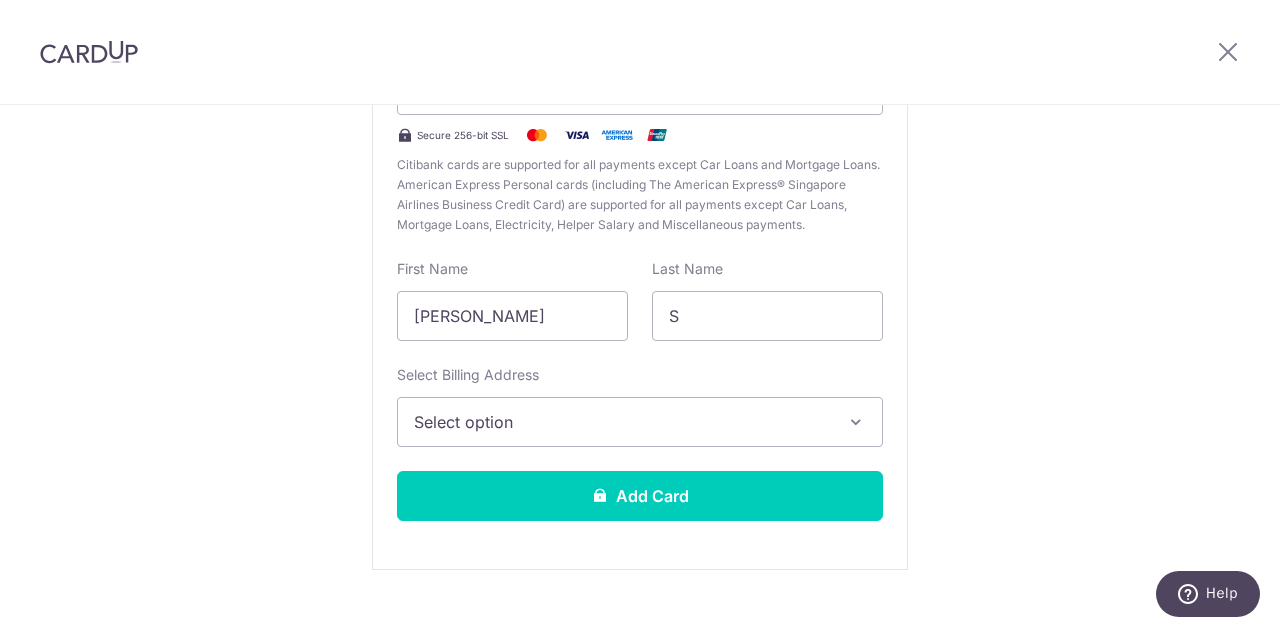 click on "Select option" at bounding box center (622, 422) 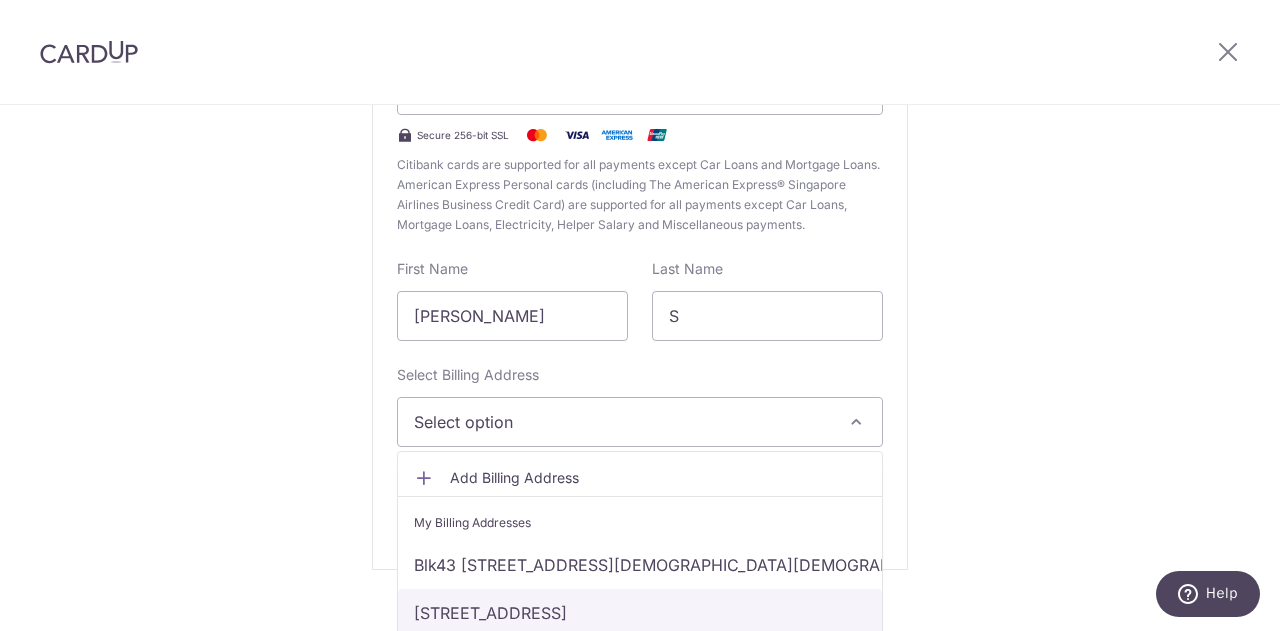 click on "[STREET_ADDRESS]" at bounding box center [640, 613] 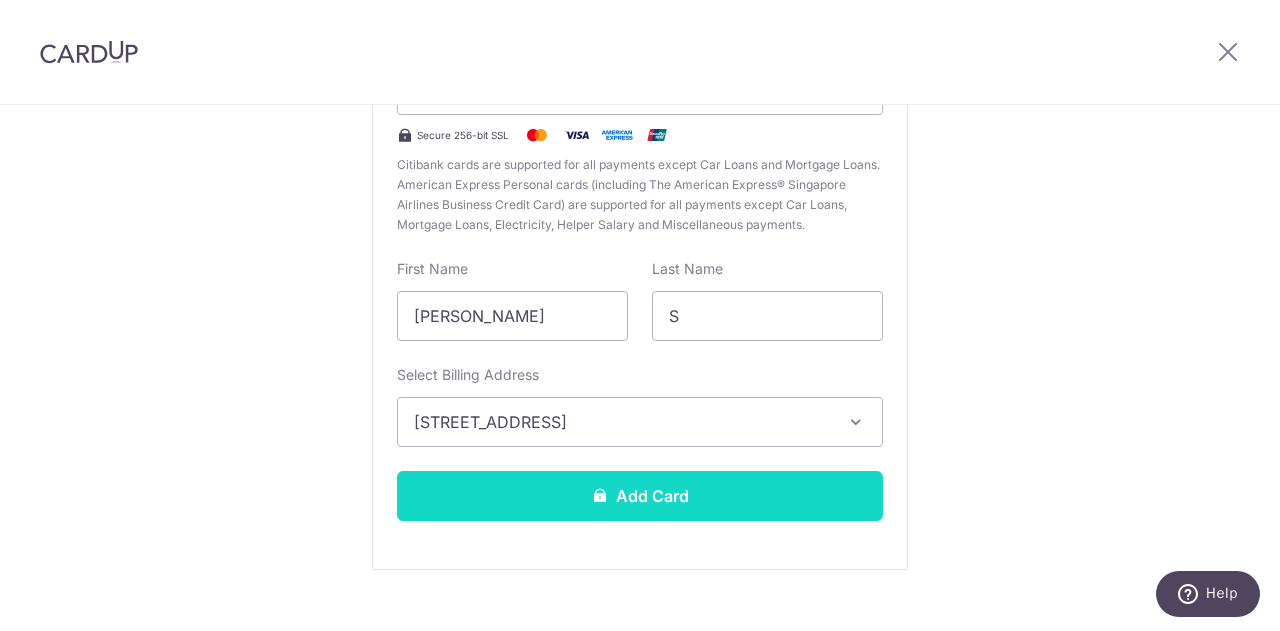 click on "Add Card" at bounding box center [640, 496] 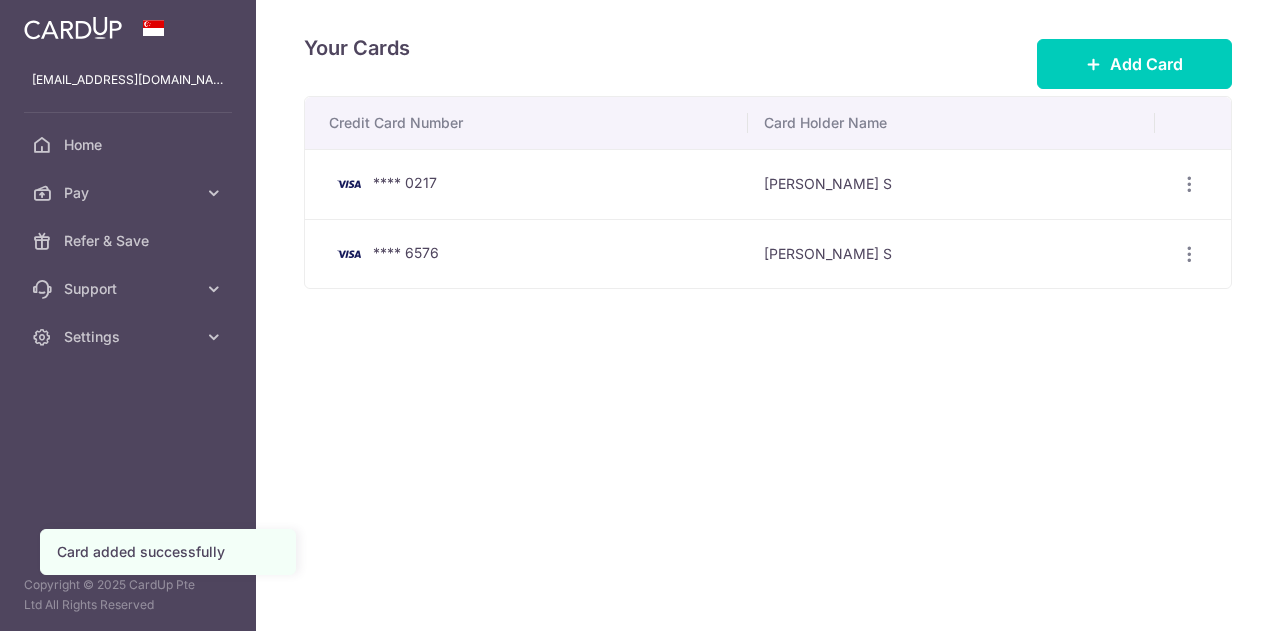 scroll, scrollTop: 0, scrollLeft: 0, axis: both 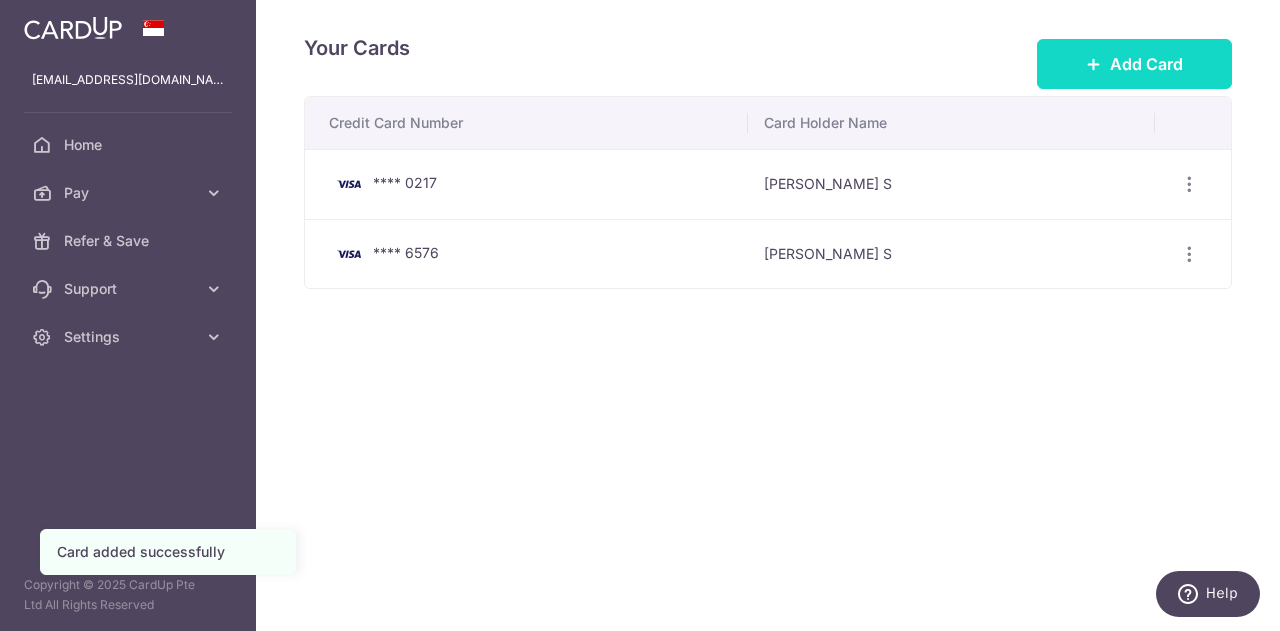 click on "Add Card" at bounding box center [1146, 64] 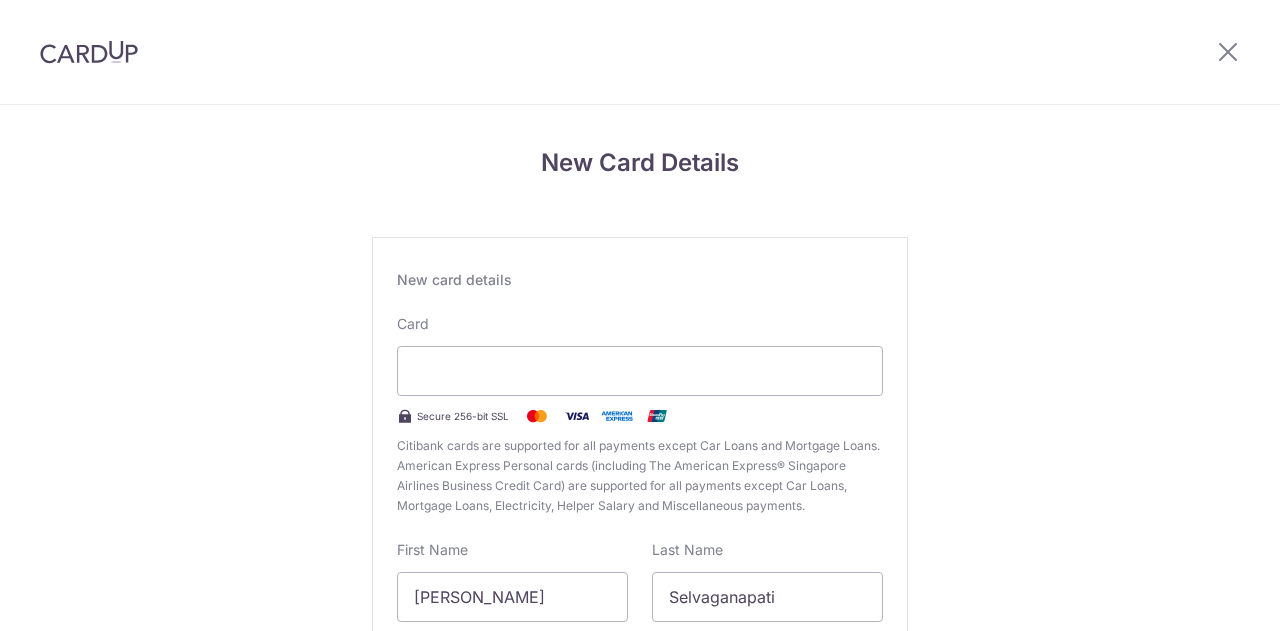 scroll, scrollTop: 0, scrollLeft: 0, axis: both 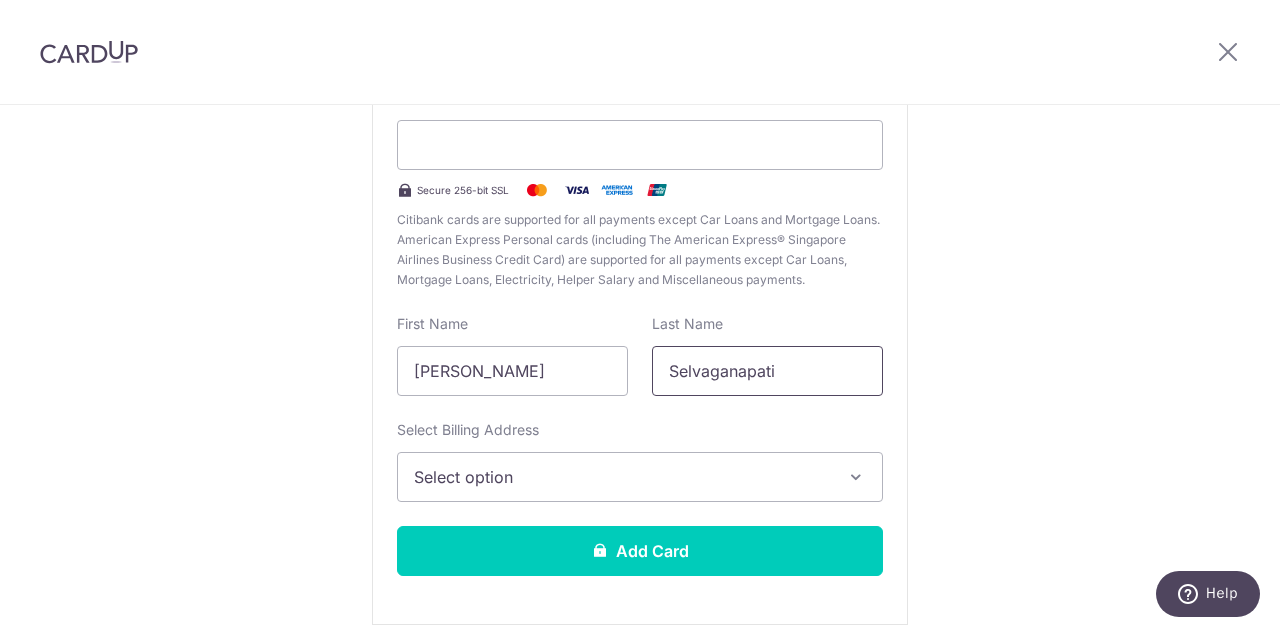 click on "Selvaganapati" at bounding box center [767, 371] 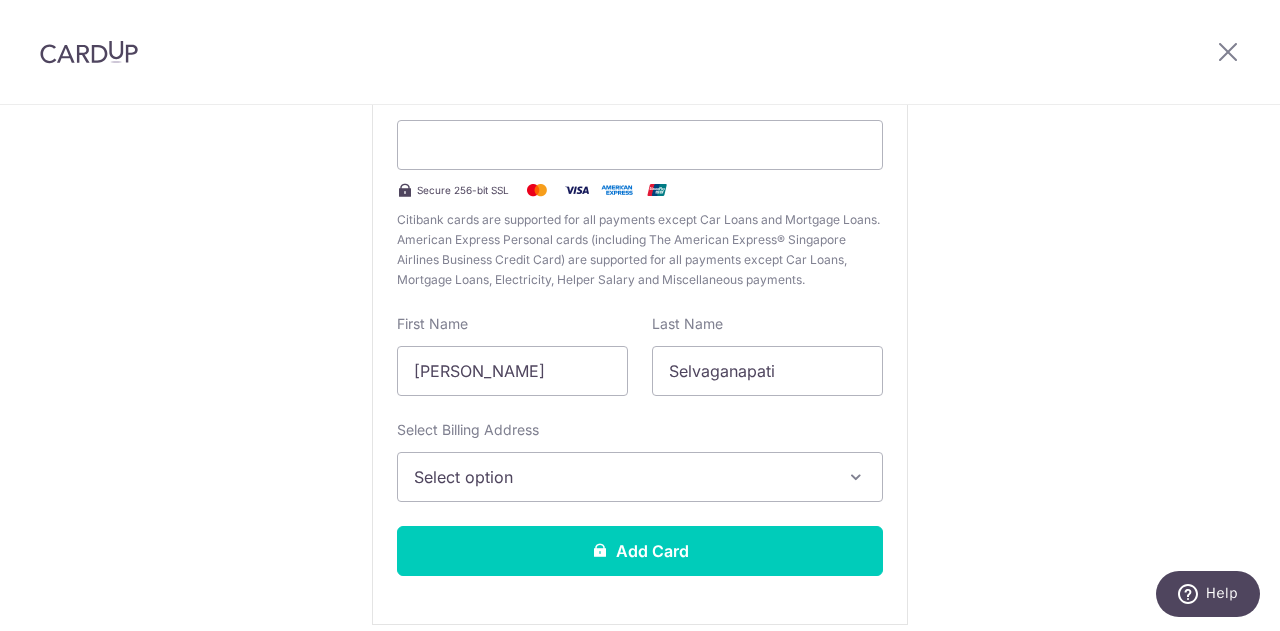click on "Select option" at bounding box center (622, 477) 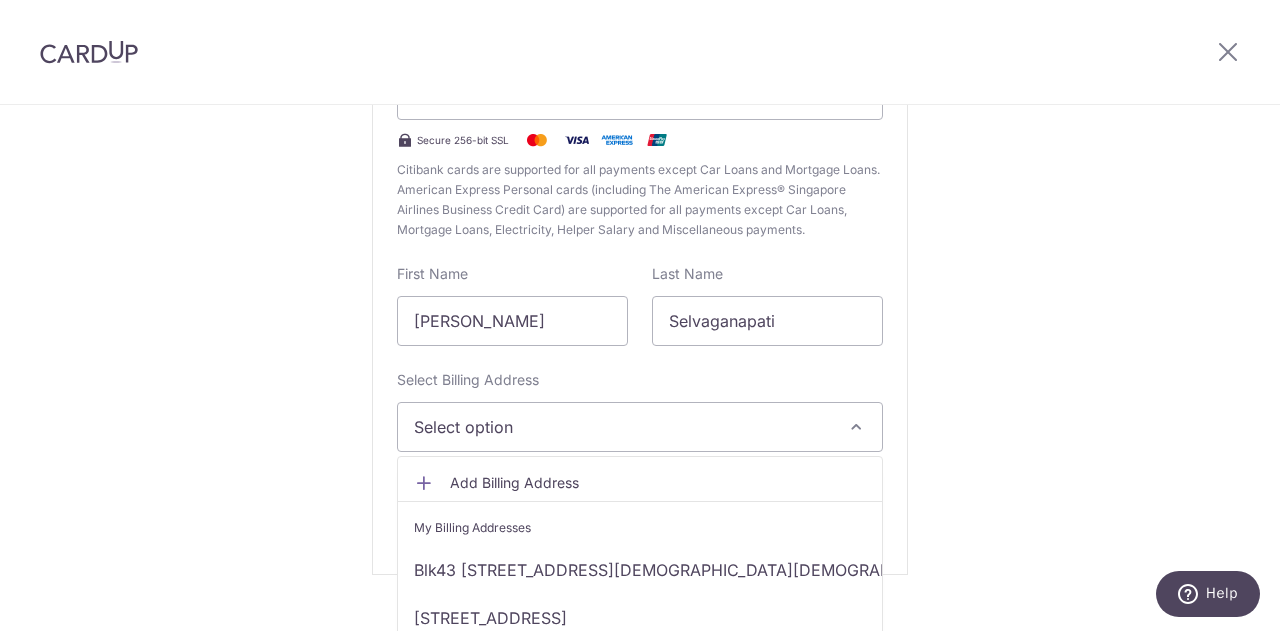 scroll, scrollTop: 311, scrollLeft: 0, axis: vertical 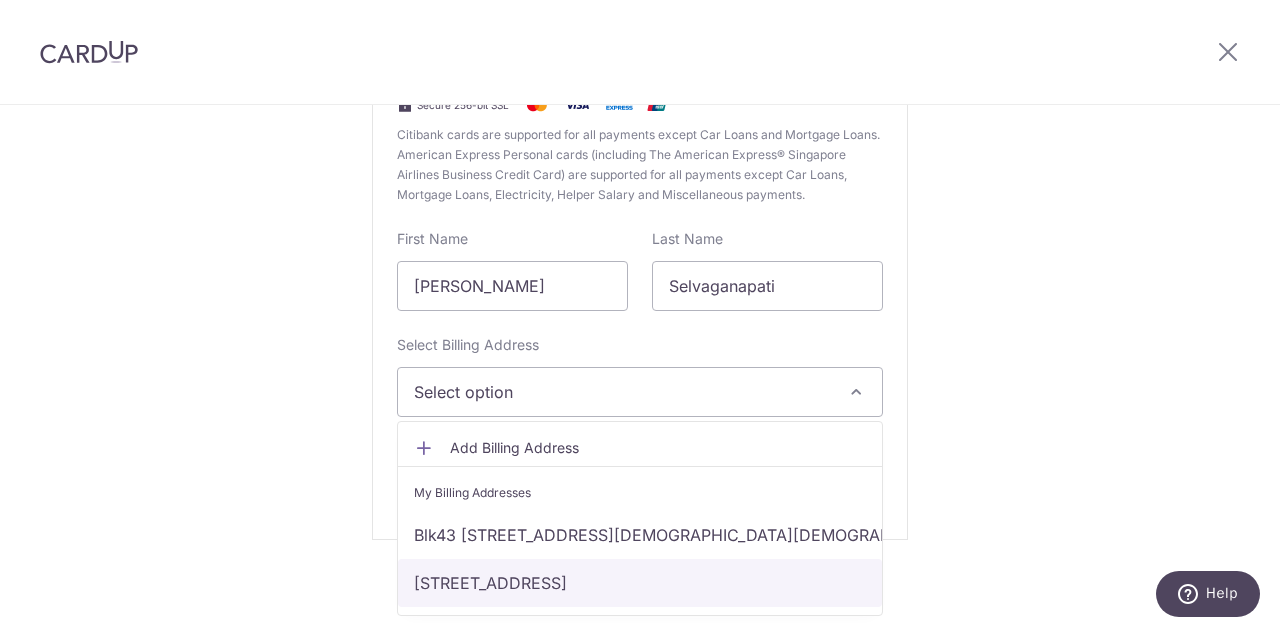 click on "[STREET_ADDRESS]" at bounding box center (640, 583) 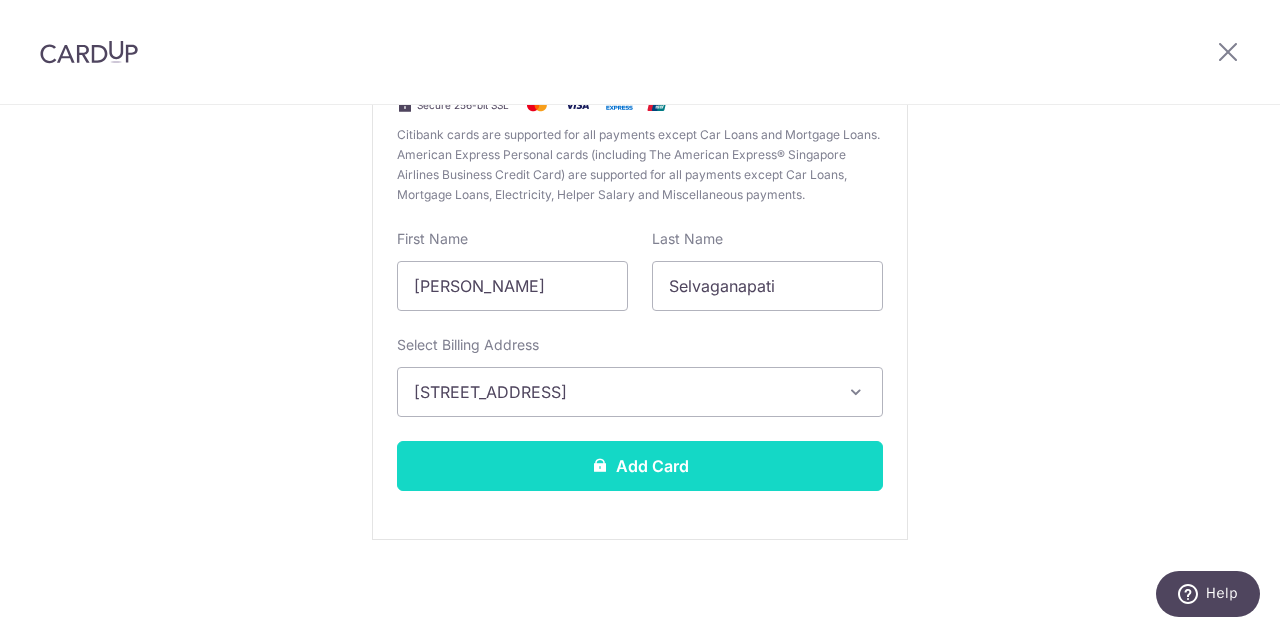 click at bounding box center [600, 465] 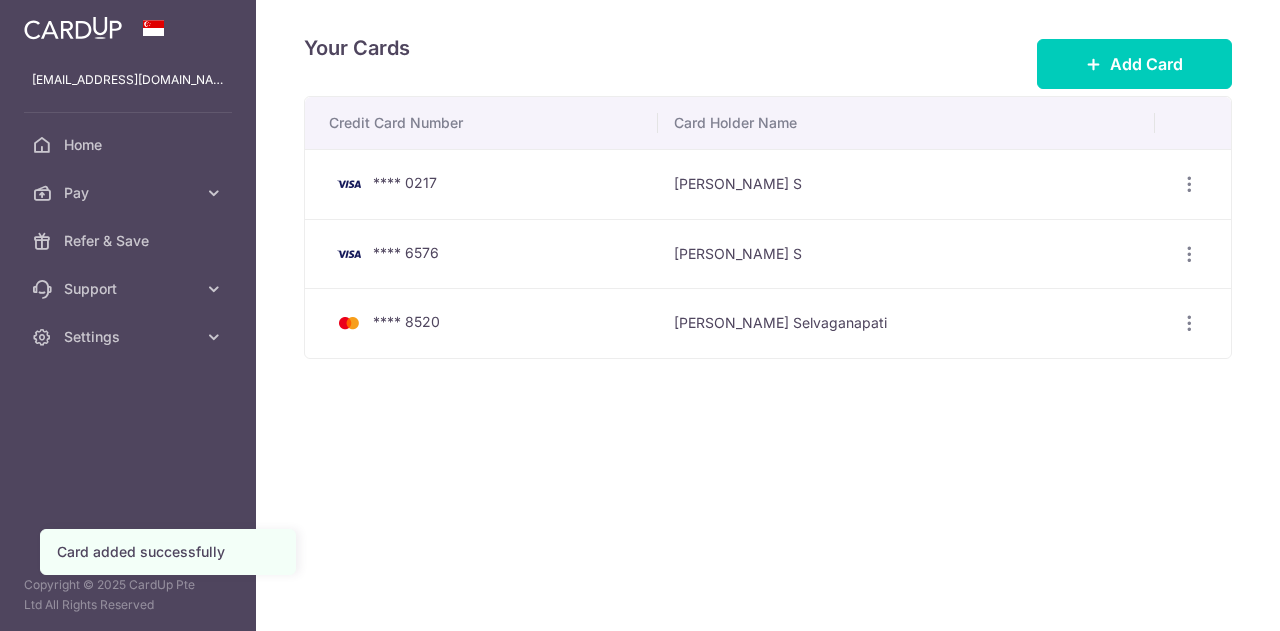 scroll, scrollTop: 0, scrollLeft: 0, axis: both 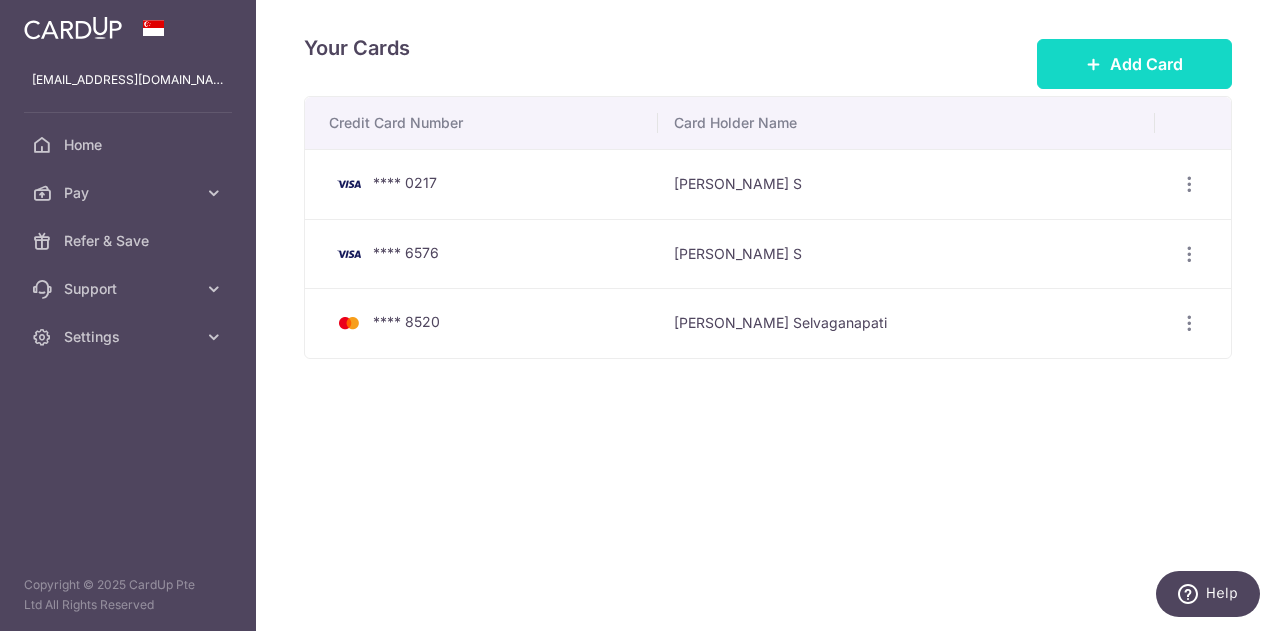 click on "Add Card" at bounding box center (1146, 64) 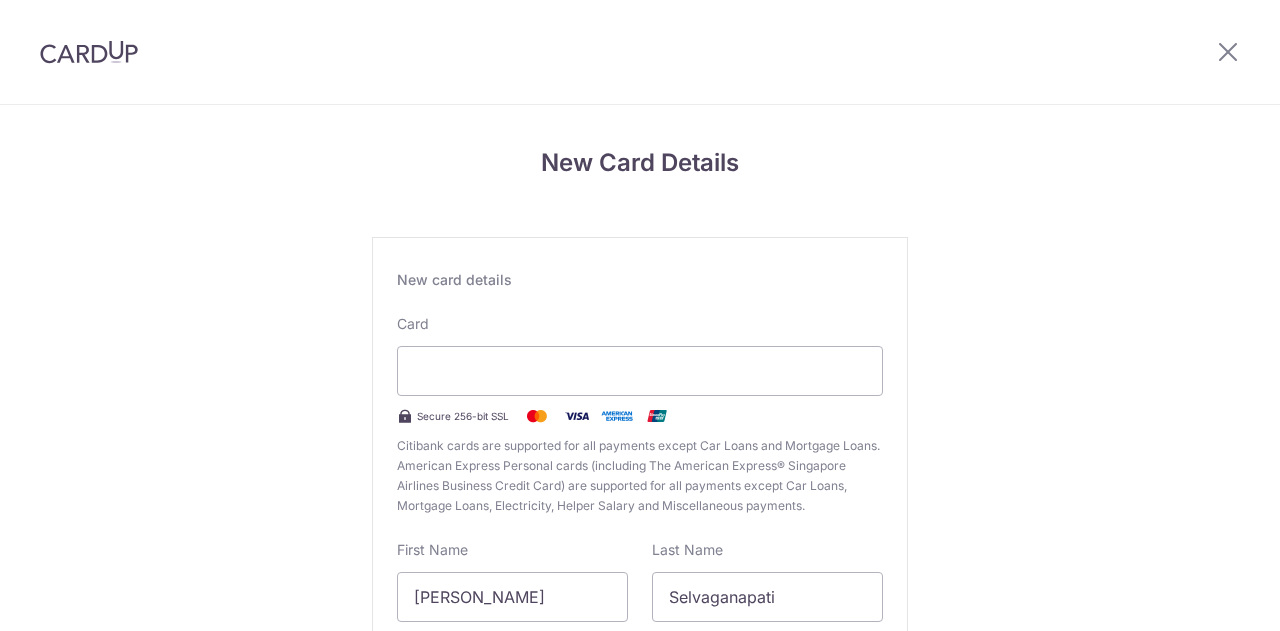 scroll, scrollTop: 0, scrollLeft: 0, axis: both 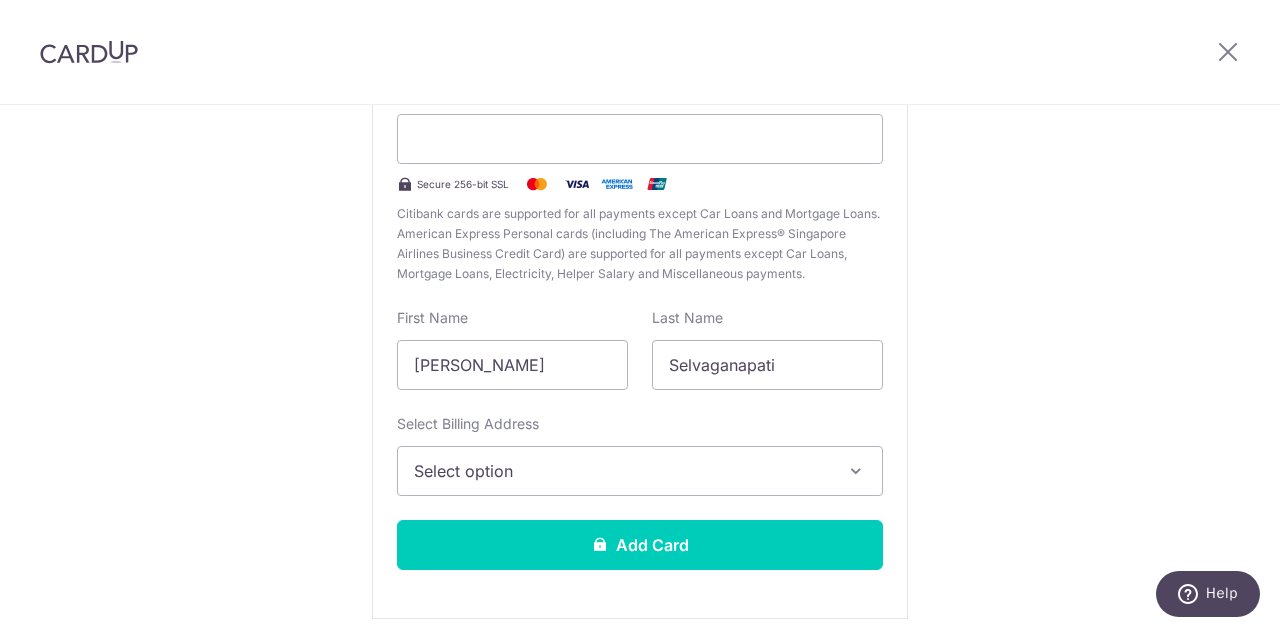 click on "Select option" at bounding box center [640, 471] 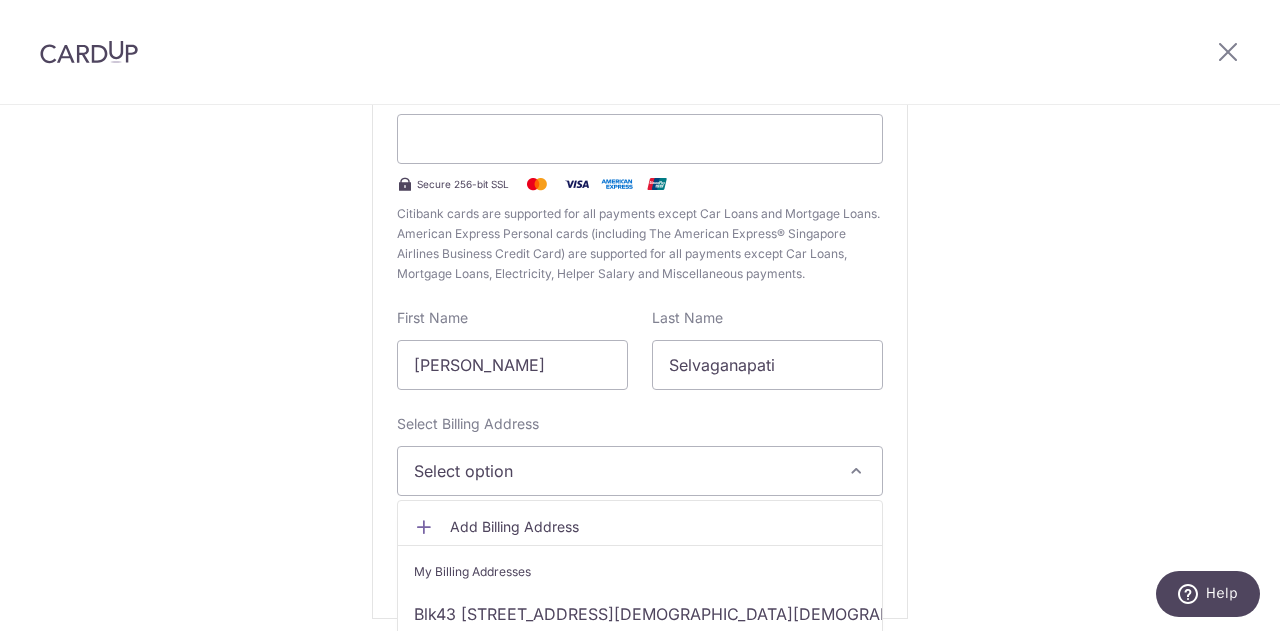 scroll, scrollTop: 311, scrollLeft: 0, axis: vertical 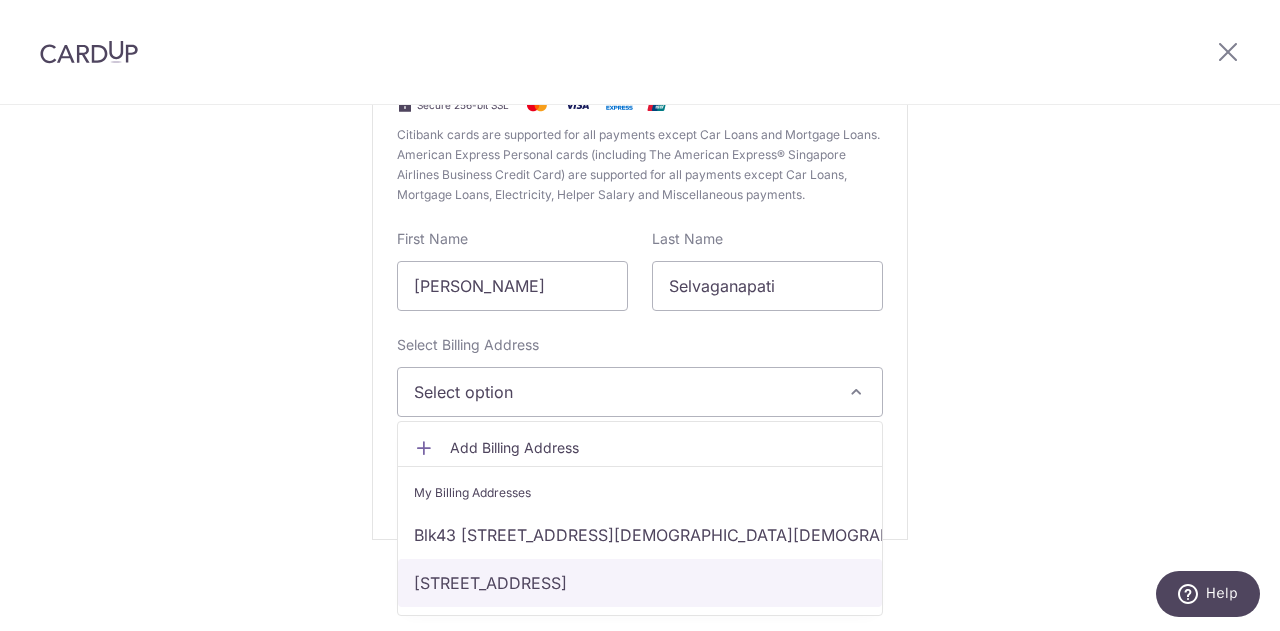 click on "[STREET_ADDRESS]" at bounding box center (640, 583) 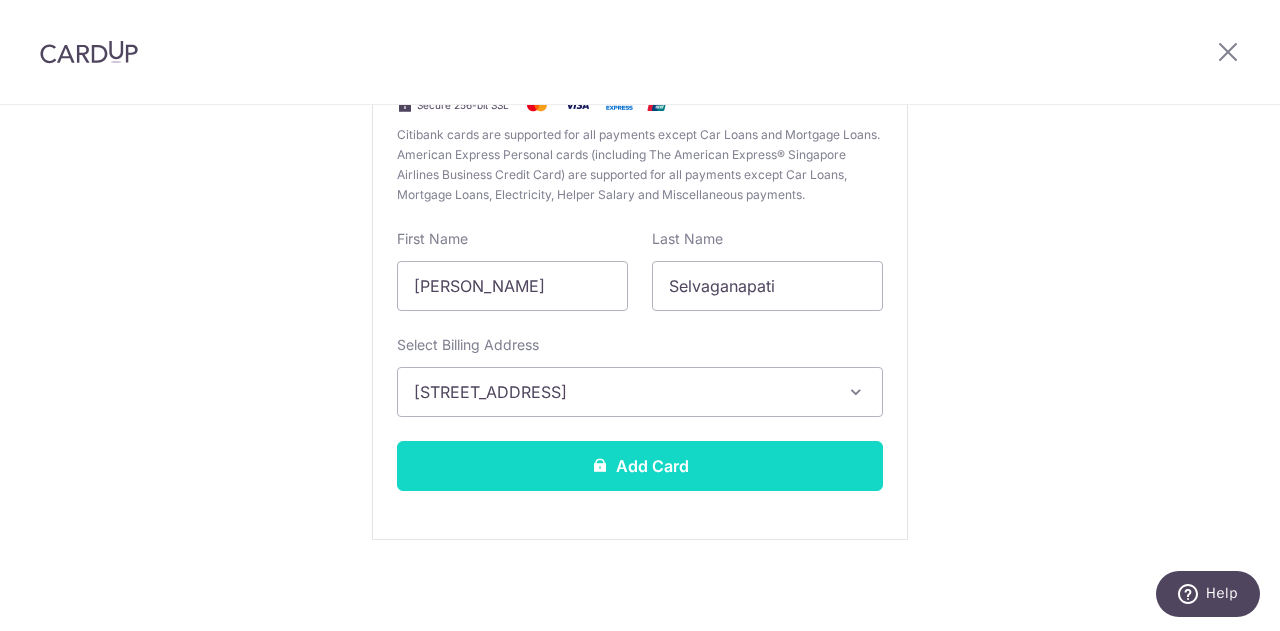 click on "Add Card" at bounding box center (640, 466) 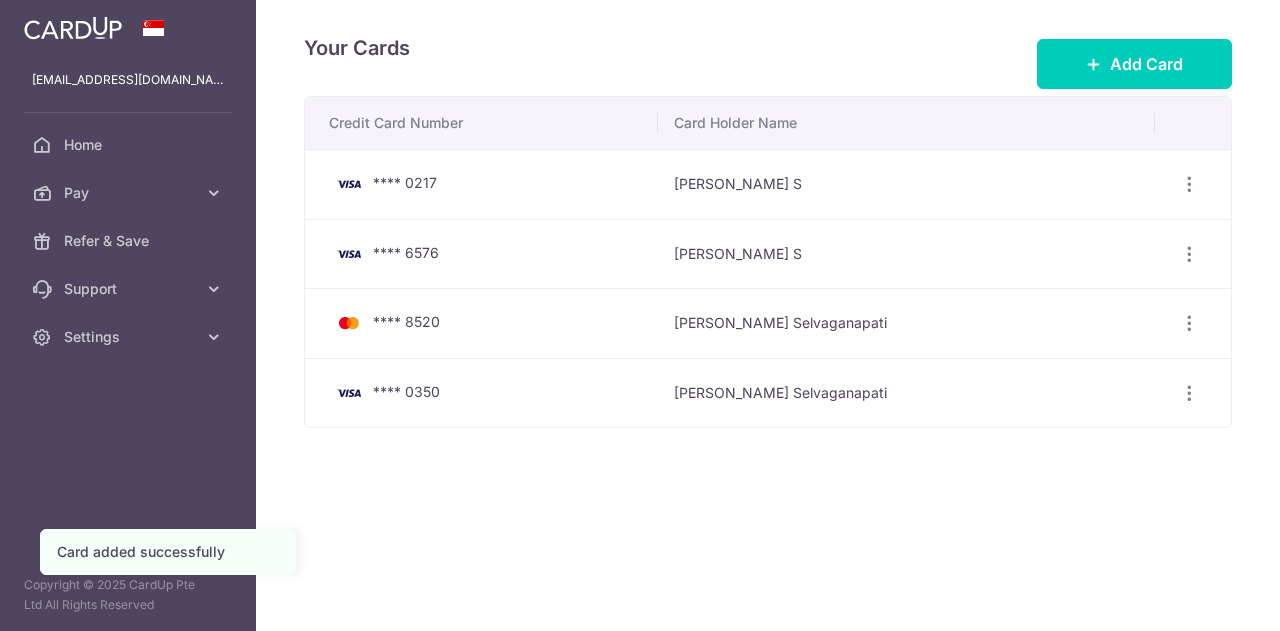 scroll, scrollTop: 0, scrollLeft: 0, axis: both 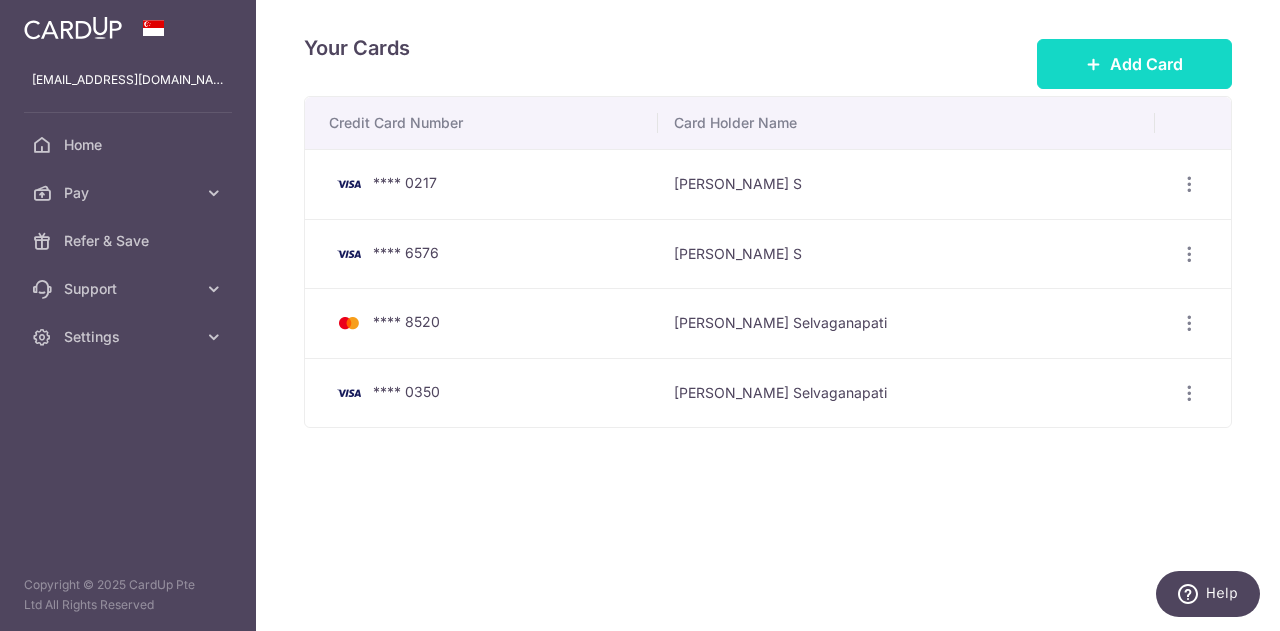 click on "Add Card" at bounding box center (1146, 64) 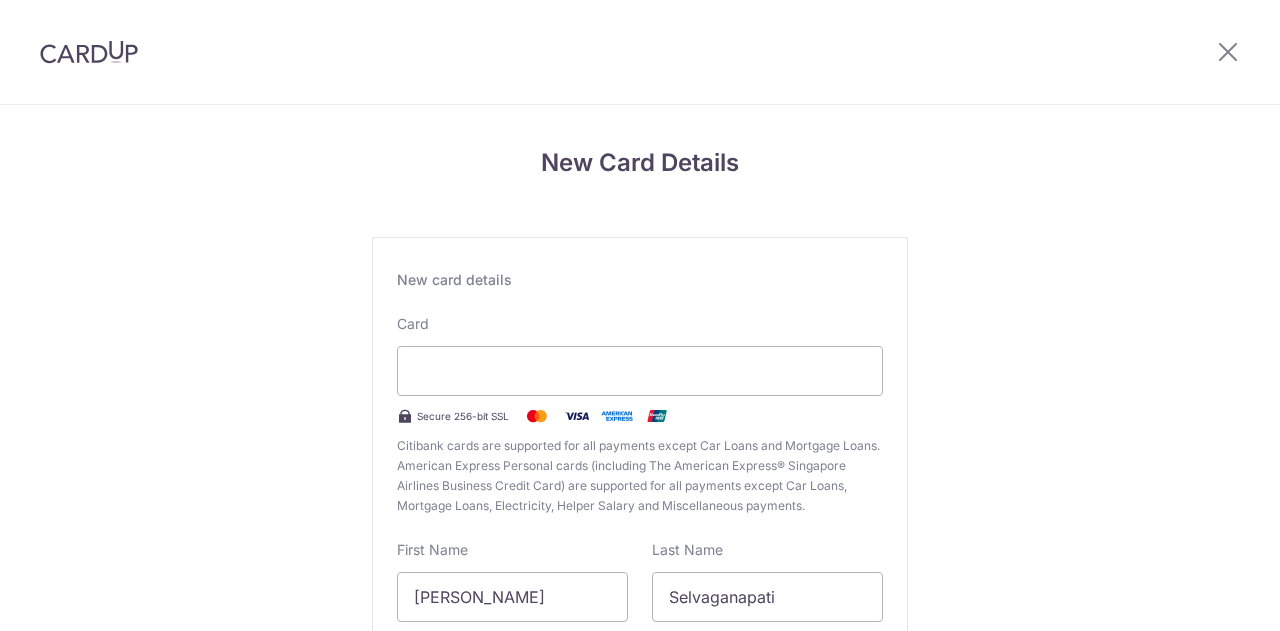 scroll, scrollTop: 0, scrollLeft: 0, axis: both 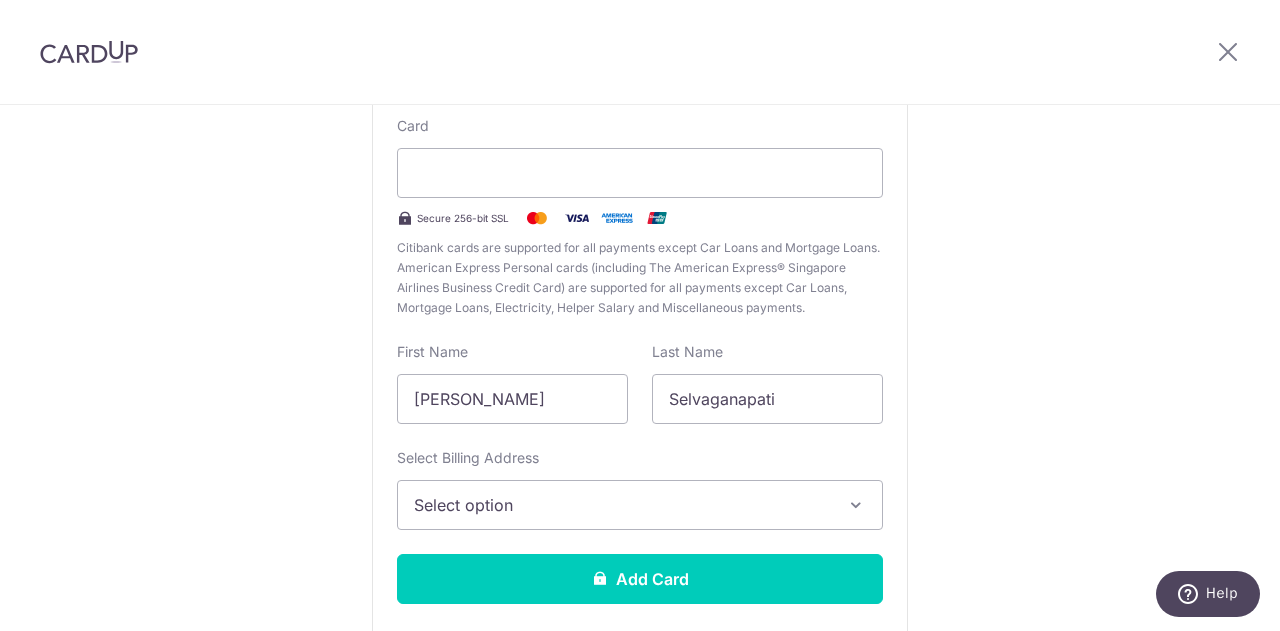 click on "Select option" at bounding box center [622, 505] 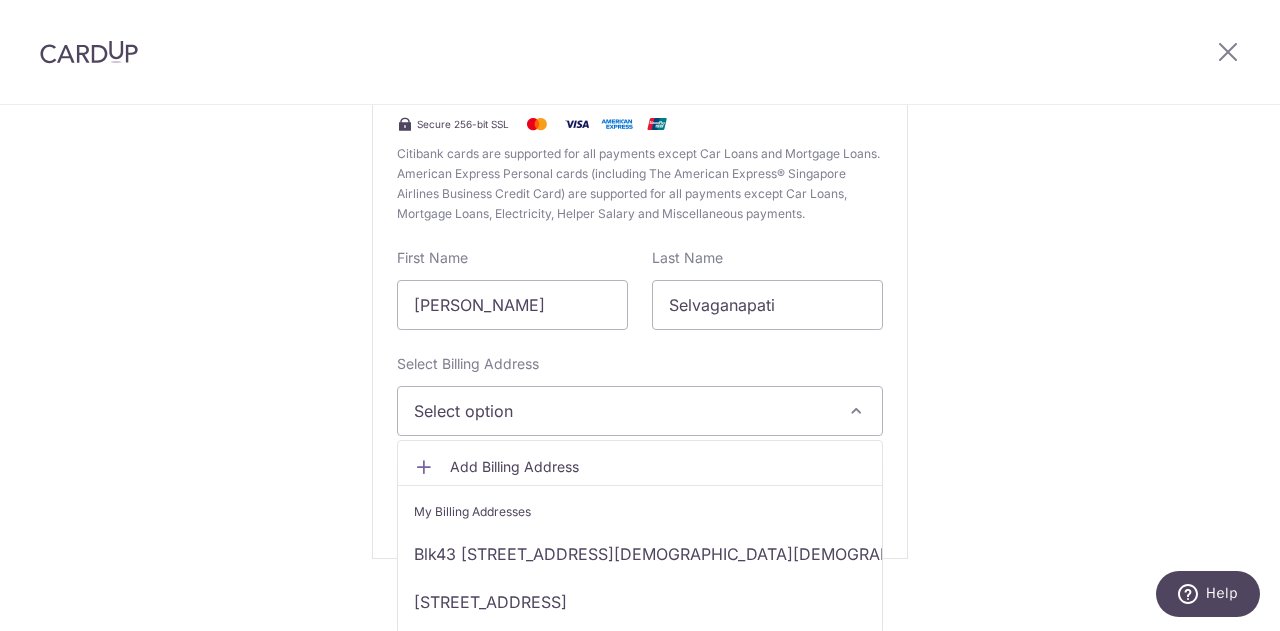scroll, scrollTop: 310, scrollLeft: 0, axis: vertical 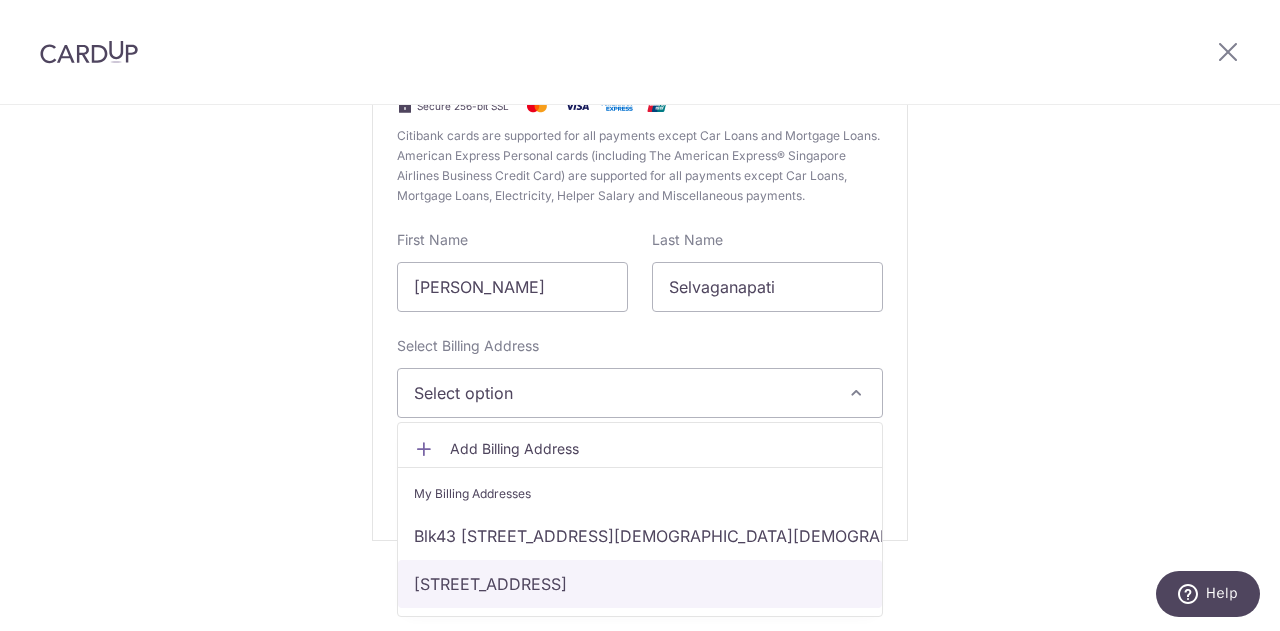 click on "[STREET_ADDRESS]" at bounding box center (640, 584) 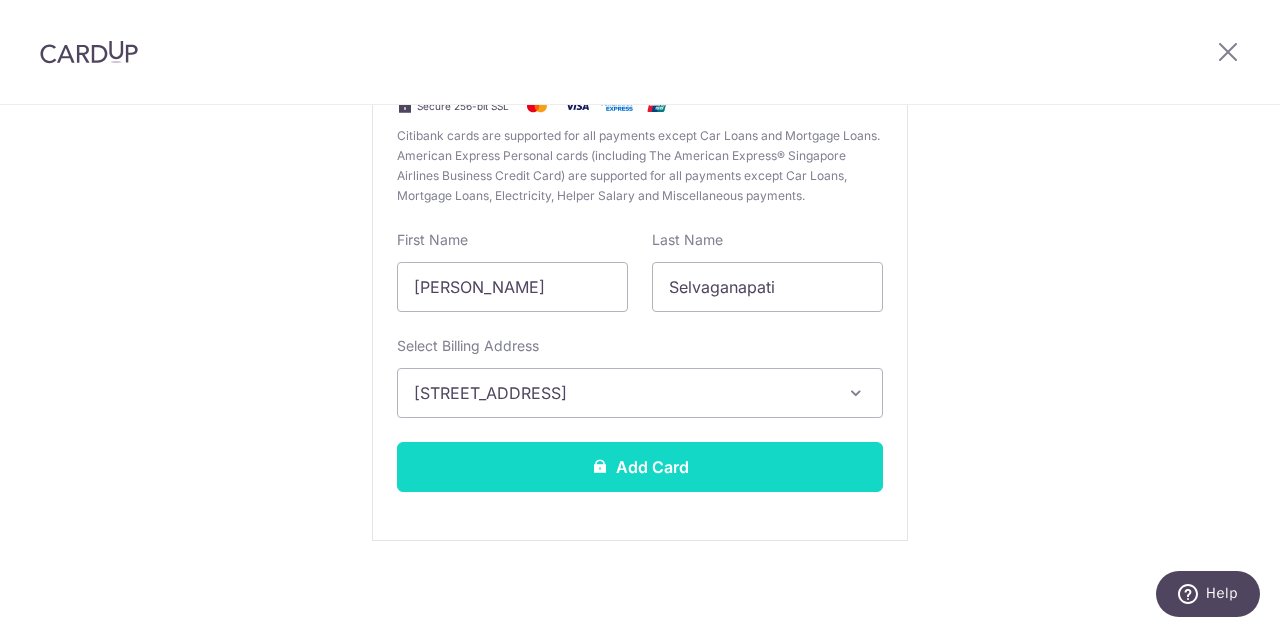 click on "Add Card" at bounding box center [640, 467] 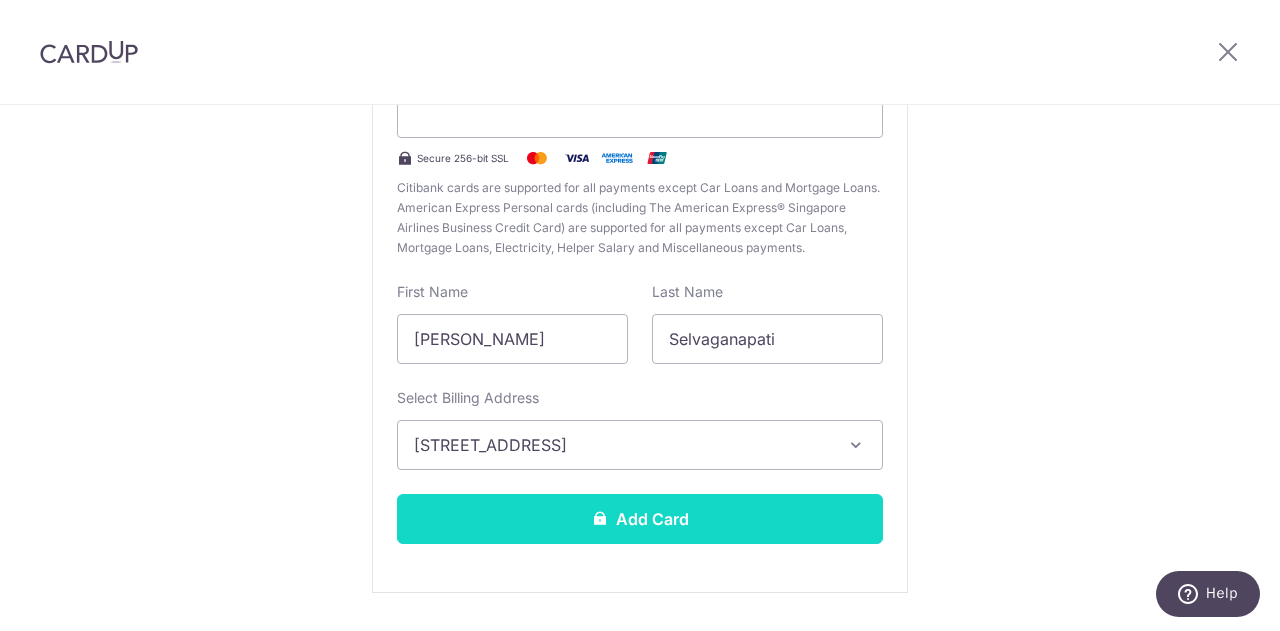 scroll, scrollTop: 362, scrollLeft: 0, axis: vertical 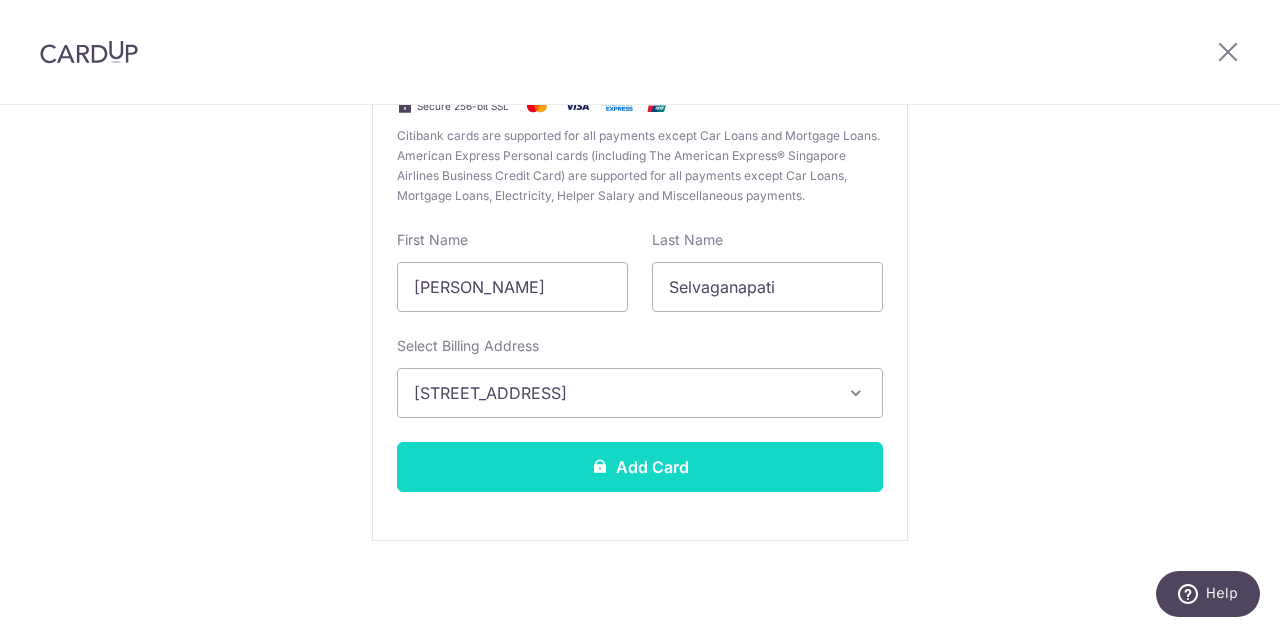 click on "Add Card" at bounding box center [640, 467] 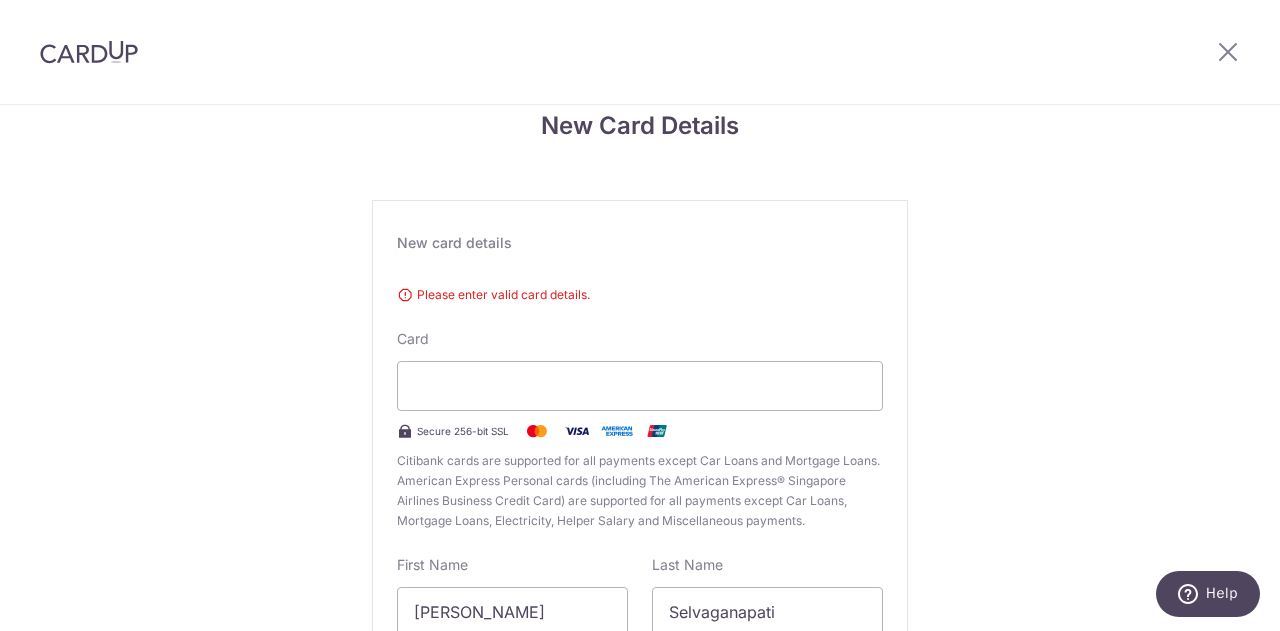 scroll, scrollTop: 2, scrollLeft: 0, axis: vertical 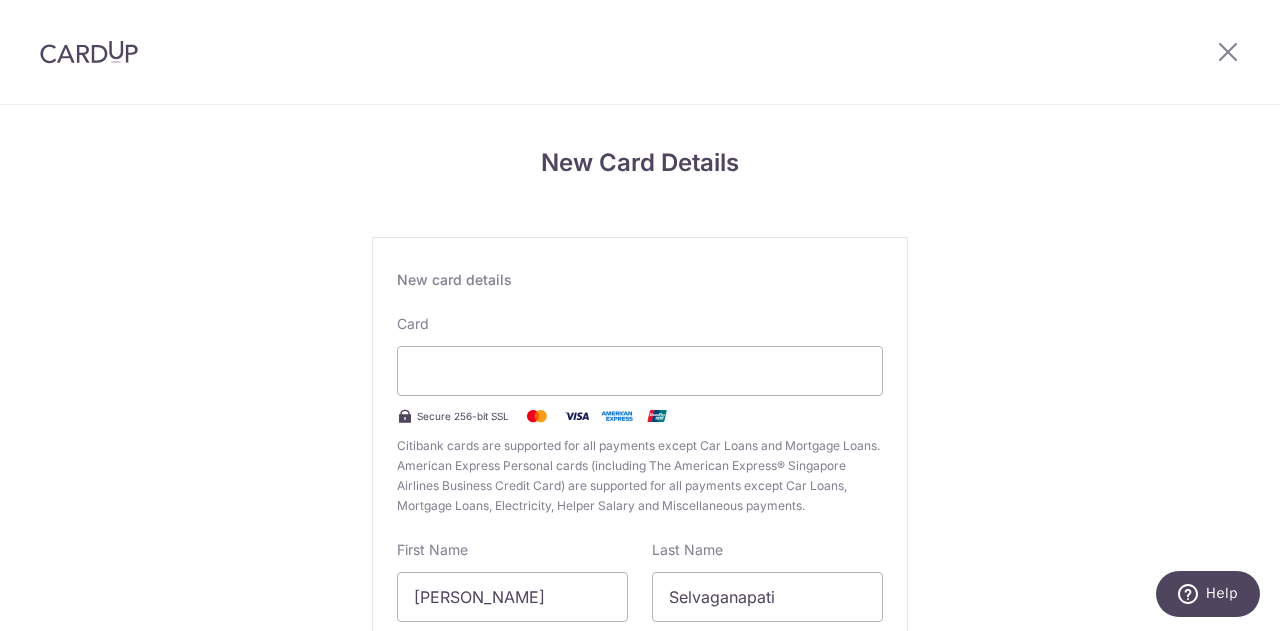 click on "New Card Details
New card details
Please enter valid card details.
Card
Secure 256-bit SSL
Citibank cards are supported for all payments except Car Loans and Mortgage Loans. American Express Personal cards (including The American Express® Singapore Airlines Business Credit Card) are supported for all payments except Car Loans, Mortgage Loans, Electricity, Helper Salary and Miscellaneous payments.
First Name
Karthick
Last Name
Selvaganapati
Select Billing Address" at bounding box center (640, 525) 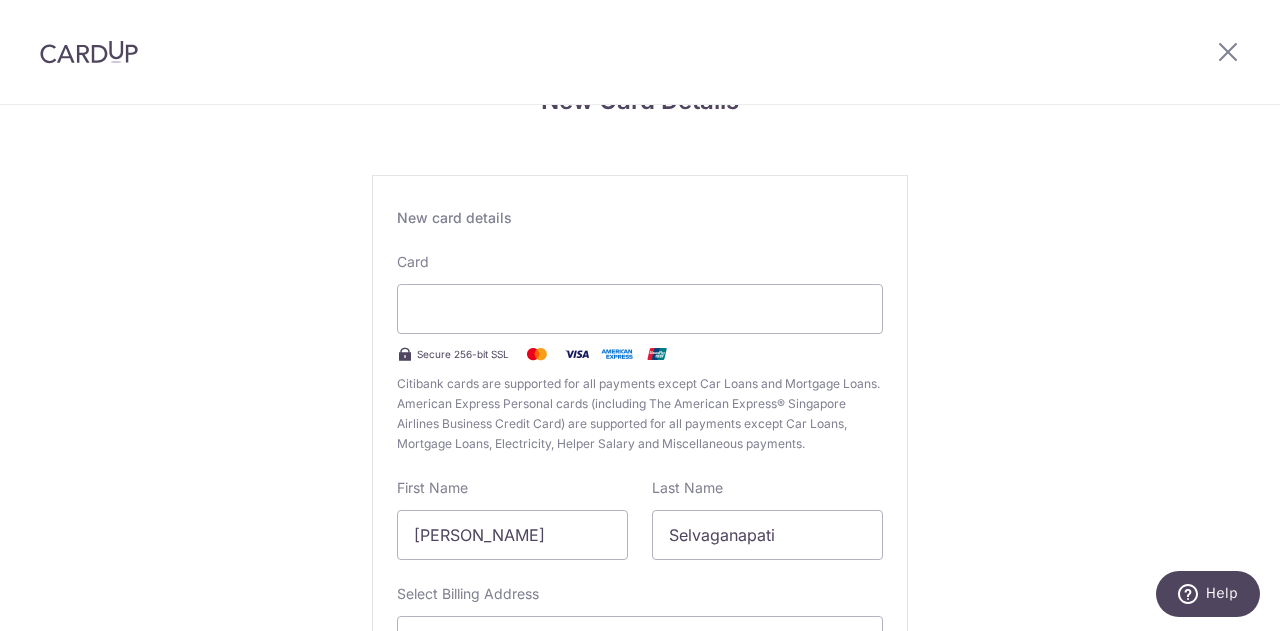 scroll, scrollTop: 311, scrollLeft: 0, axis: vertical 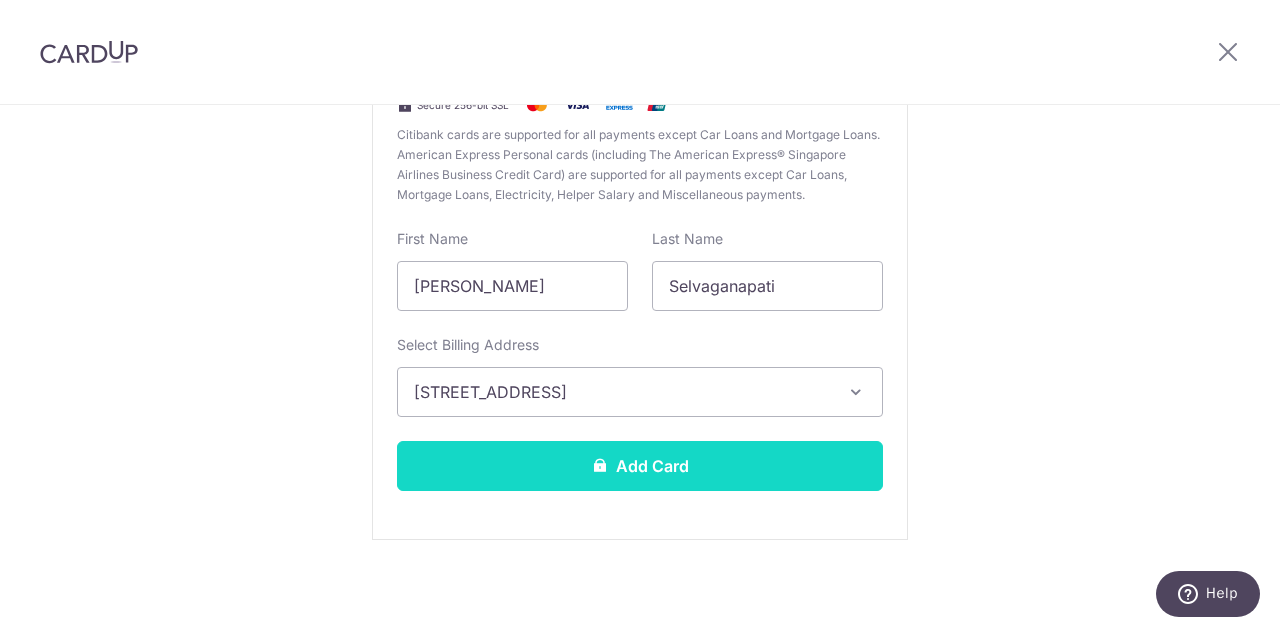 click on "Add Card" at bounding box center [640, 466] 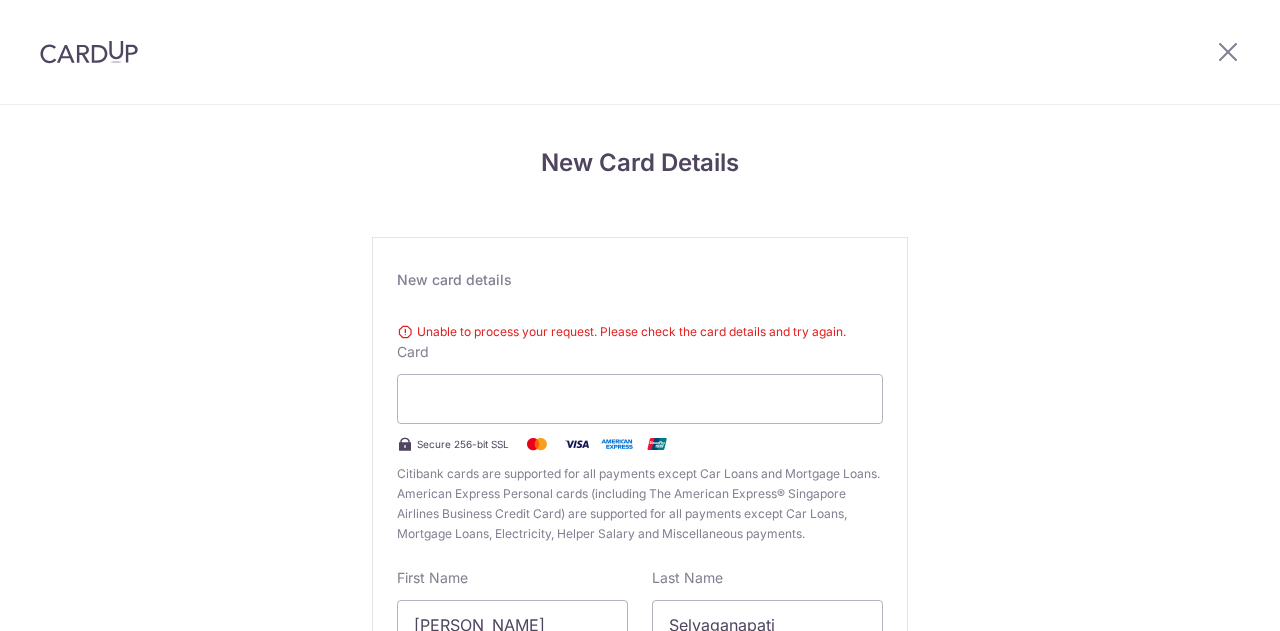 scroll, scrollTop: 0, scrollLeft: 0, axis: both 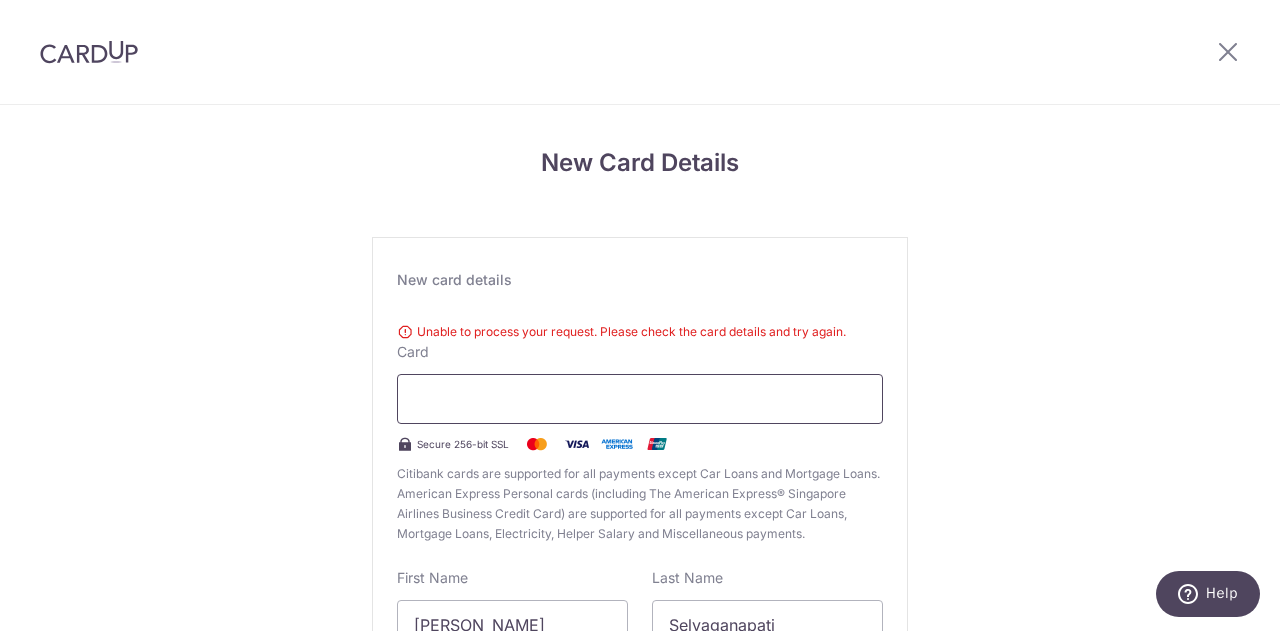 click at bounding box center (640, 399) 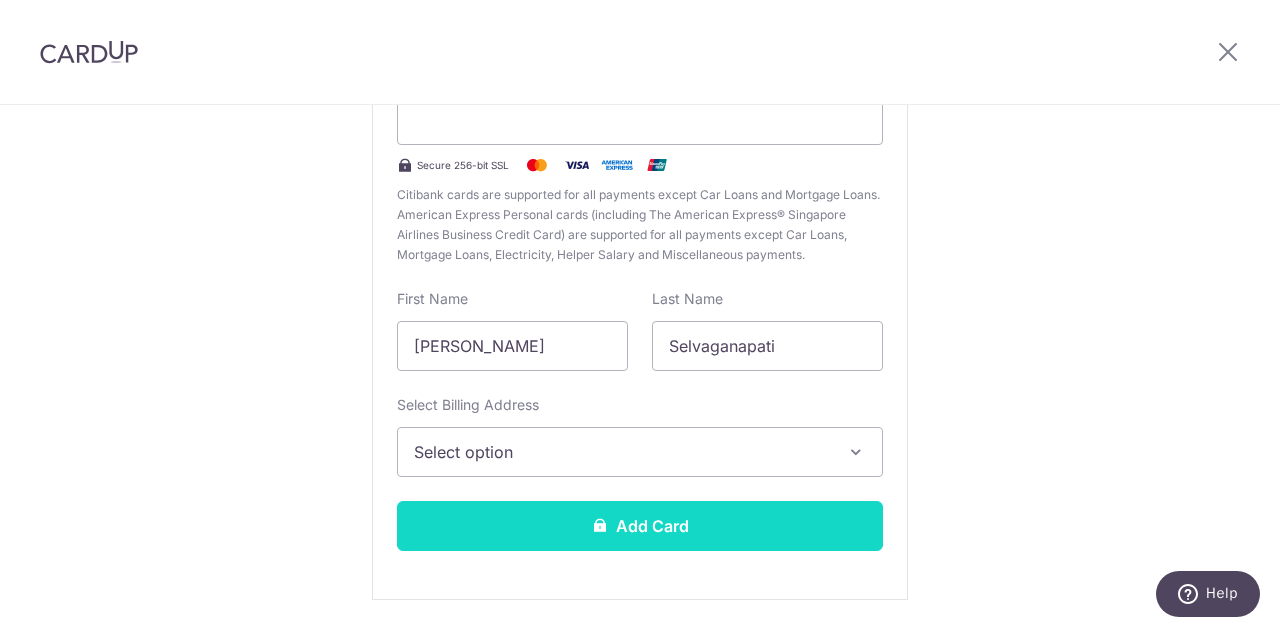 scroll, scrollTop: 339, scrollLeft: 0, axis: vertical 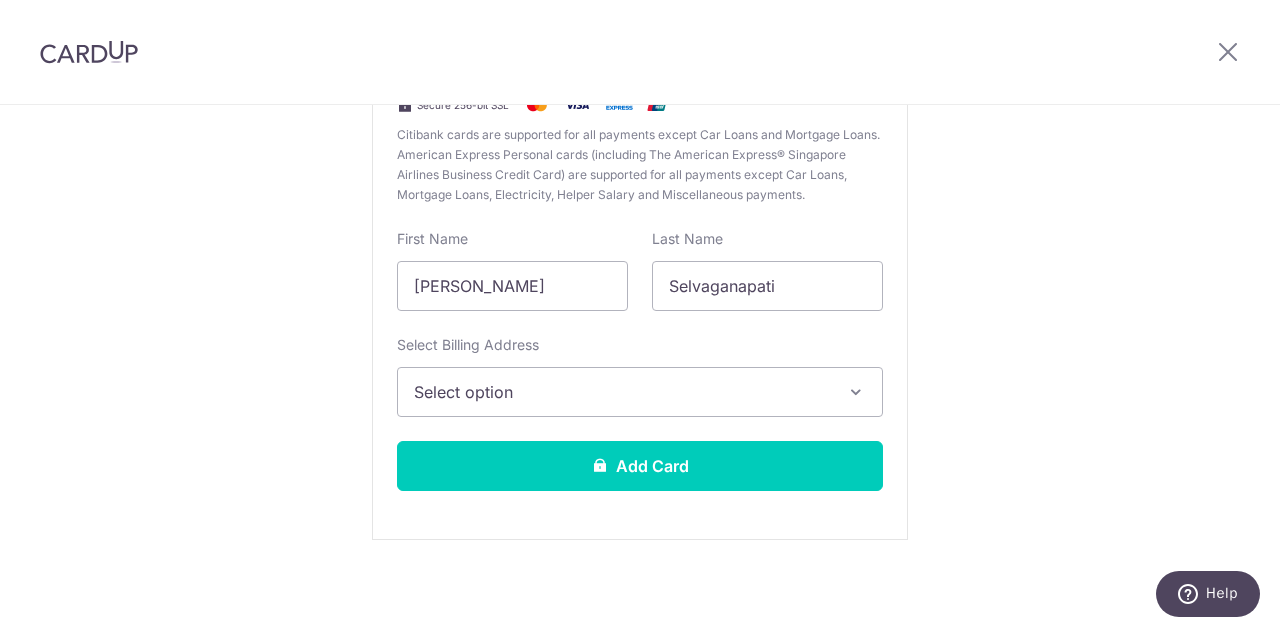 click on "Select option" at bounding box center (622, 392) 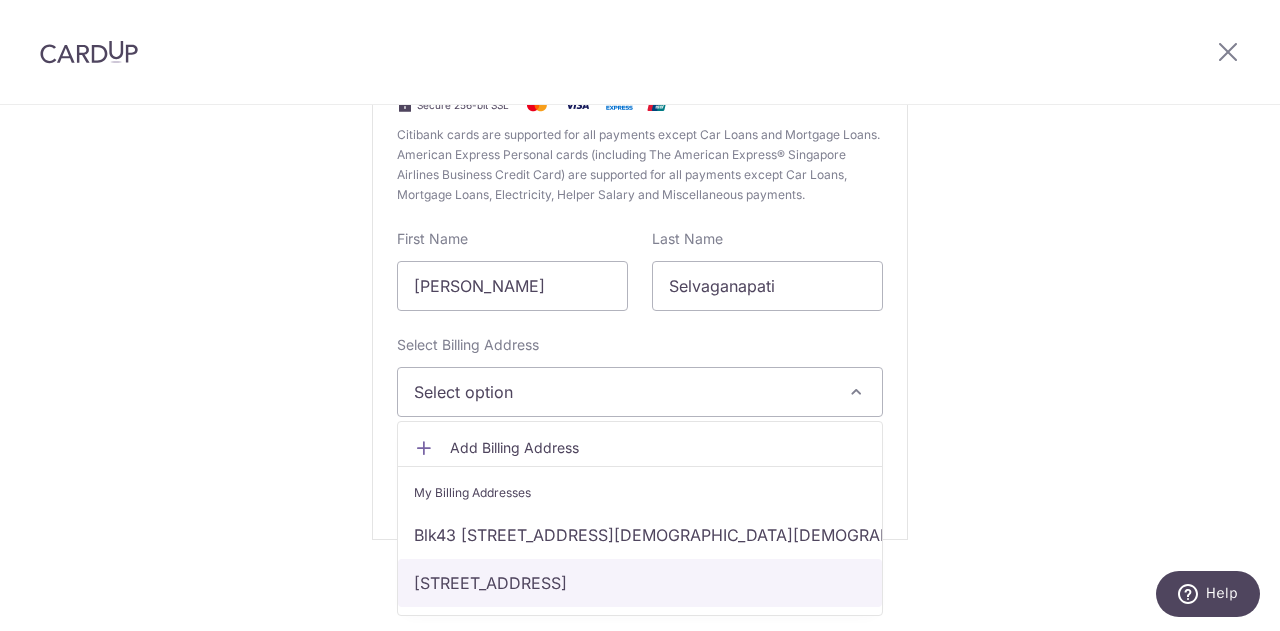 click on "[STREET_ADDRESS]" at bounding box center (640, 583) 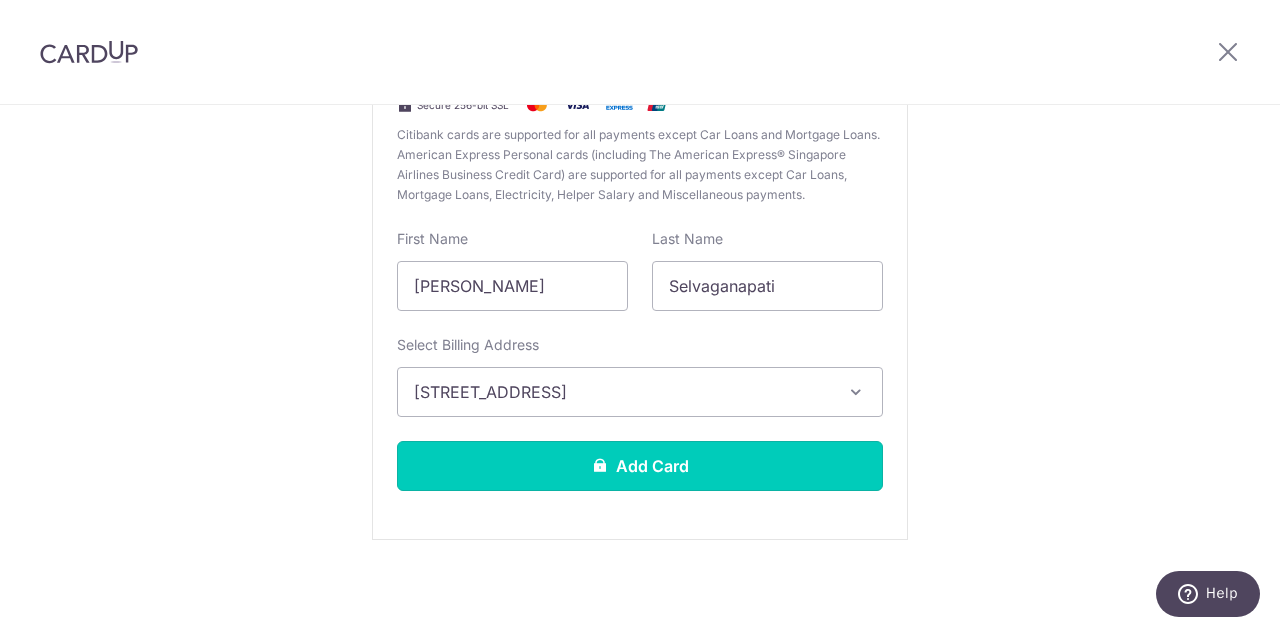 click on "Add Card" at bounding box center [640, 466] 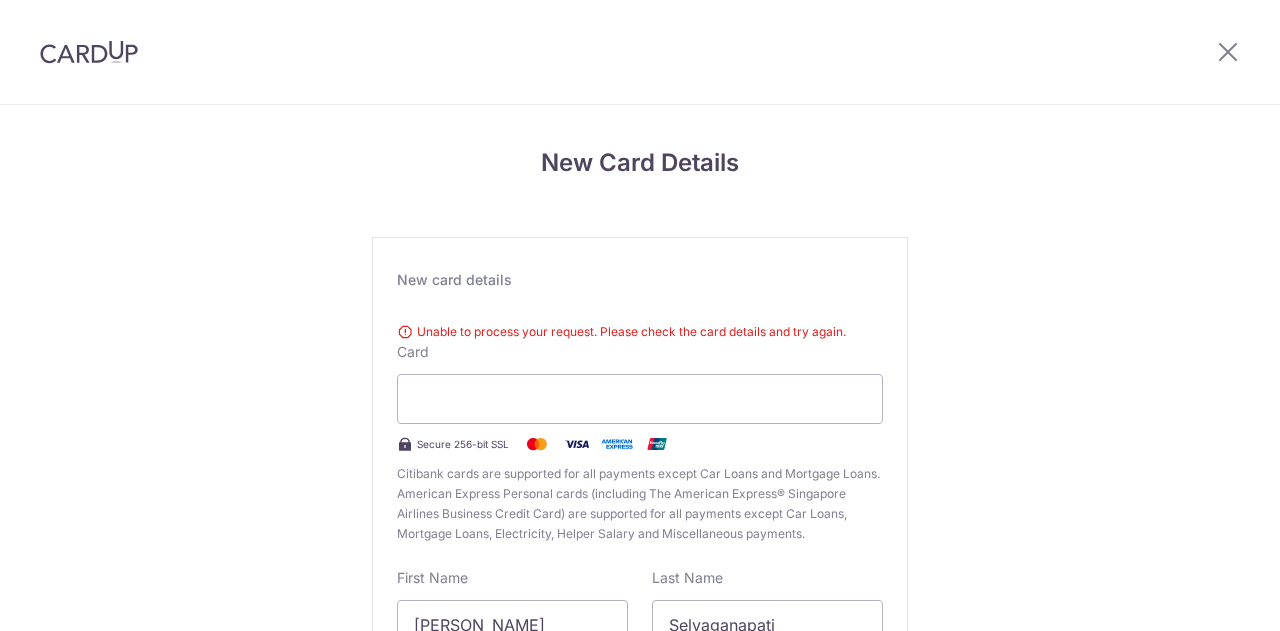 scroll, scrollTop: 0, scrollLeft: 0, axis: both 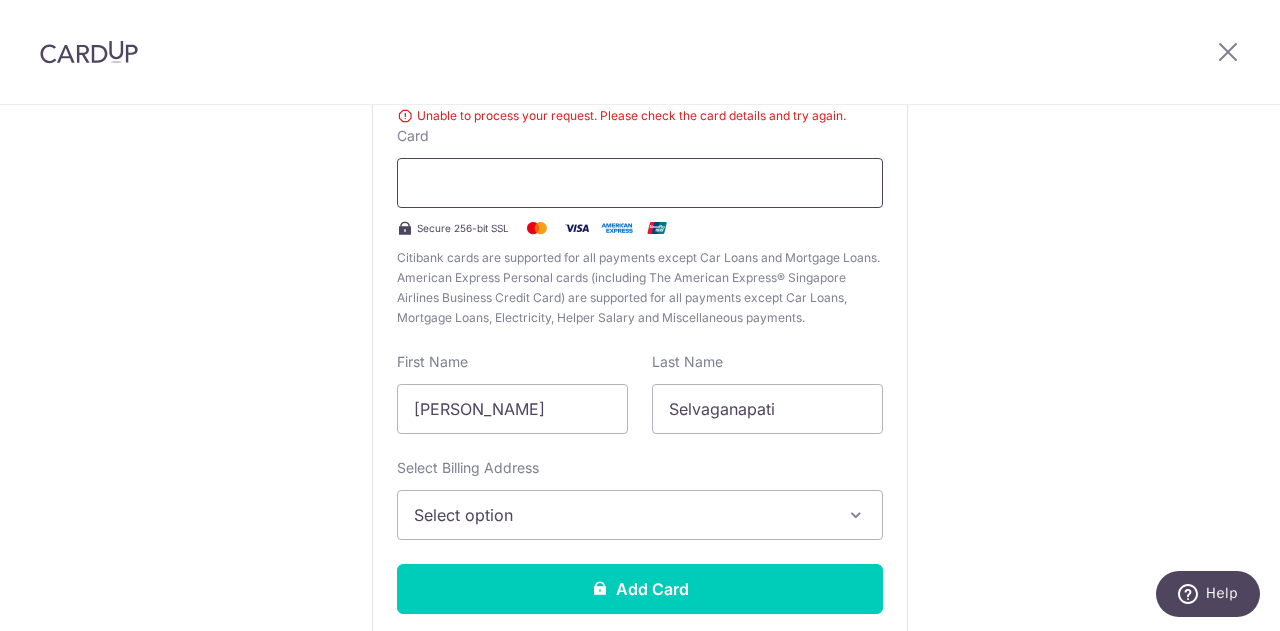 click at bounding box center (640, 183) 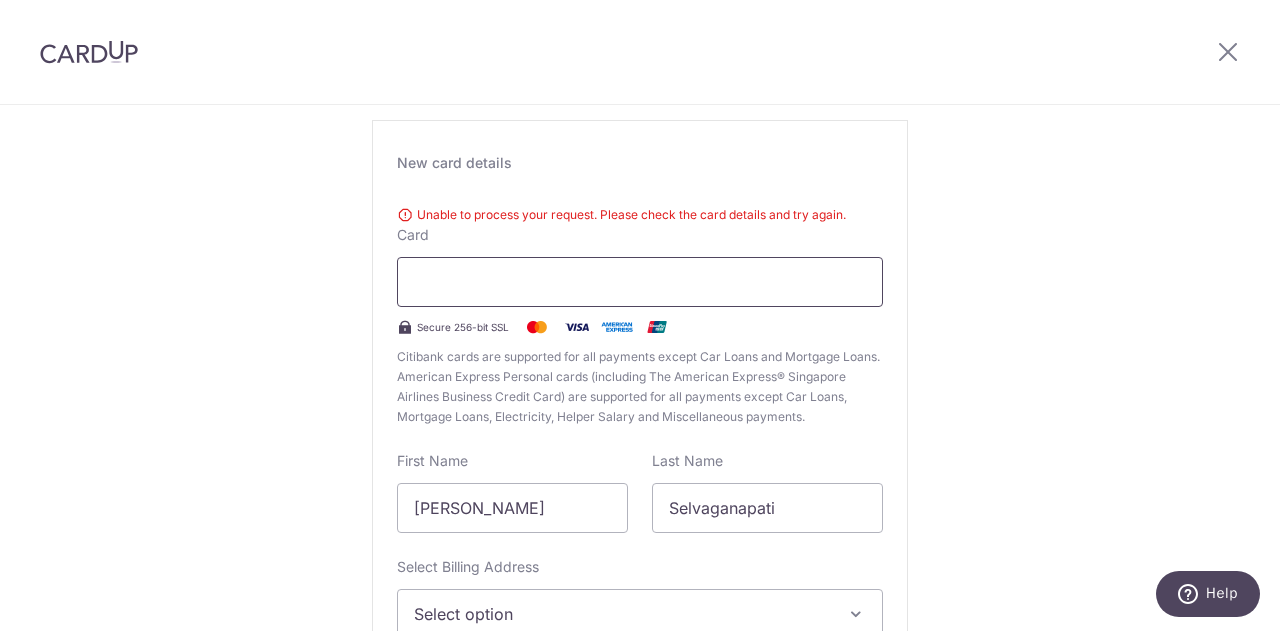 scroll, scrollTop: 116, scrollLeft: 0, axis: vertical 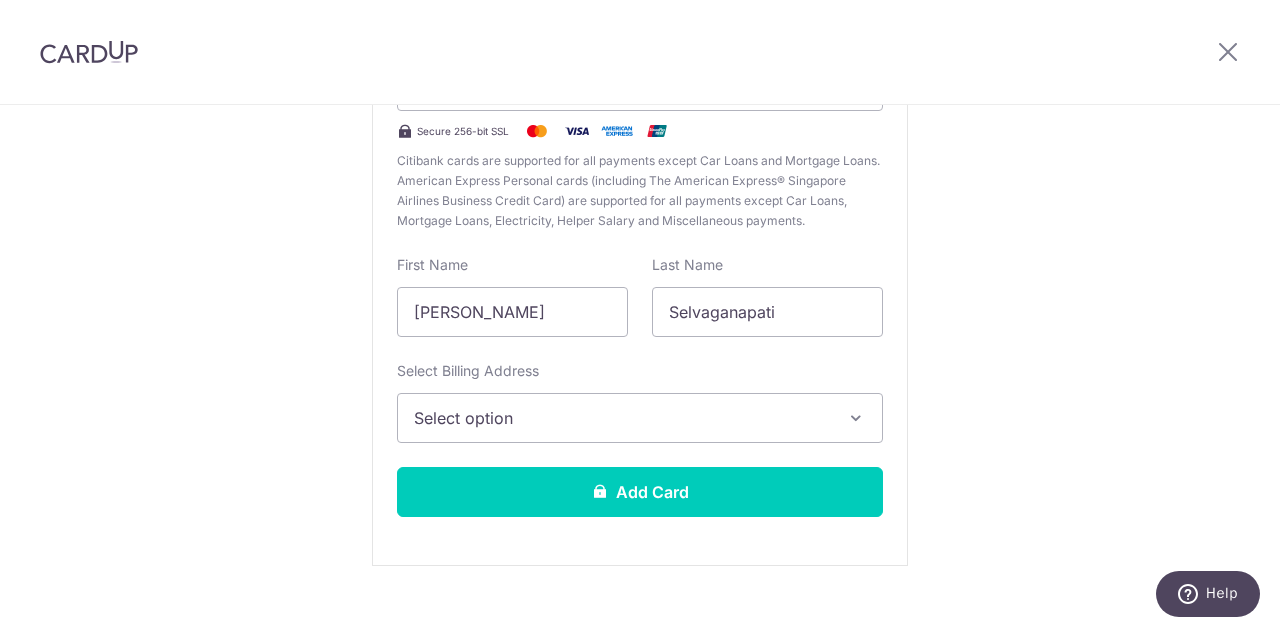 click on "Select option" at bounding box center (622, 418) 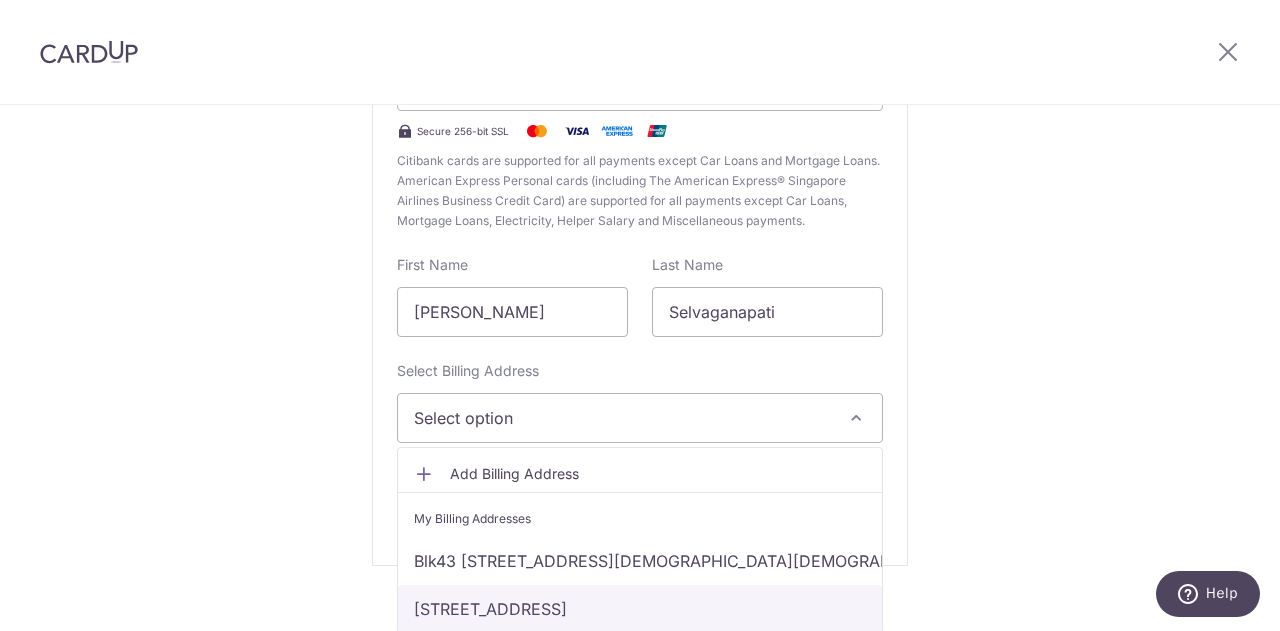 click on "[STREET_ADDRESS]" at bounding box center [640, 609] 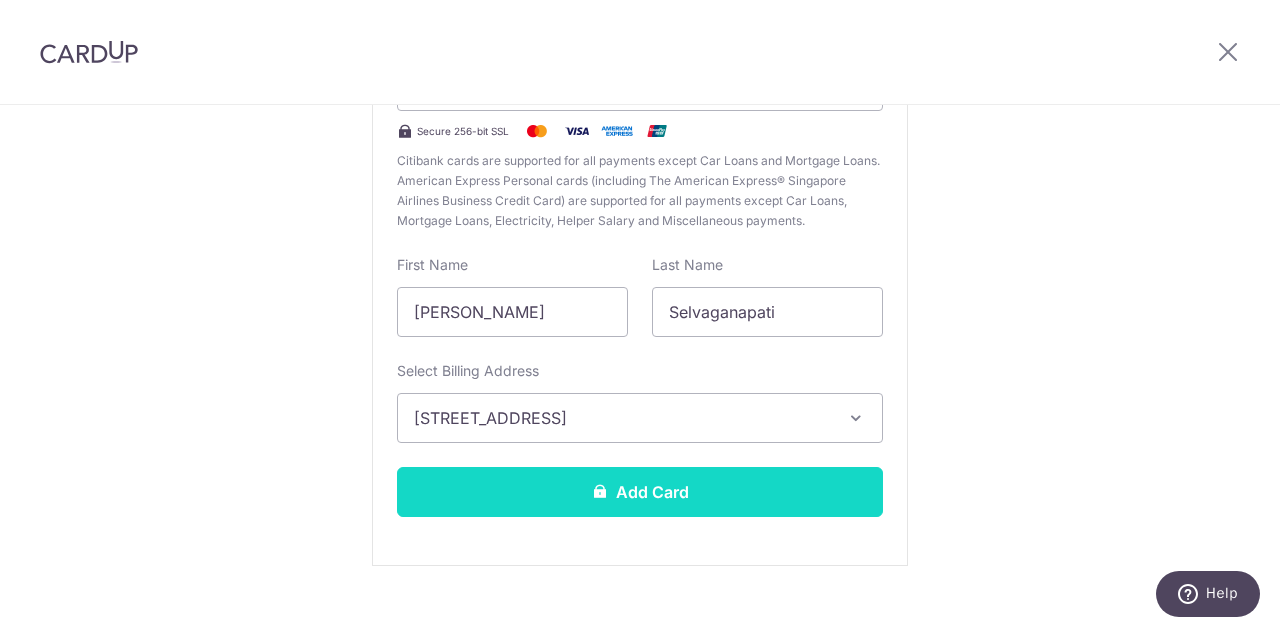 click on "Add Card" at bounding box center (640, 492) 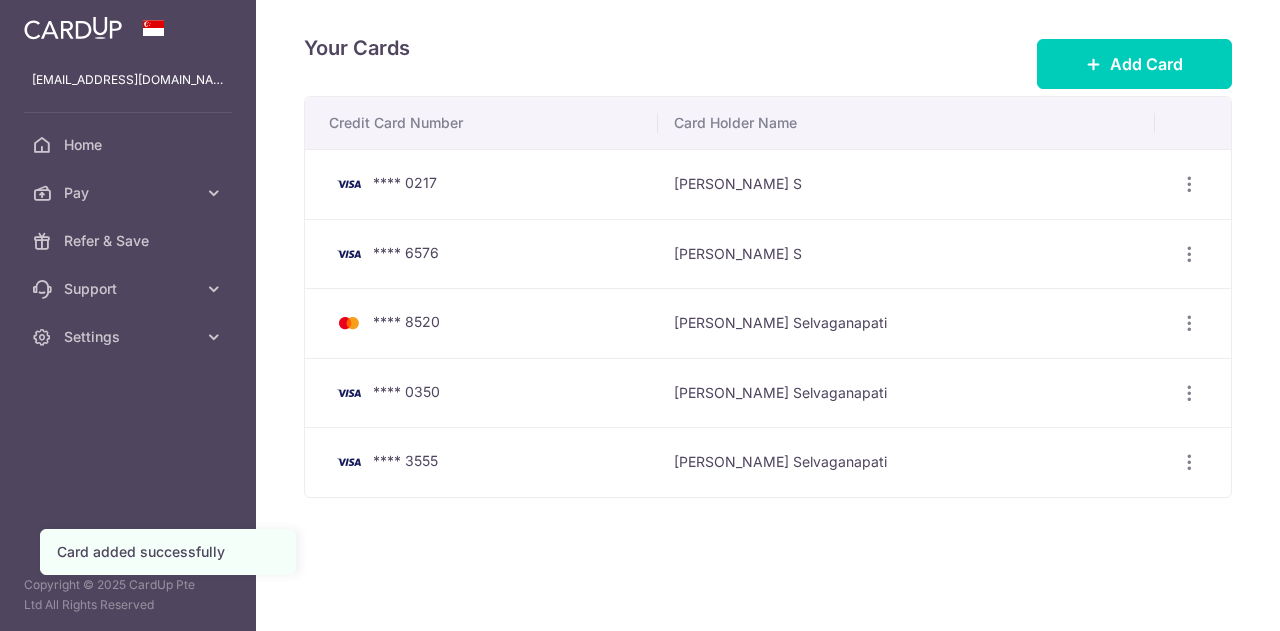 scroll, scrollTop: 0, scrollLeft: 0, axis: both 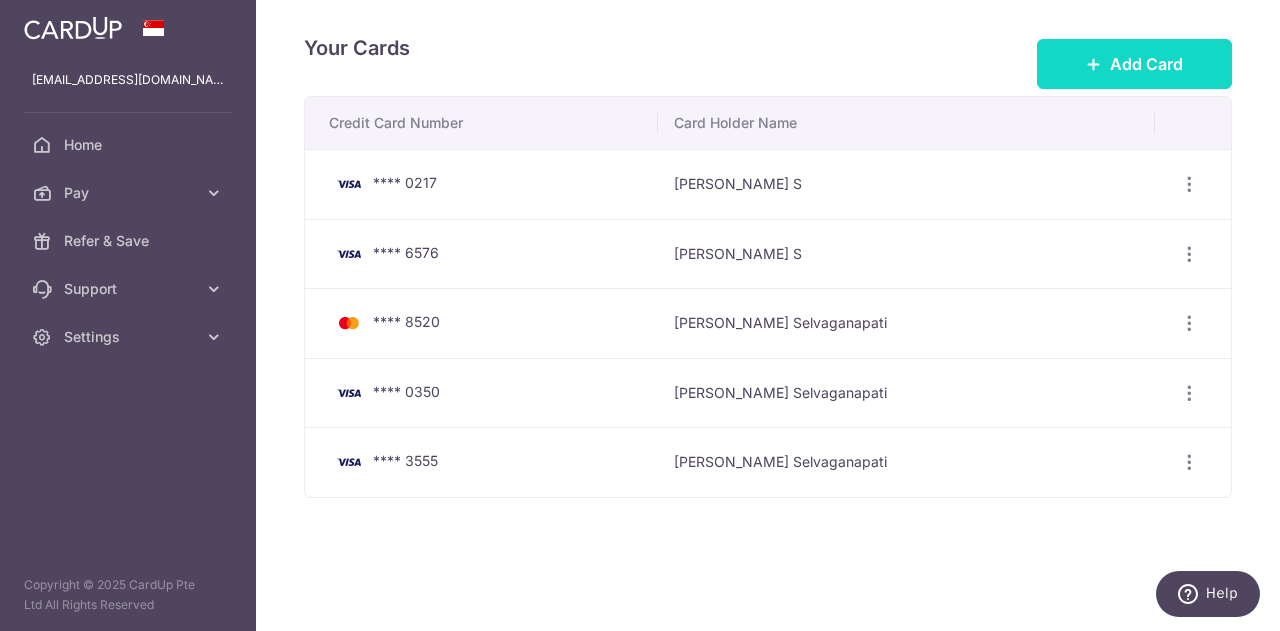 click on "Add Card" at bounding box center (1146, 64) 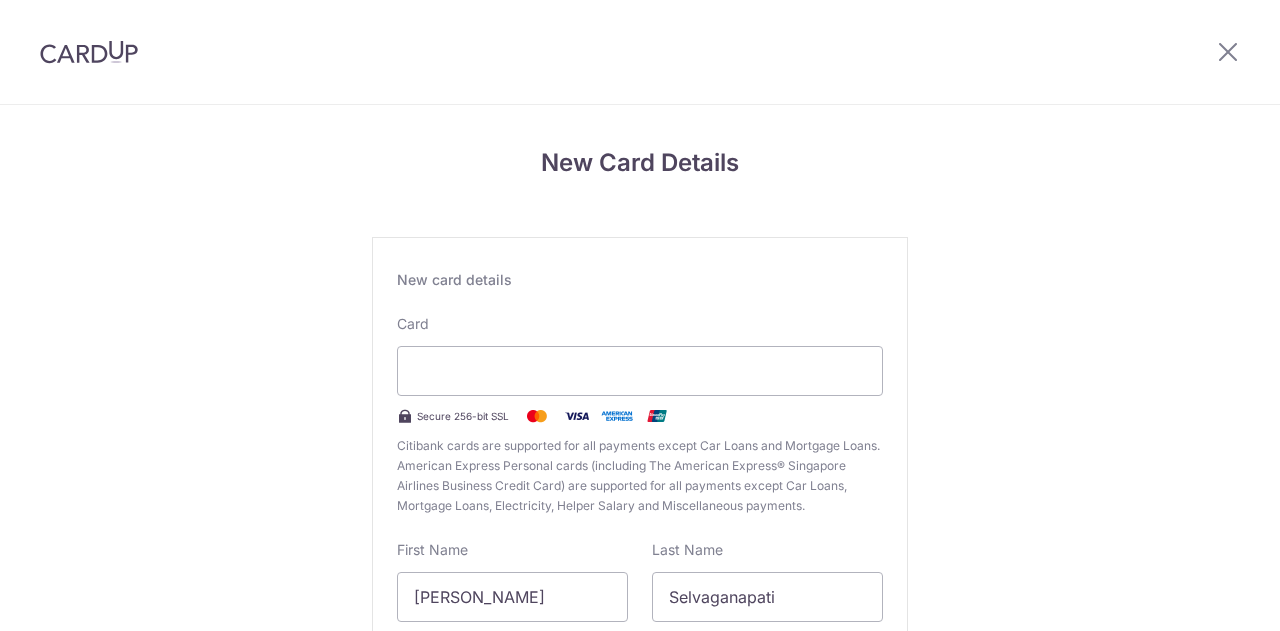 scroll, scrollTop: 0, scrollLeft: 0, axis: both 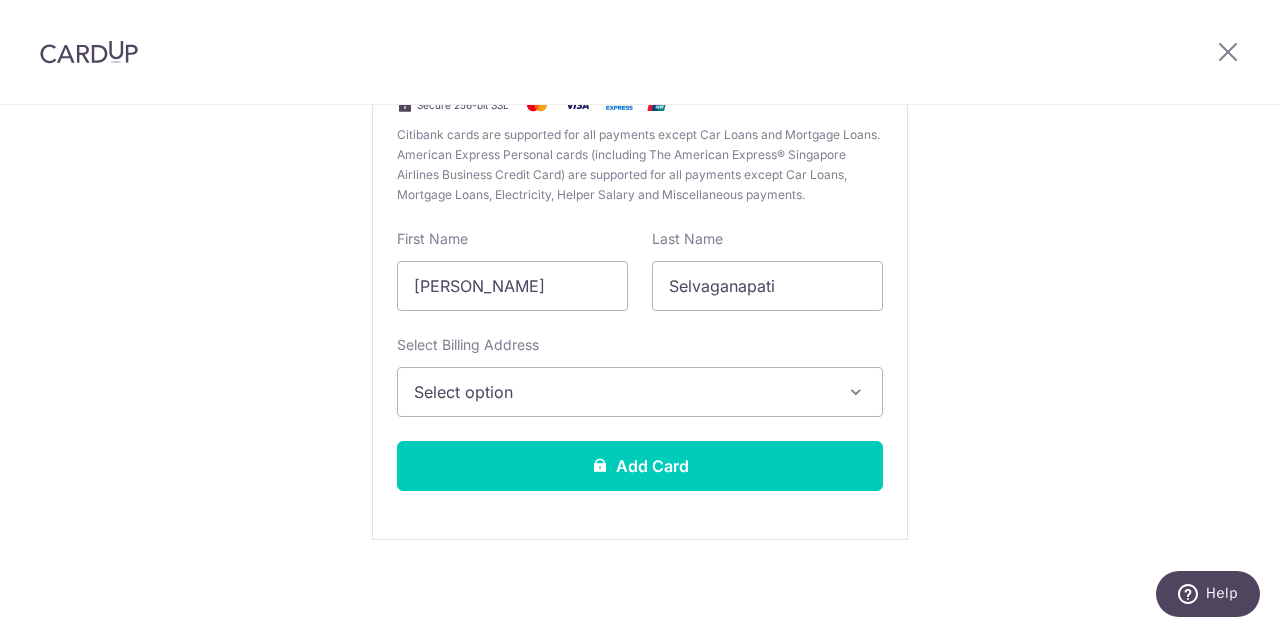 click on "Select option" at bounding box center [622, 392] 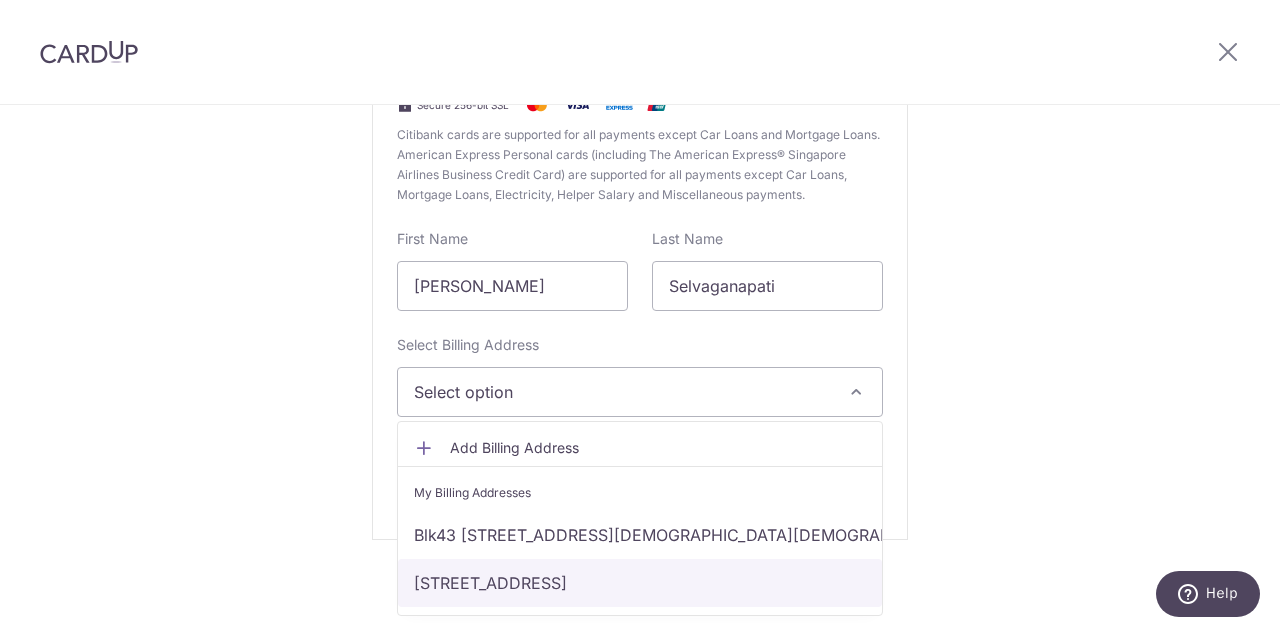 click on "[STREET_ADDRESS]" at bounding box center [640, 583] 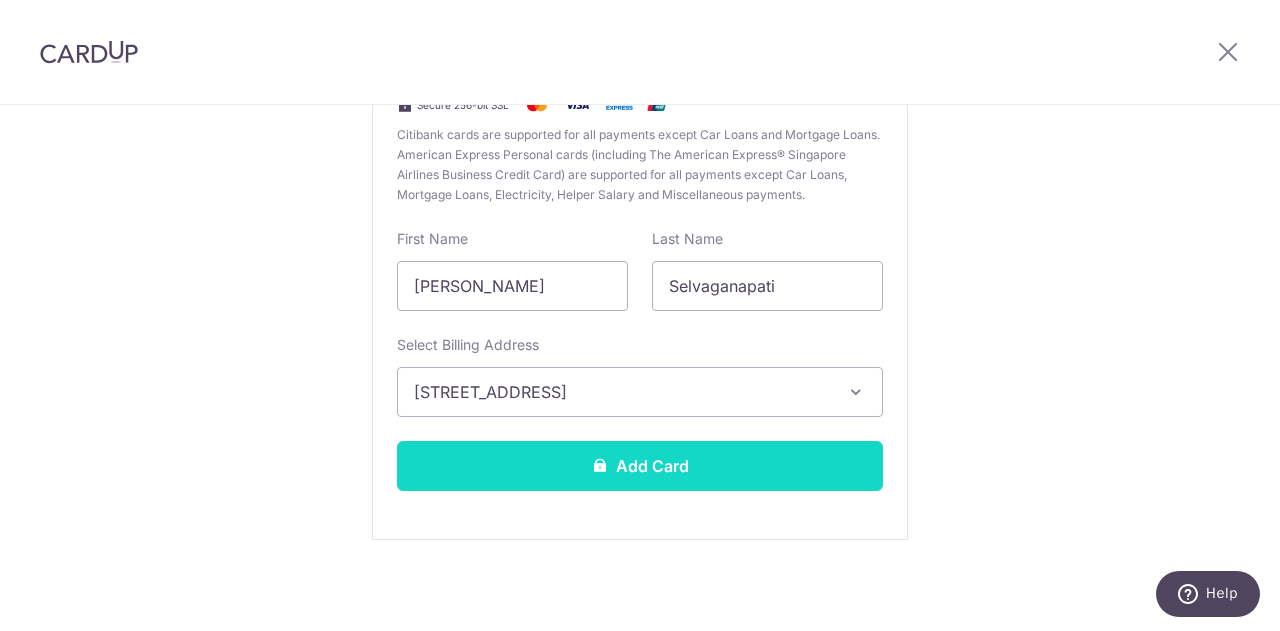 click on "Add Card" at bounding box center (640, 466) 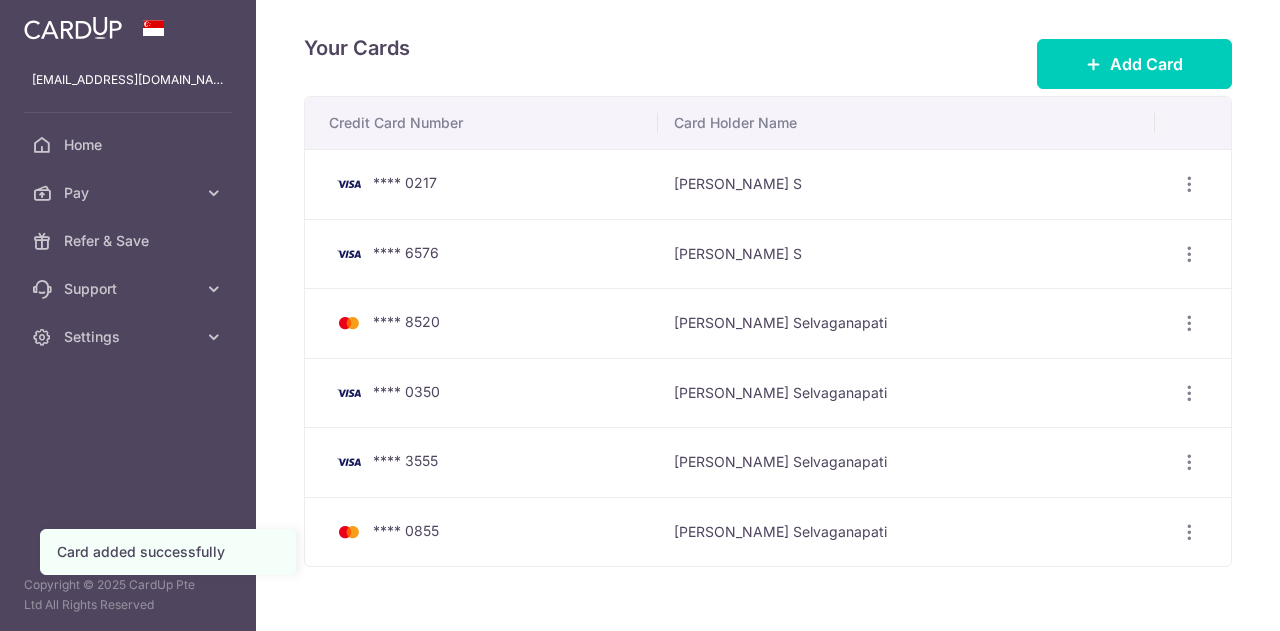 scroll, scrollTop: 0, scrollLeft: 0, axis: both 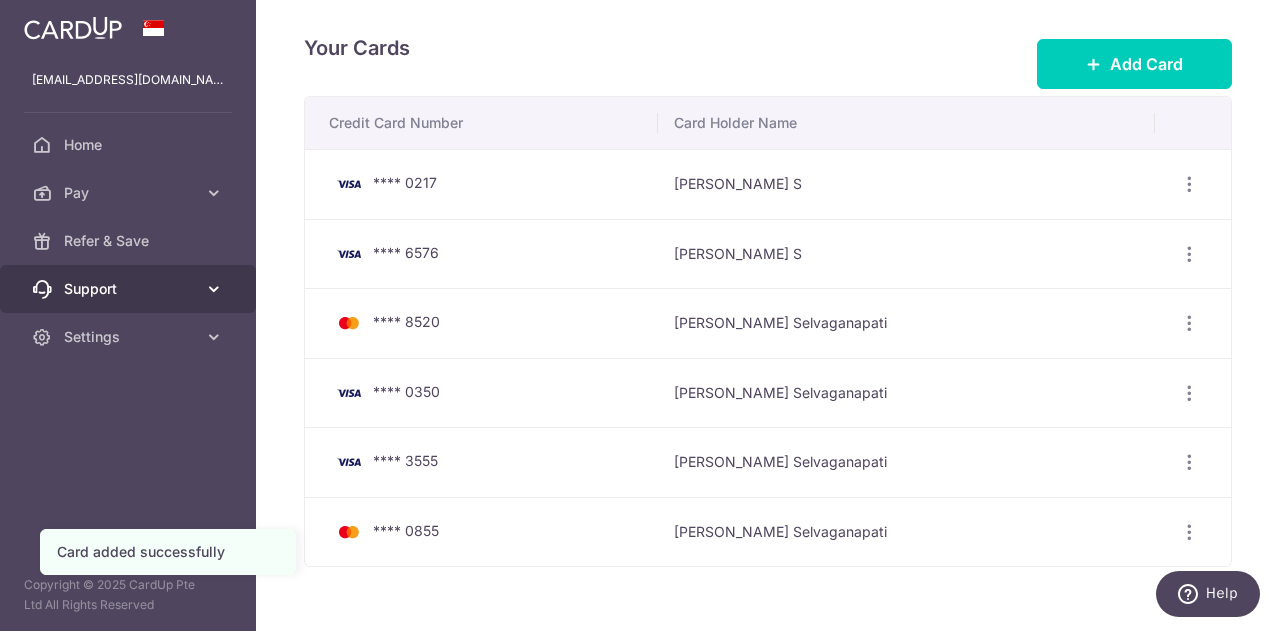 click at bounding box center (214, 289) 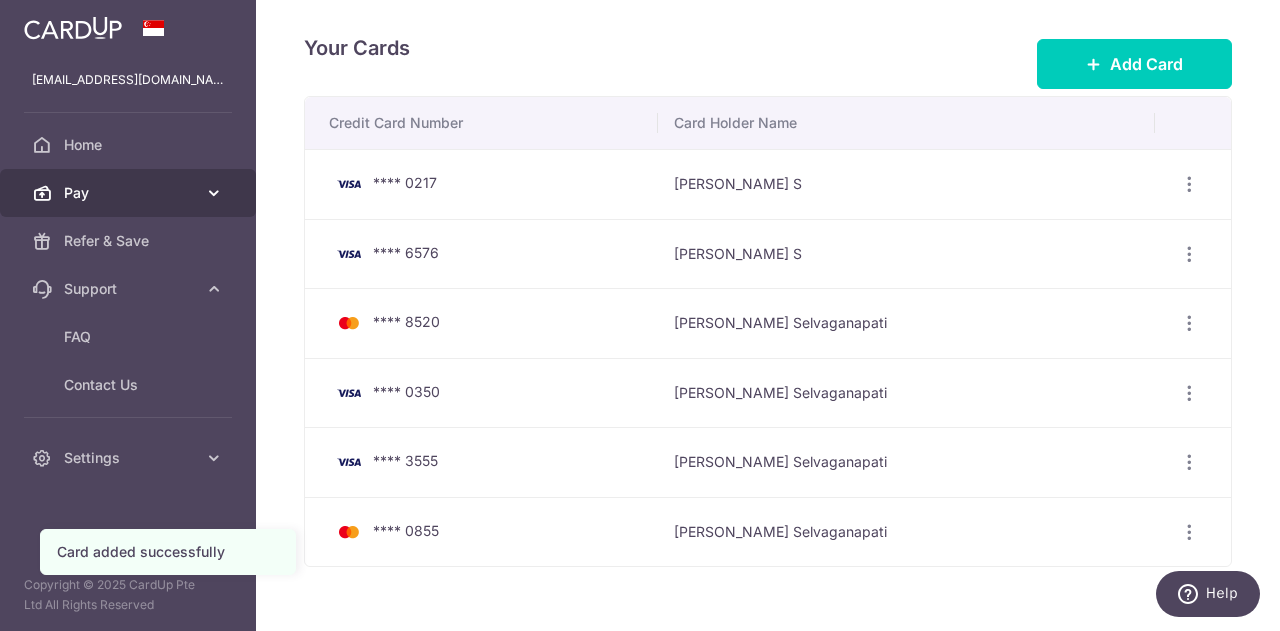 click at bounding box center [214, 193] 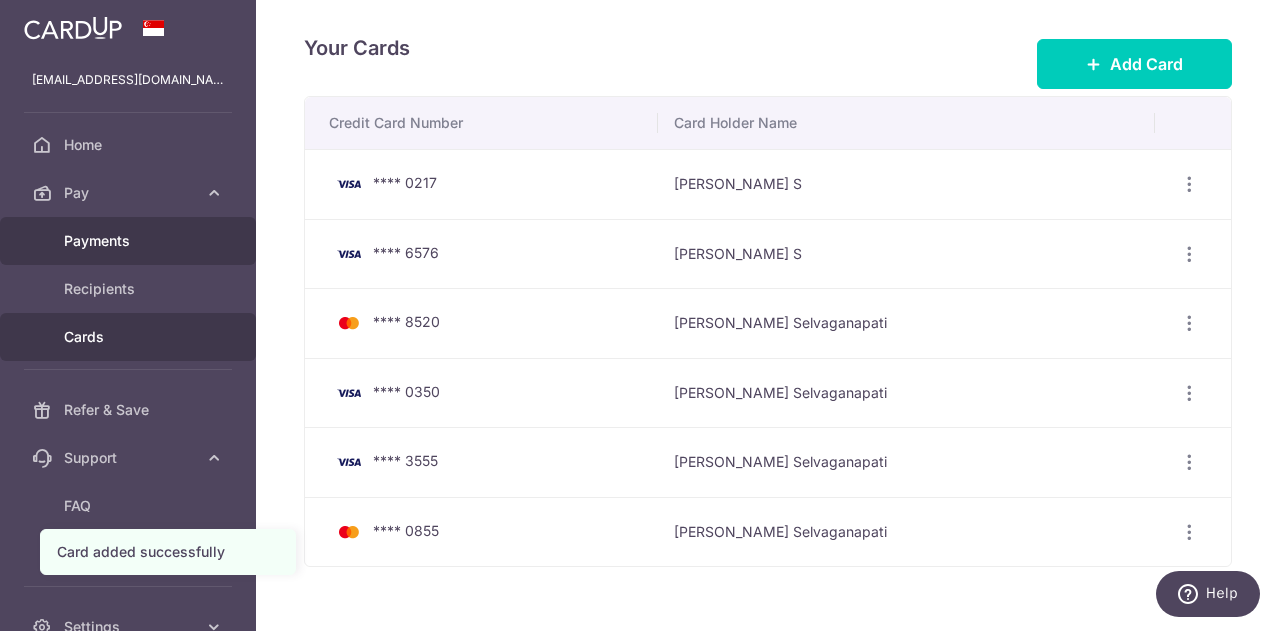 click on "Payments" at bounding box center [130, 241] 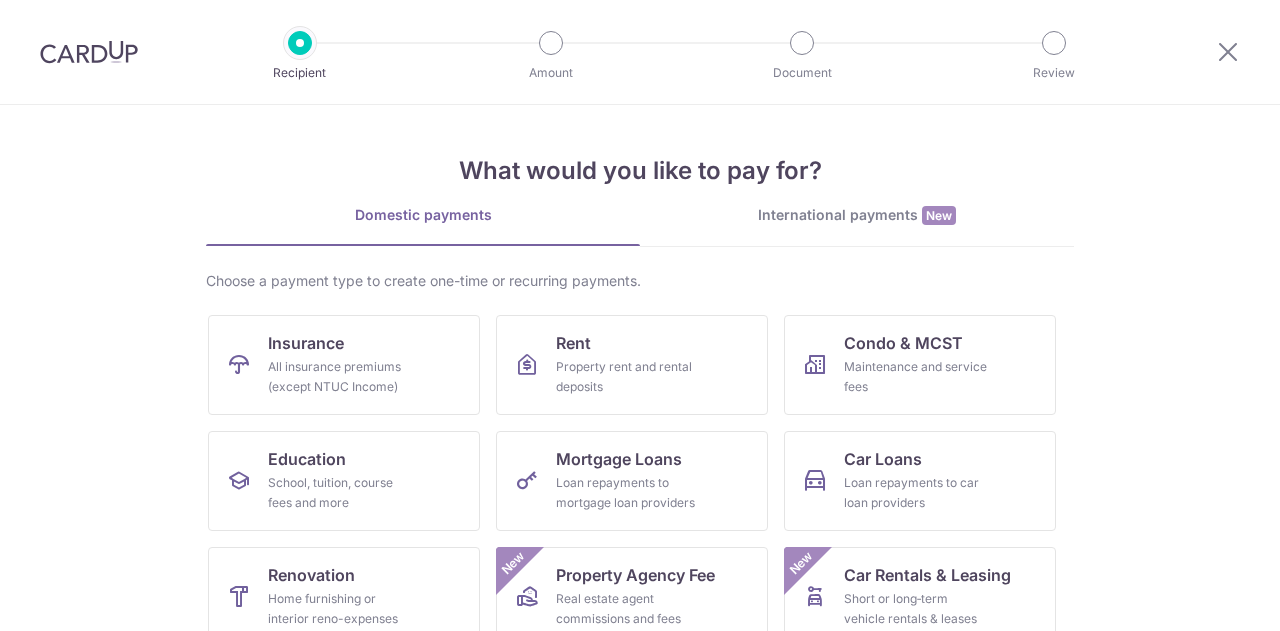 scroll, scrollTop: 0, scrollLeft: 0, axis: both 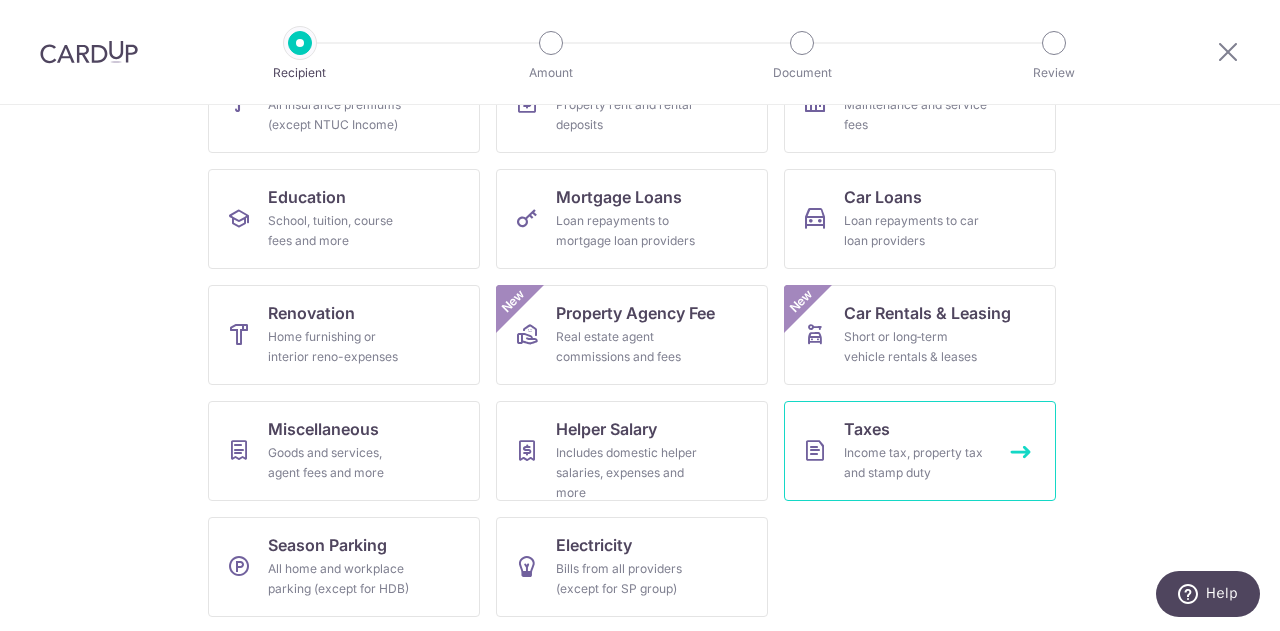 click on "Income tax, property tax and stamp duty" at bounding box center (916, 463) 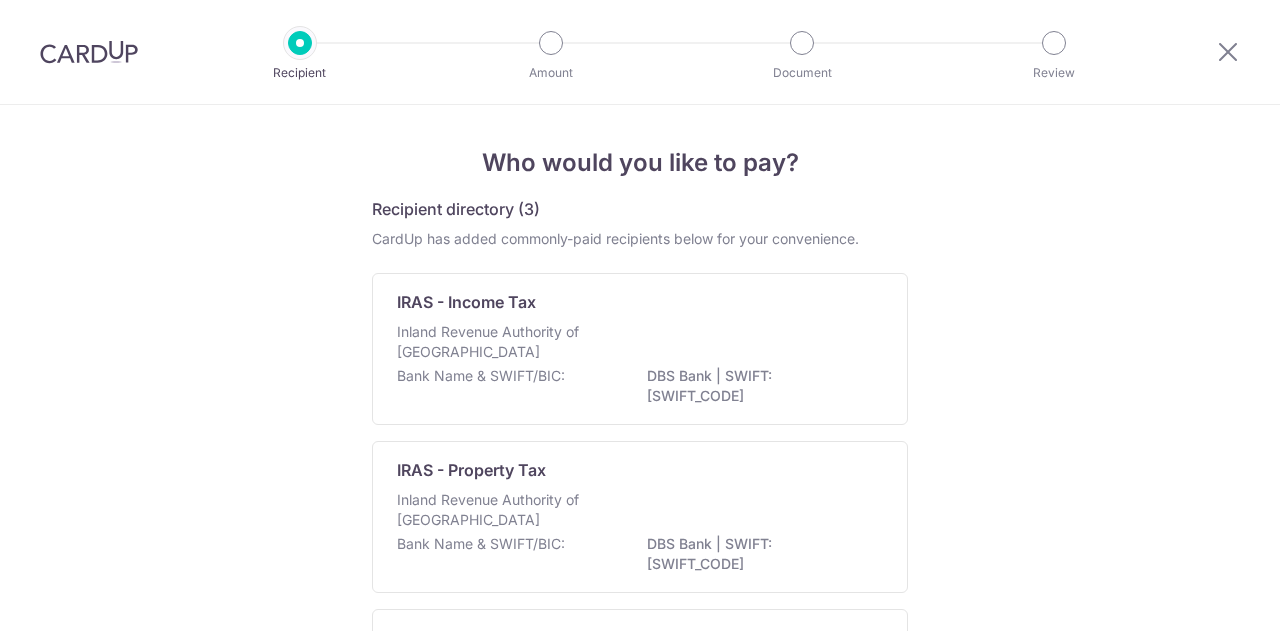 scroll, scrollTop: 0, scrollLeft: 0, axis: both 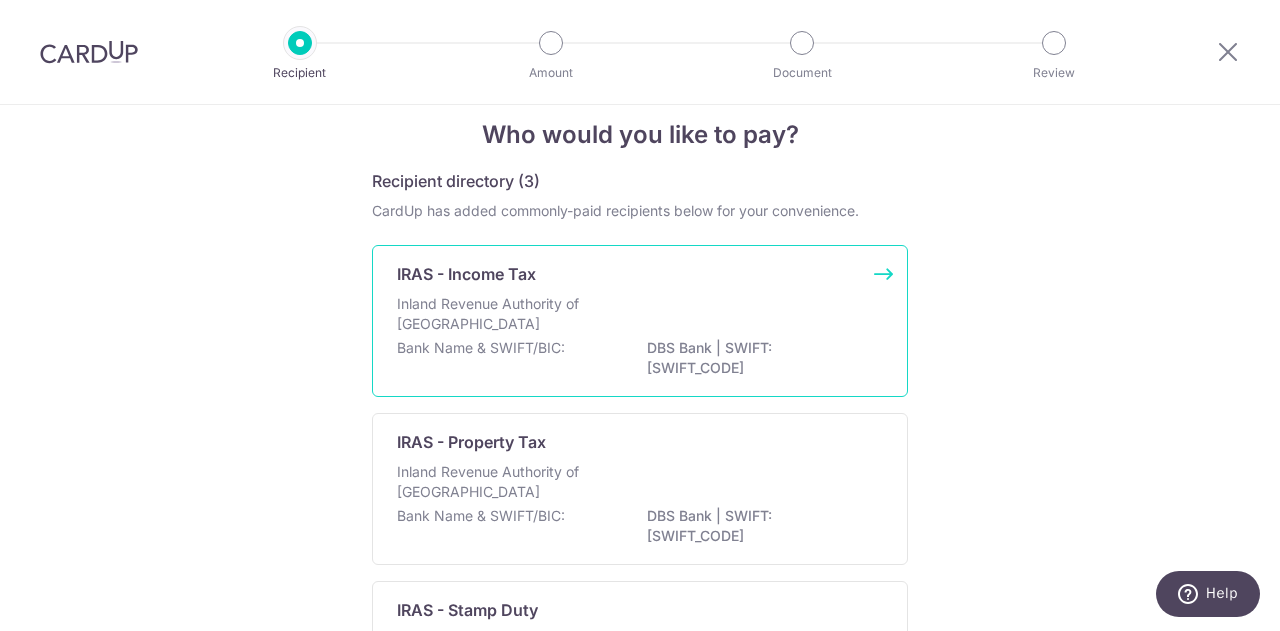 click on "Inland Revenue Authority of [GEOGRAPHIC_DATA]" at bounding box center [503, 314] 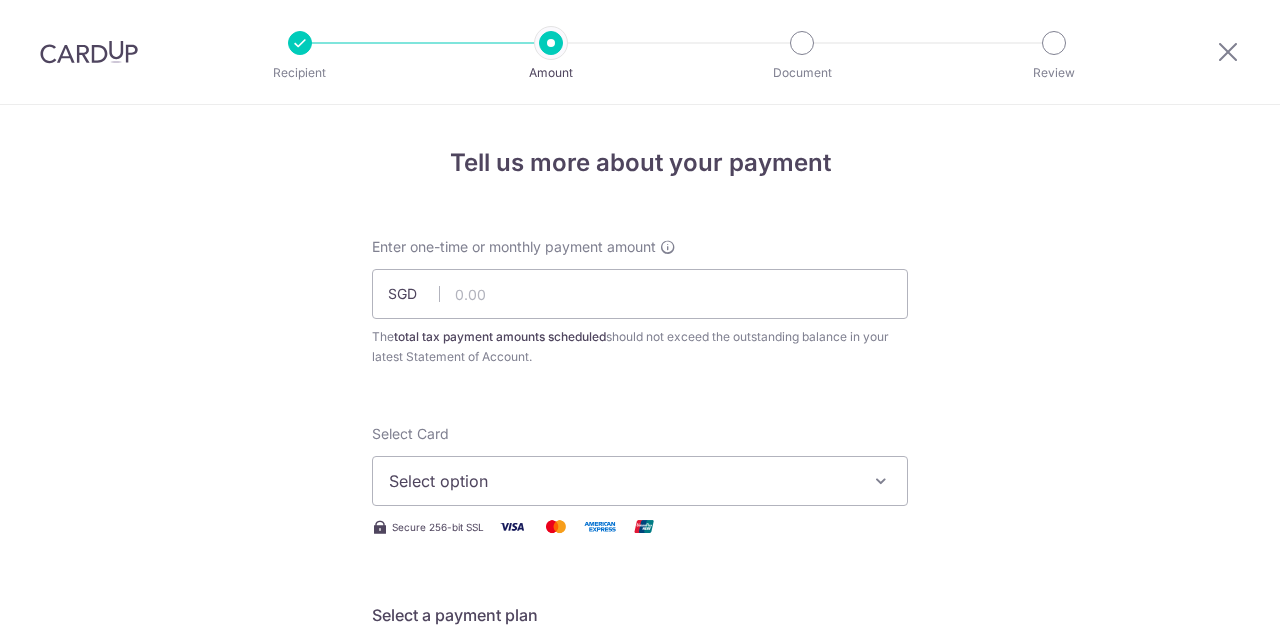 scroll, scrollTop: 0, scrollLeft: 0, axis: both 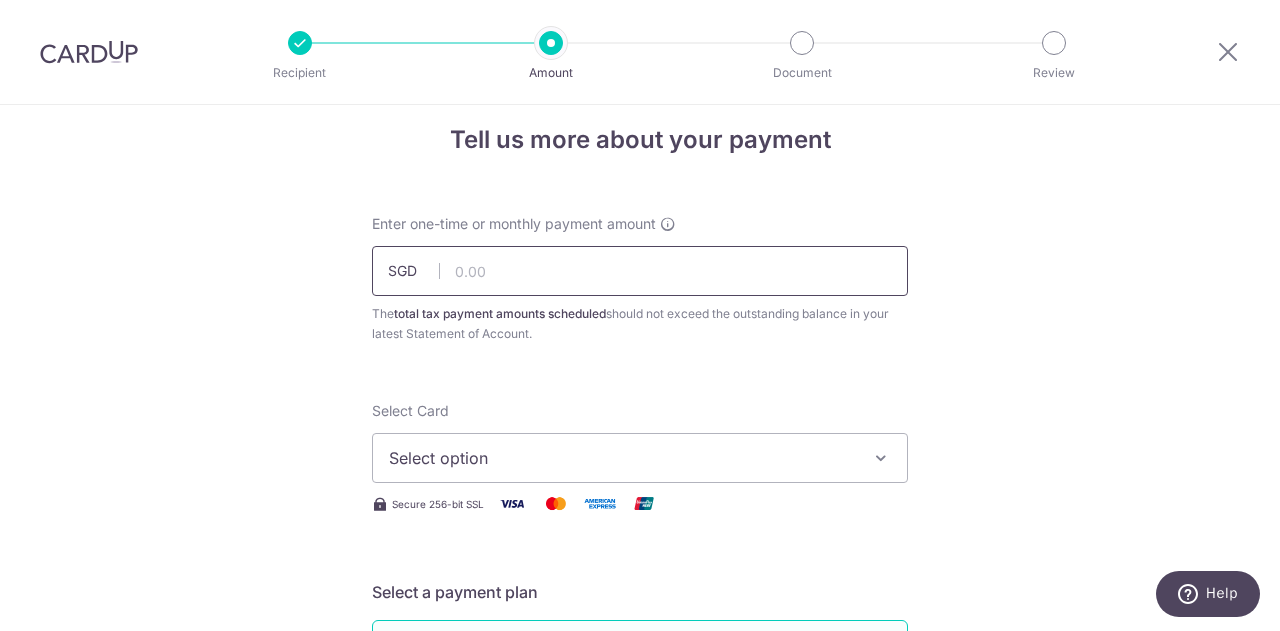 click at bounding box center [640, 271] 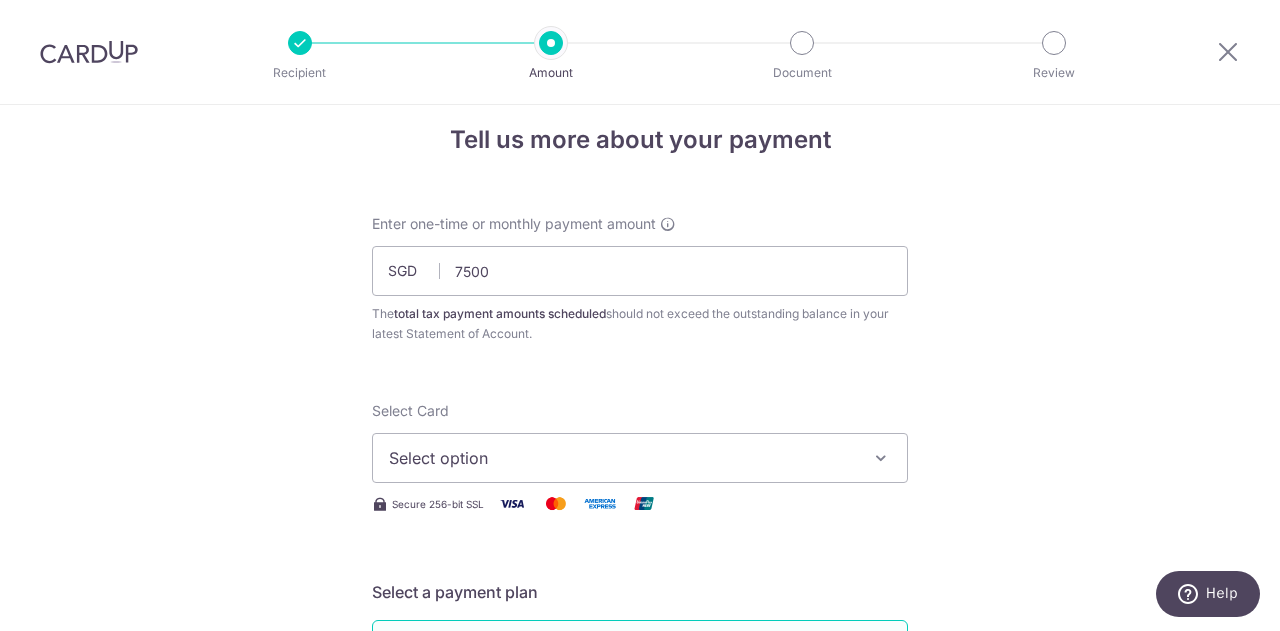 type on "7,500.00" 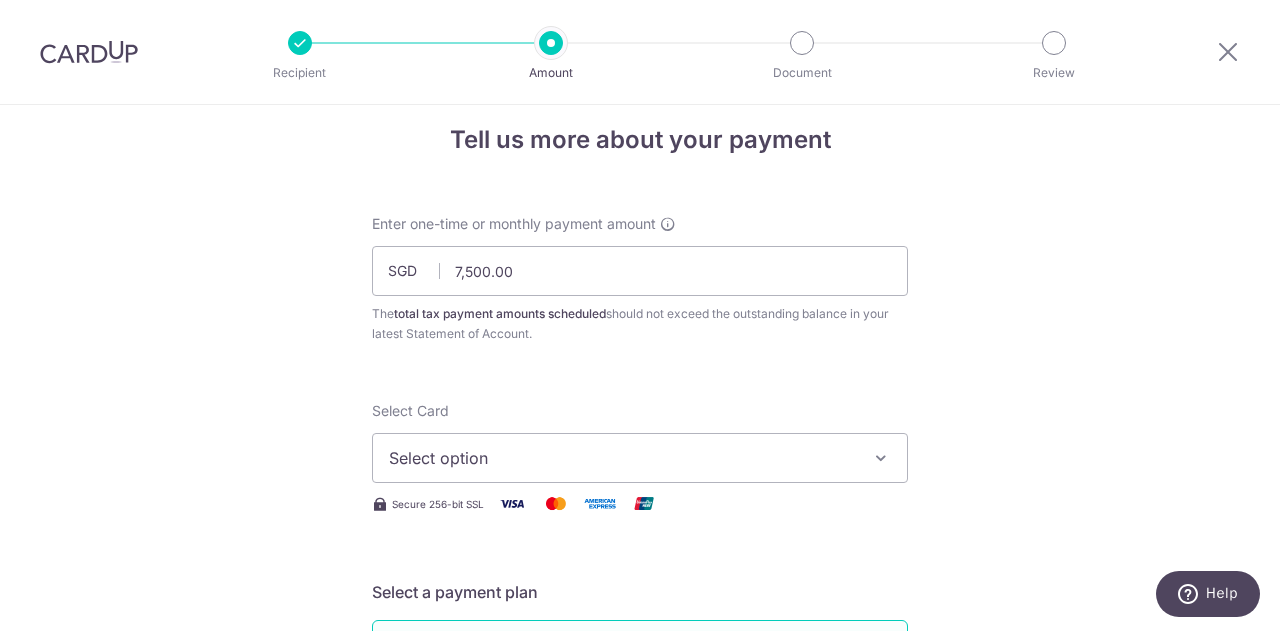 click on "Enter one-time or monthly payment amount
SGD
7,500.00
7500.00
The  total tax payment amounts scheduled  should not exceed the outstanding balance in your latest Statement of Account.
Select Card
Select option
Add credit card
Your Cards
**** 0217
**** 6576
**** 8520
**** 0350
**** 3555
**** 0855
Secure 256-bit SSL" at bounding box center [640, 1029] 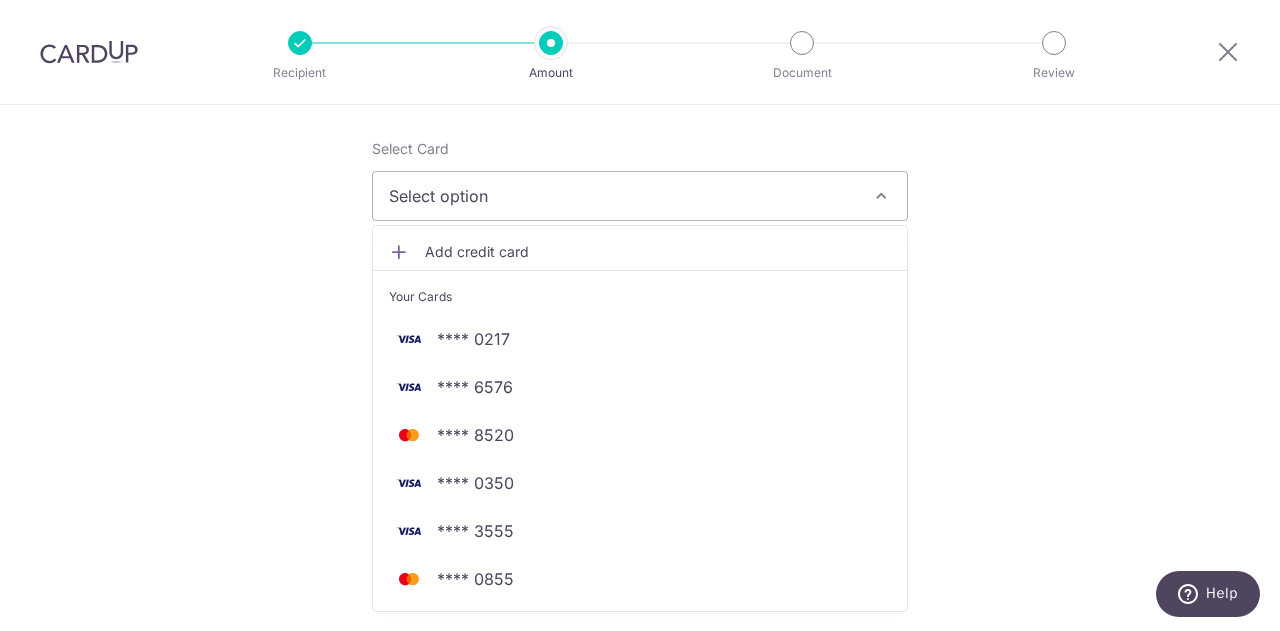 scroll, scrollTop: 337, scrollLeft: 0, axis: vertical 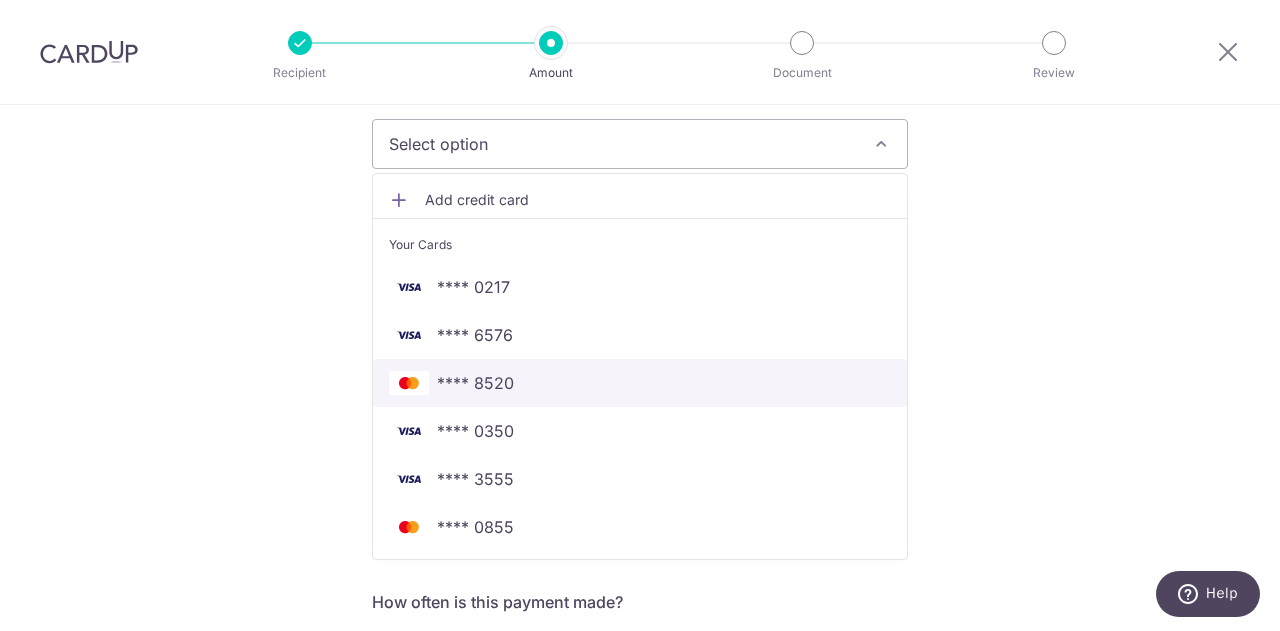 click on "**** 8520" at bounding box center [475, 383] 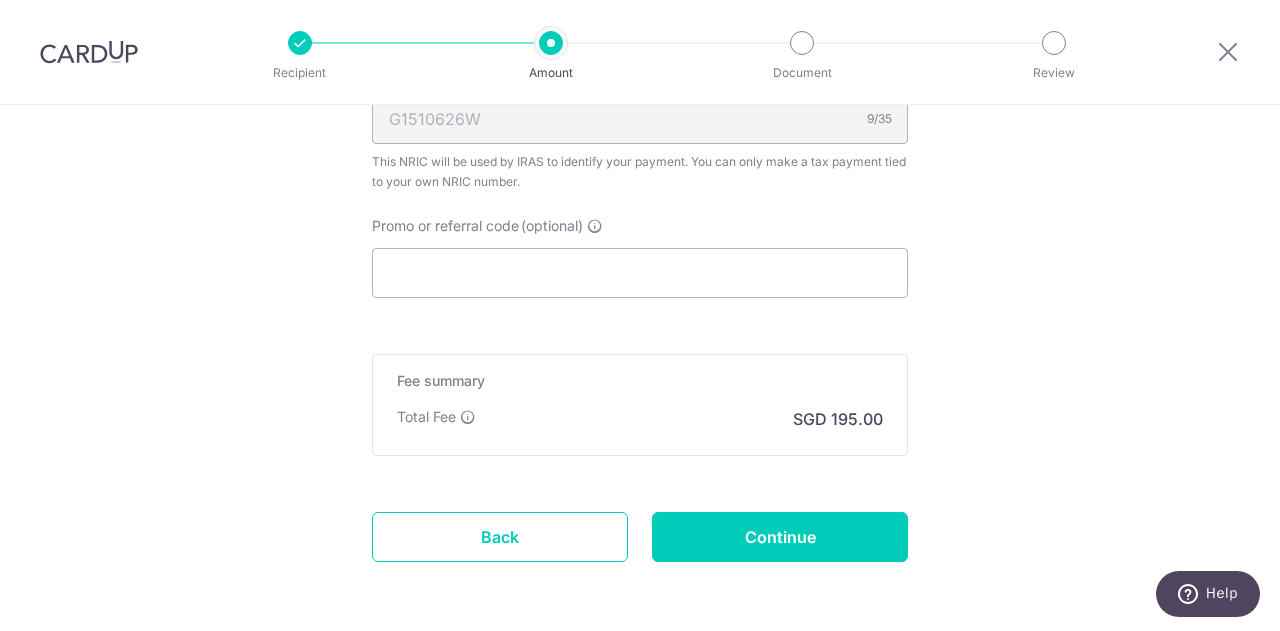 scroll, scrollTop: 1252, scrollLeft: 0, axis: vertical 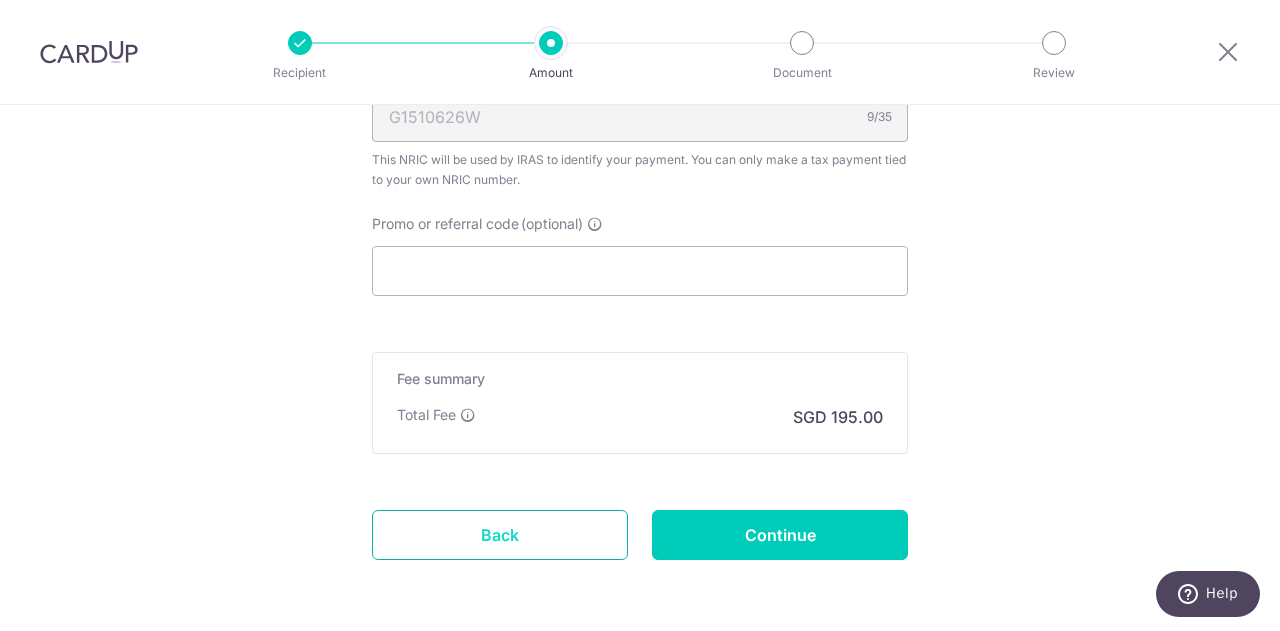 click on "Back" at bounding box center (500, 535) 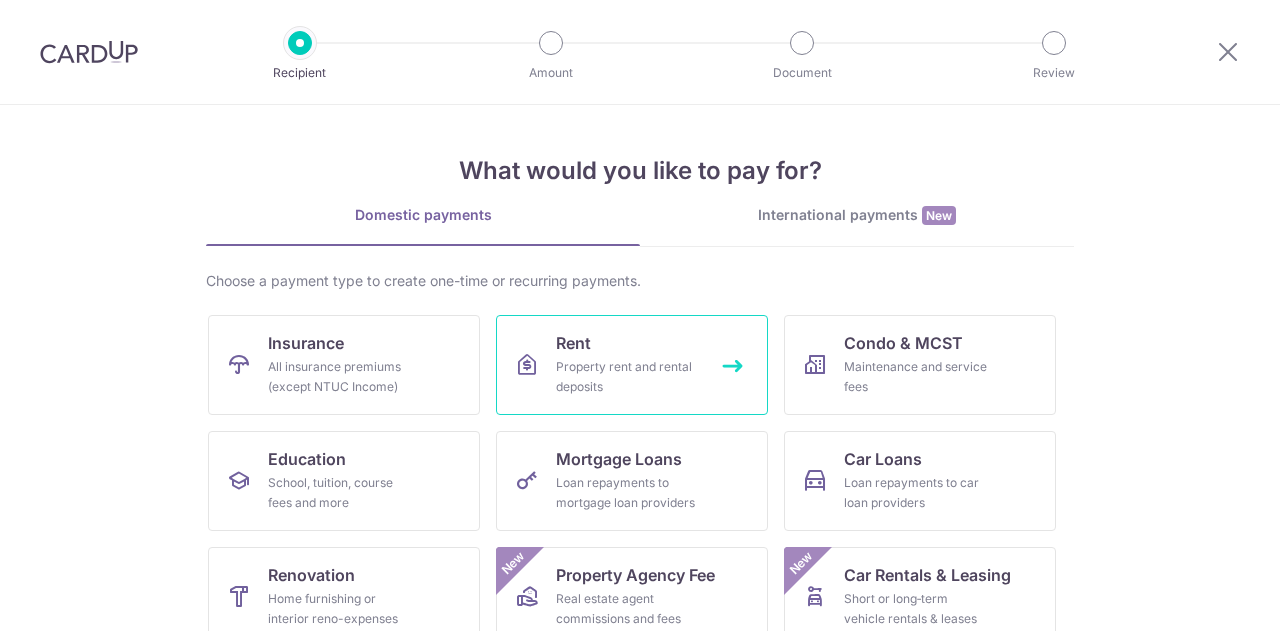 click on "Property rent and rental deposits" at bounding box center (628, 377) 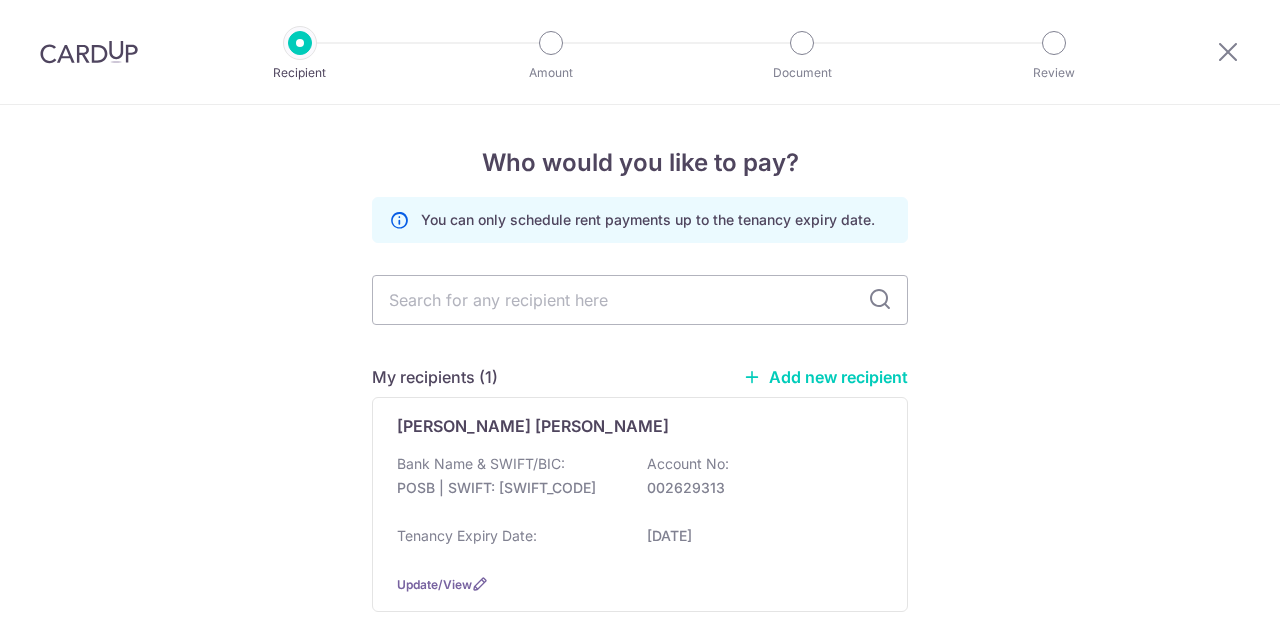 scroll, scrollTop: 0, scrollLeft: 0, axis: both 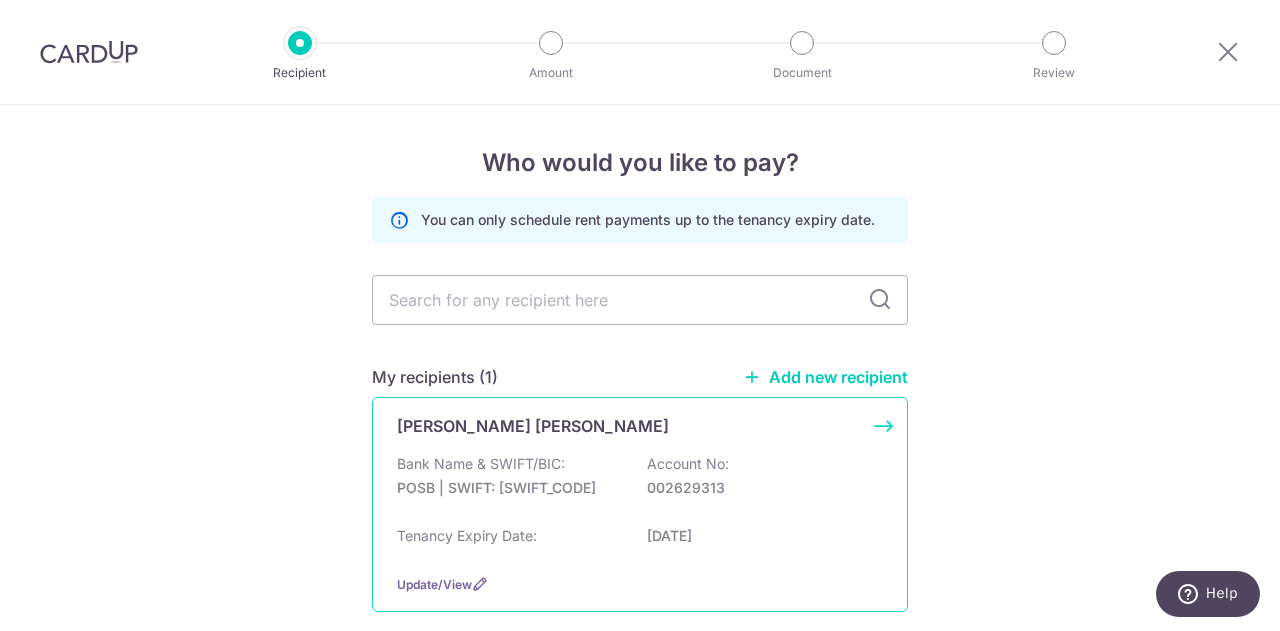 click on "POSB | SWIFT: [SWIFT_CODE]" at bounding box center (509, 488) 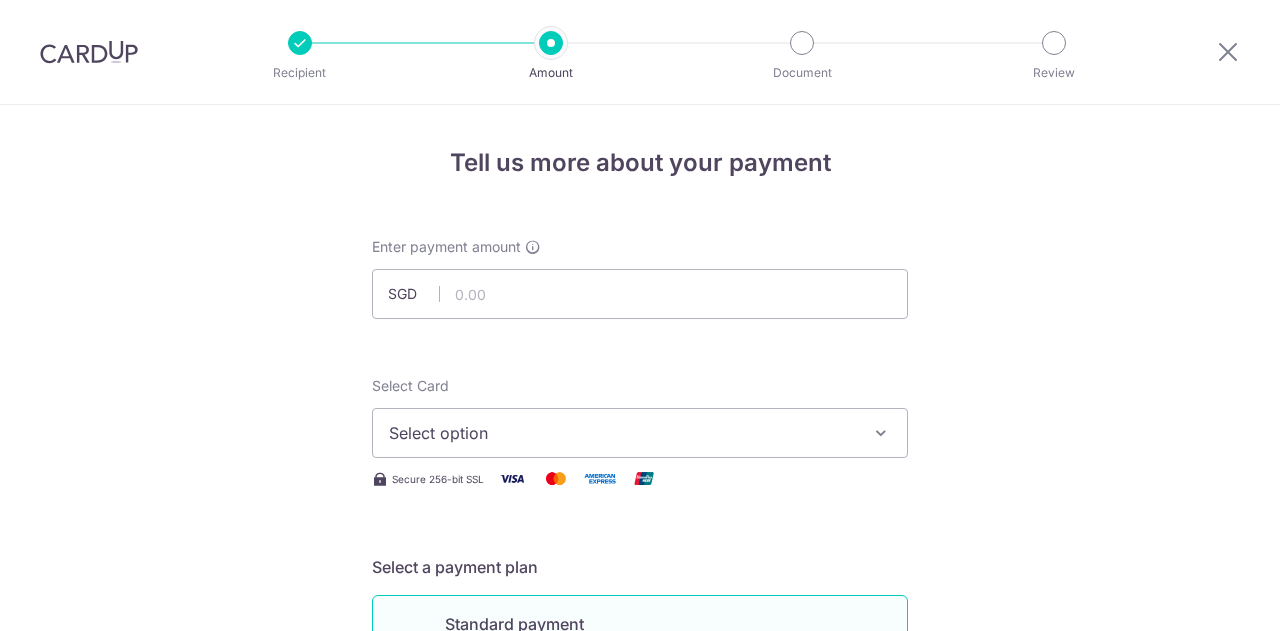 scroll, scrollTop: 0, scrollLeft: 0, axis: both 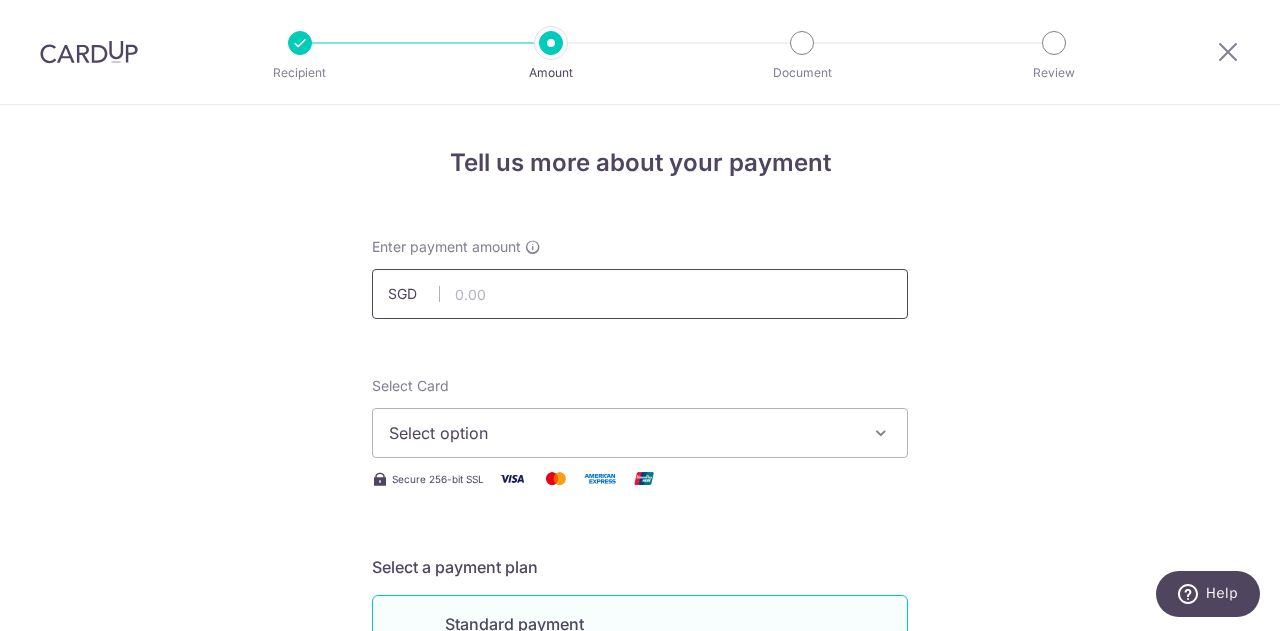 click at bounding box center [640, 294] 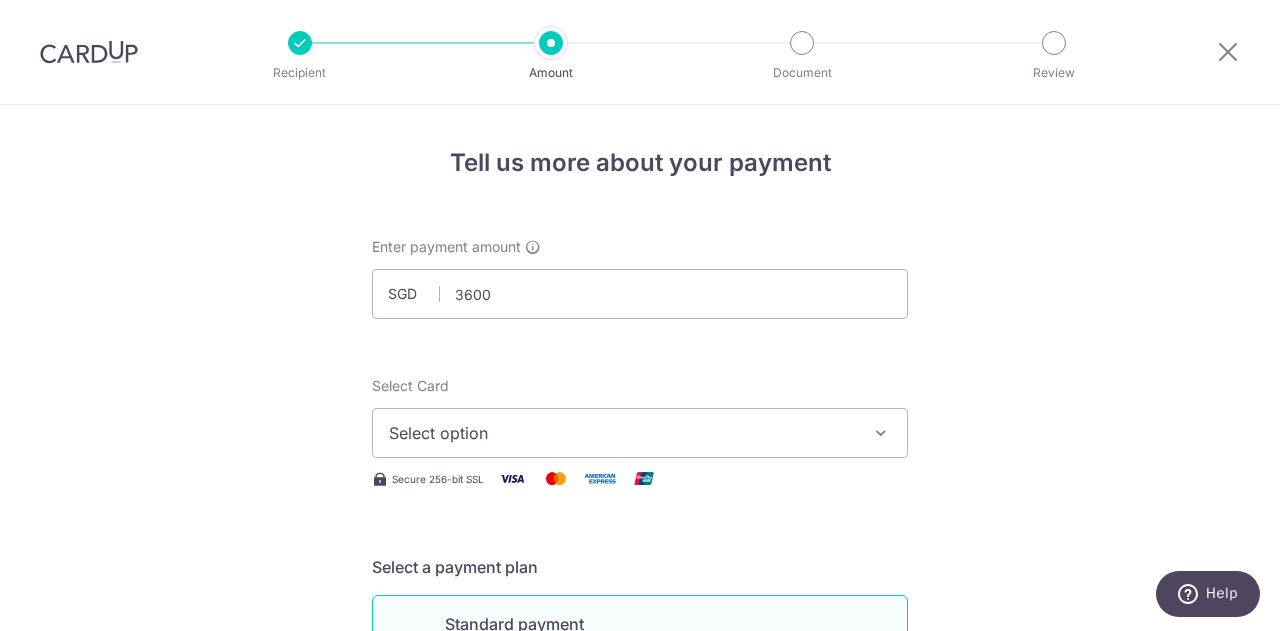 type on "3,600.00" 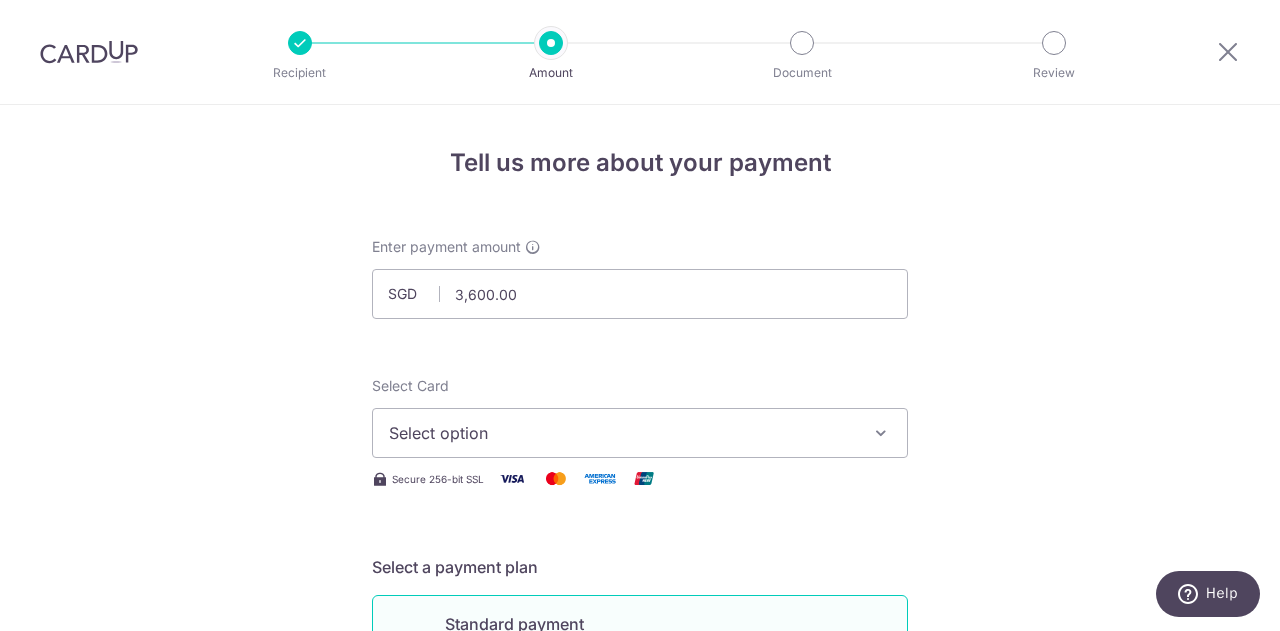 click on "Tell us more about your payment
Enter payment amount
SGD
3,600.00
3600.00
Select Card
Select option
Add credit card
Your Cards
**** 0217
**** 6576
**** 8520
**** 0350
**** 3555
**** 0855
Secure 256-bit SSL
Text" at bounding box center (640, 1009) 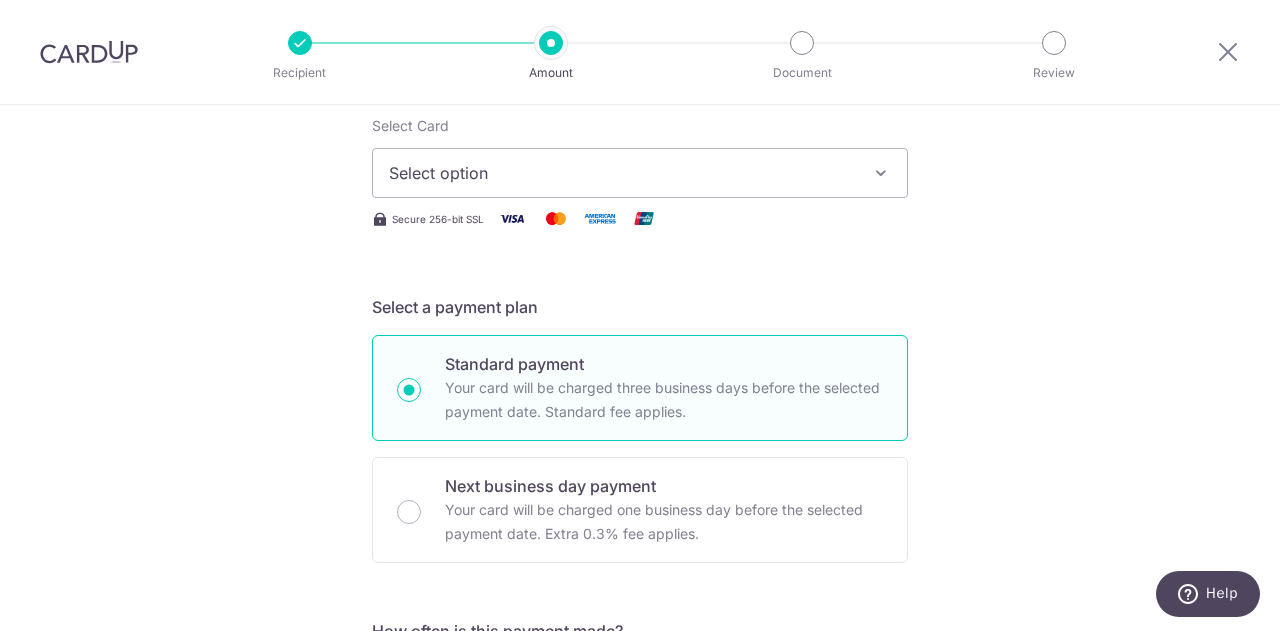 click on "Select option" at bounding box center (640, 173) 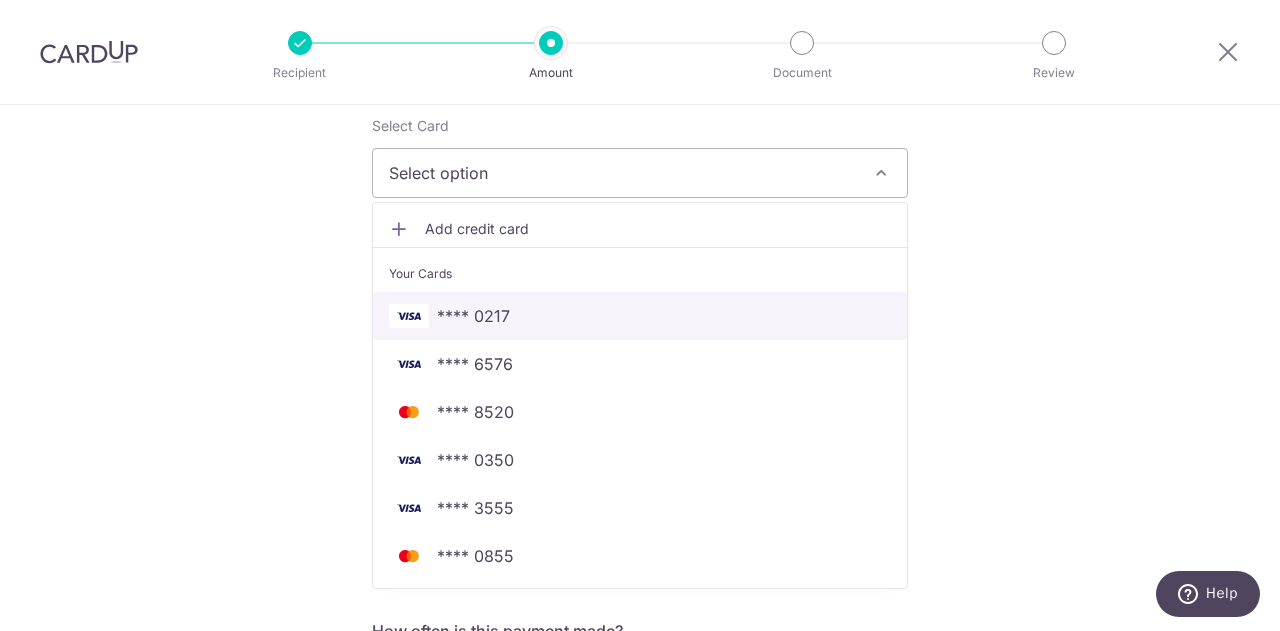click on "**** 0217" at bounding box center [473, 316] 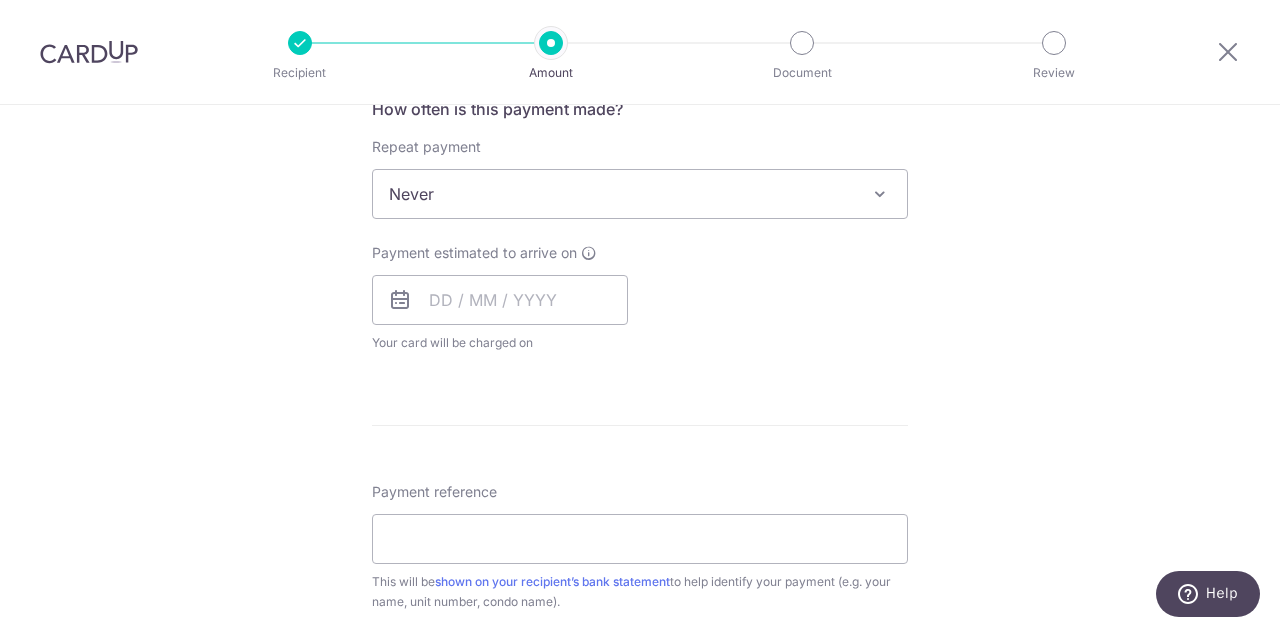 scroll, scrollTop: 766, scrollLeft: 0, axis: vertical 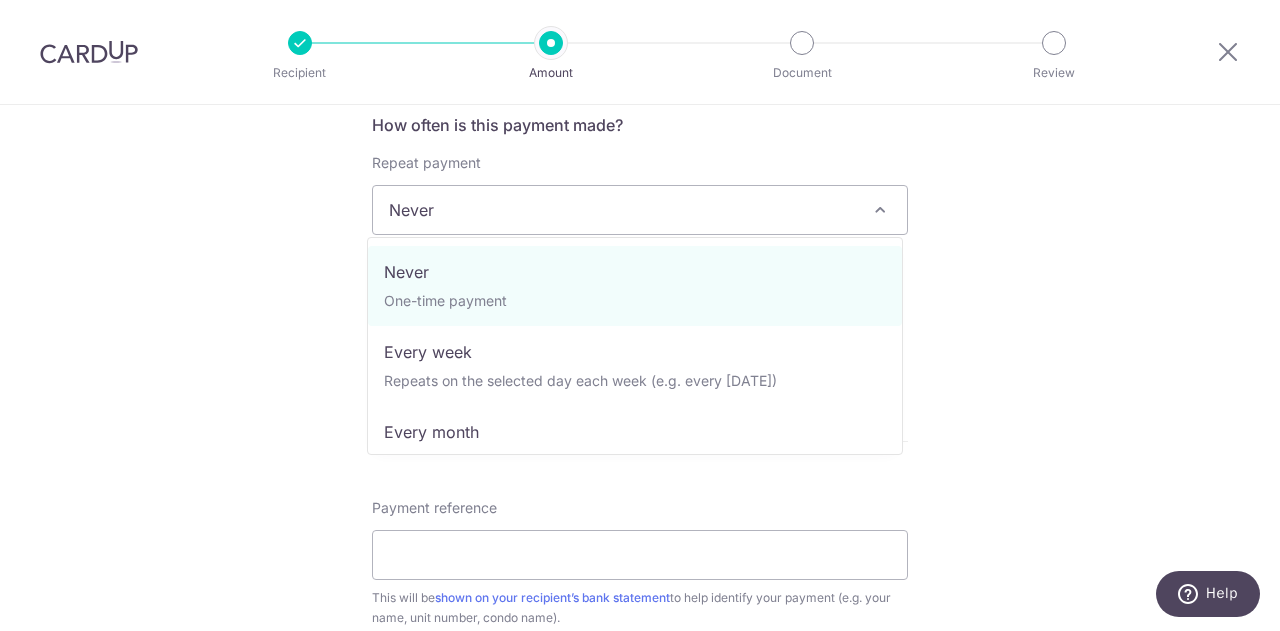 click on "Never" at bounding box center (640, 210) 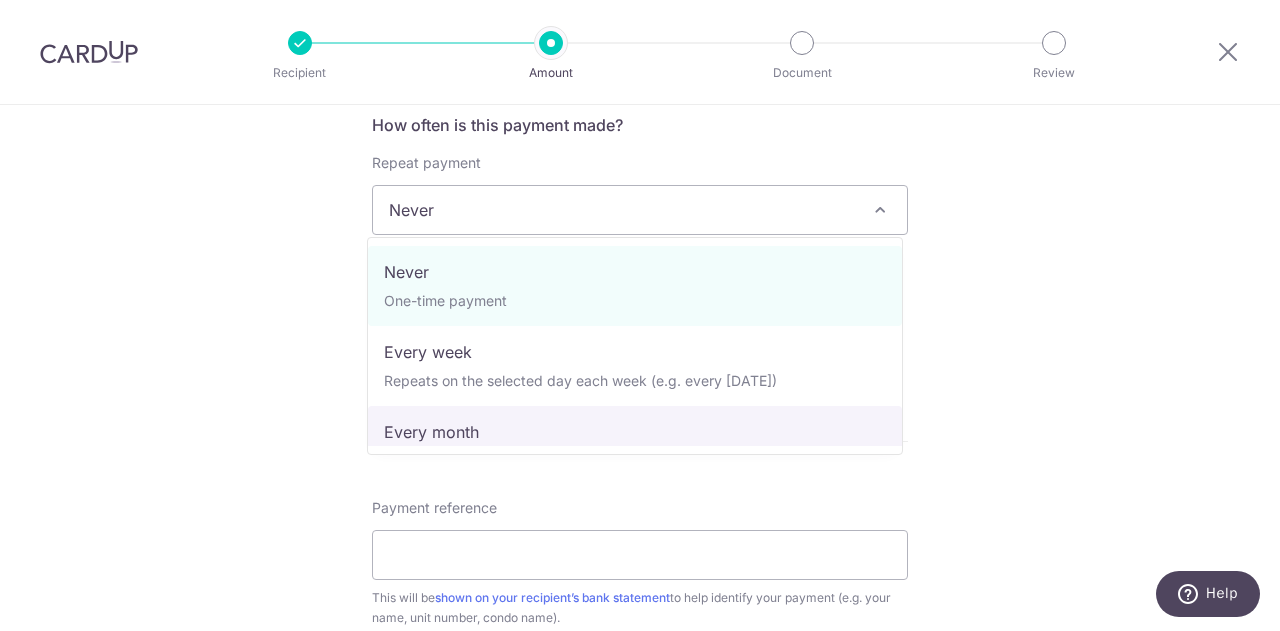 select on "3" 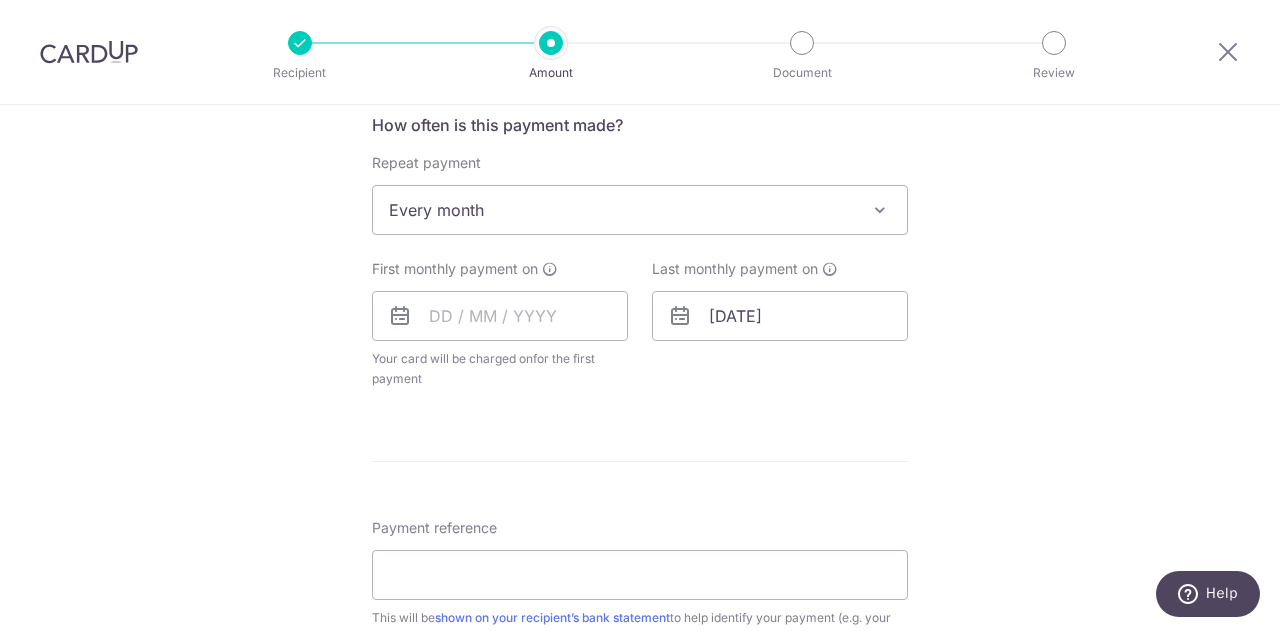 click at bounding box center (680, 316) 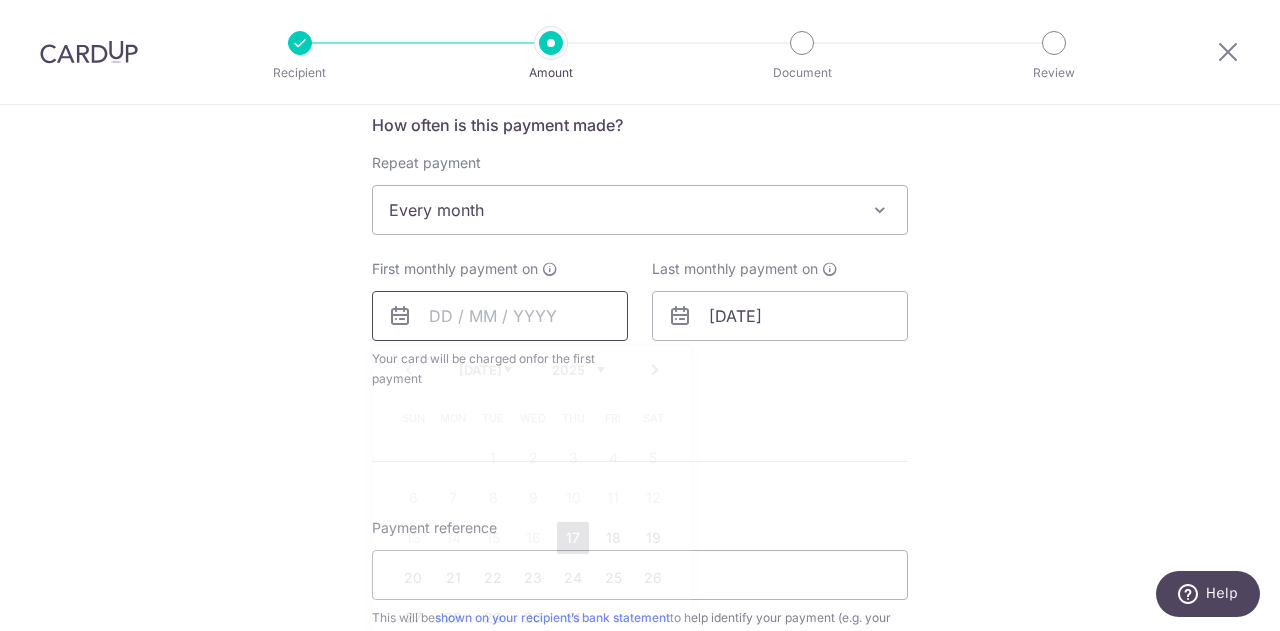 click at bounding box center [500, 316] 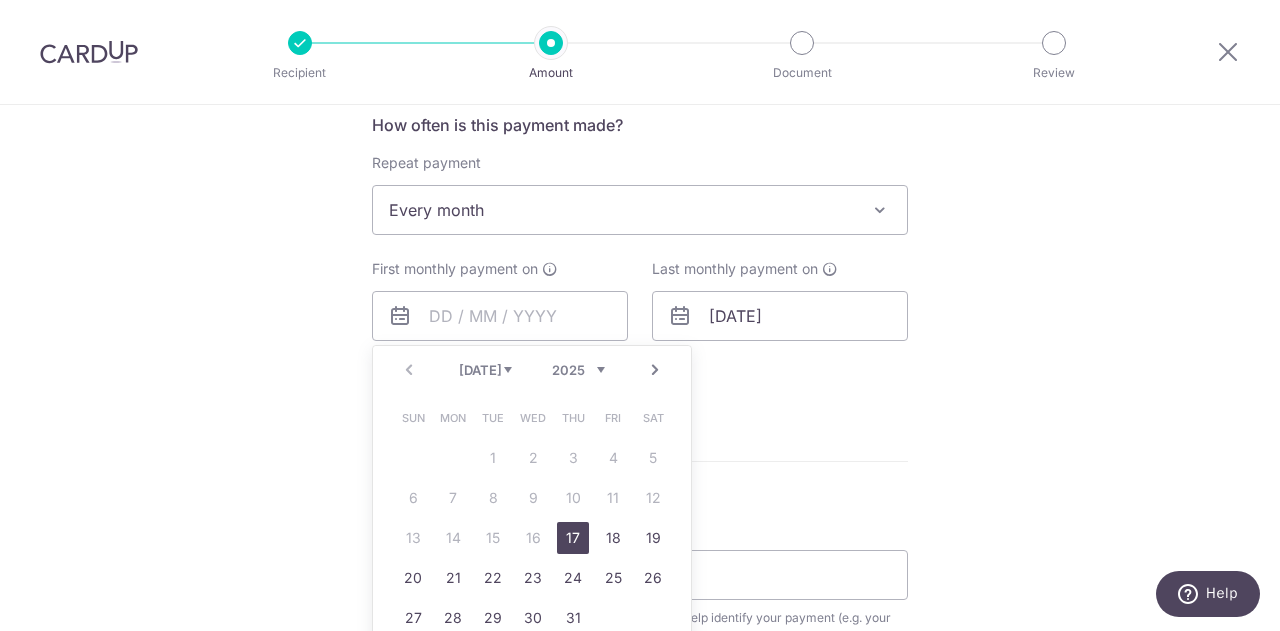 click on "Next" at bounding box center (655, 370) 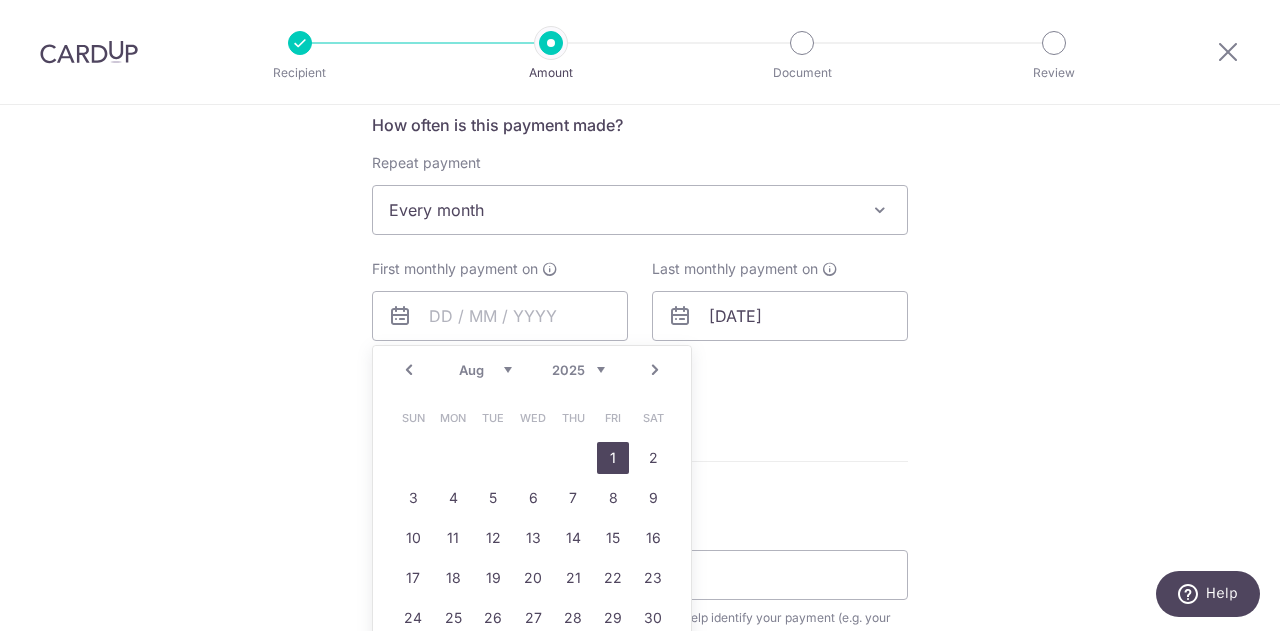 click on "1" at bounding box center (613, 458) 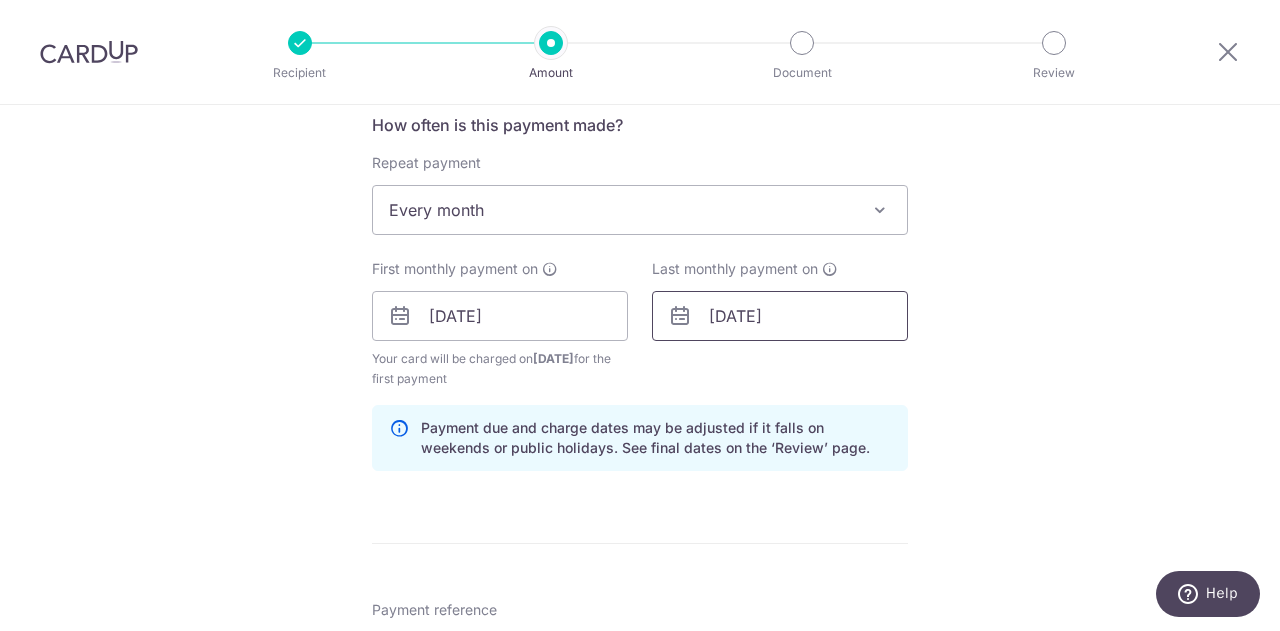 click on "30/09/2025" at bounding box center (780, 316) 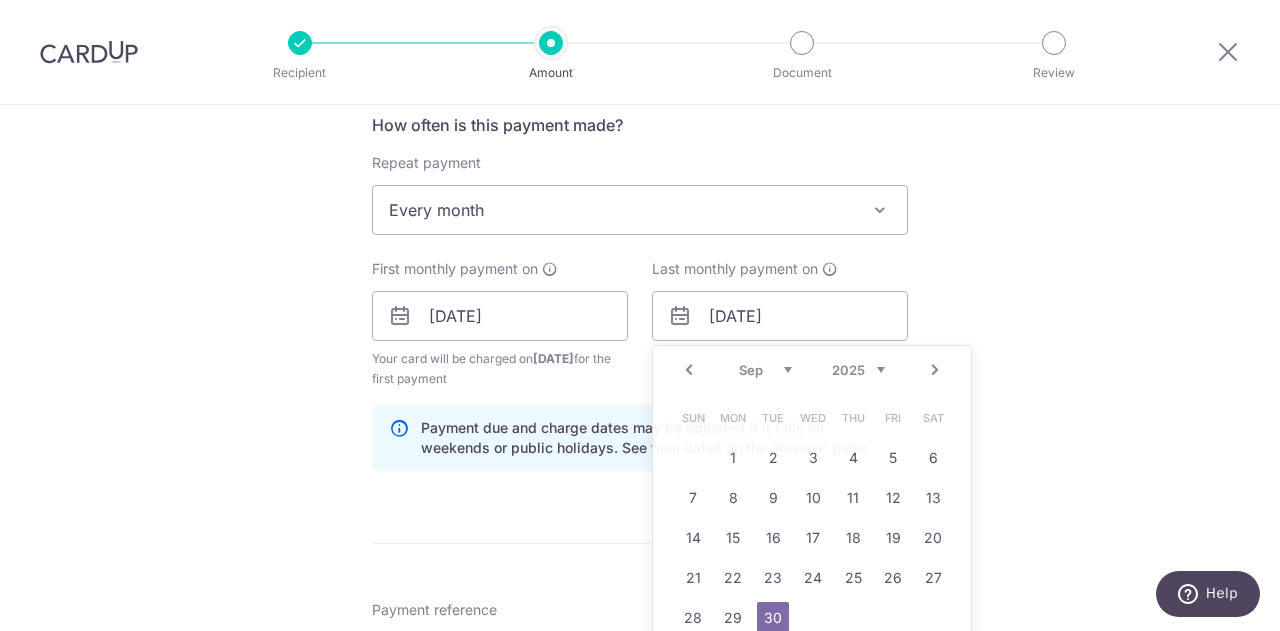 drag, startPoint x: 1053, startPoint y: 349, endPoint x: 1231, endPoint y: 326, distance: 179.4798 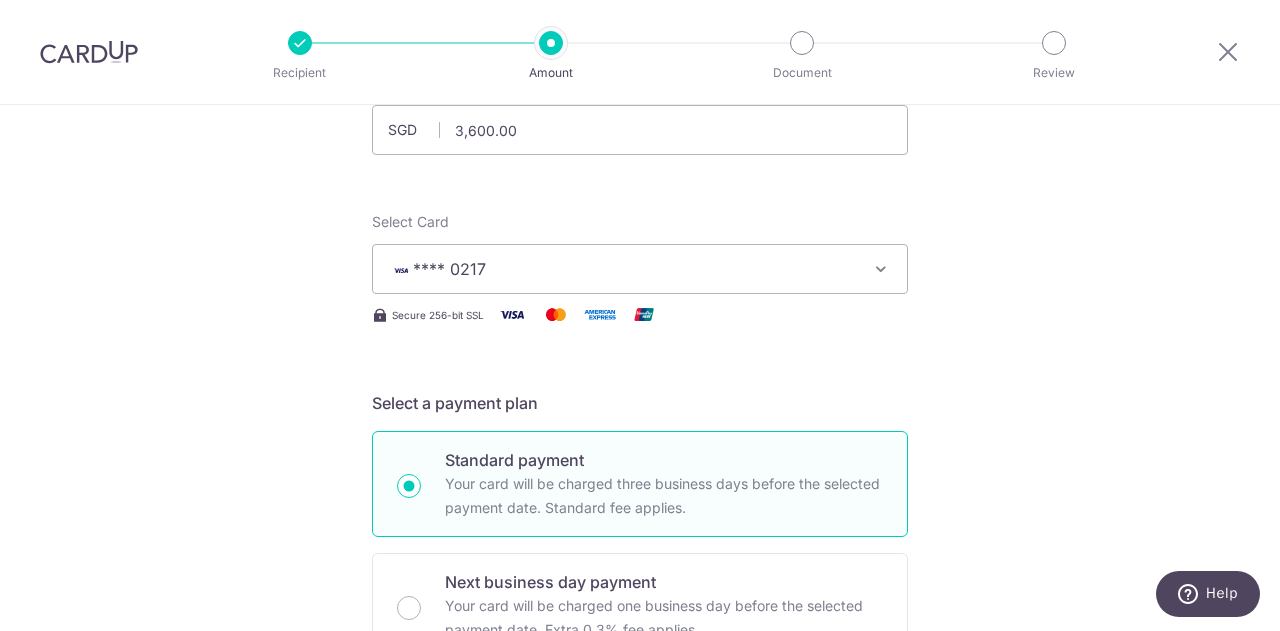 scroll, scrollTop: 0, scrollLeft: 0, axis: both 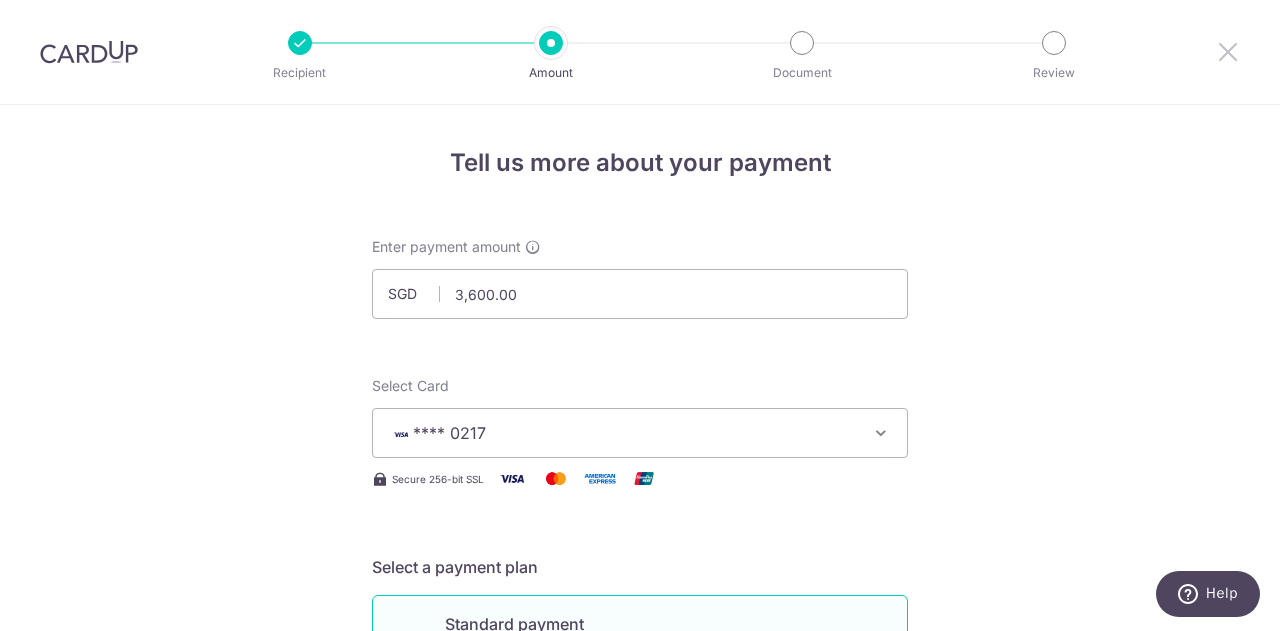 click at bounding box center (1228, 51) 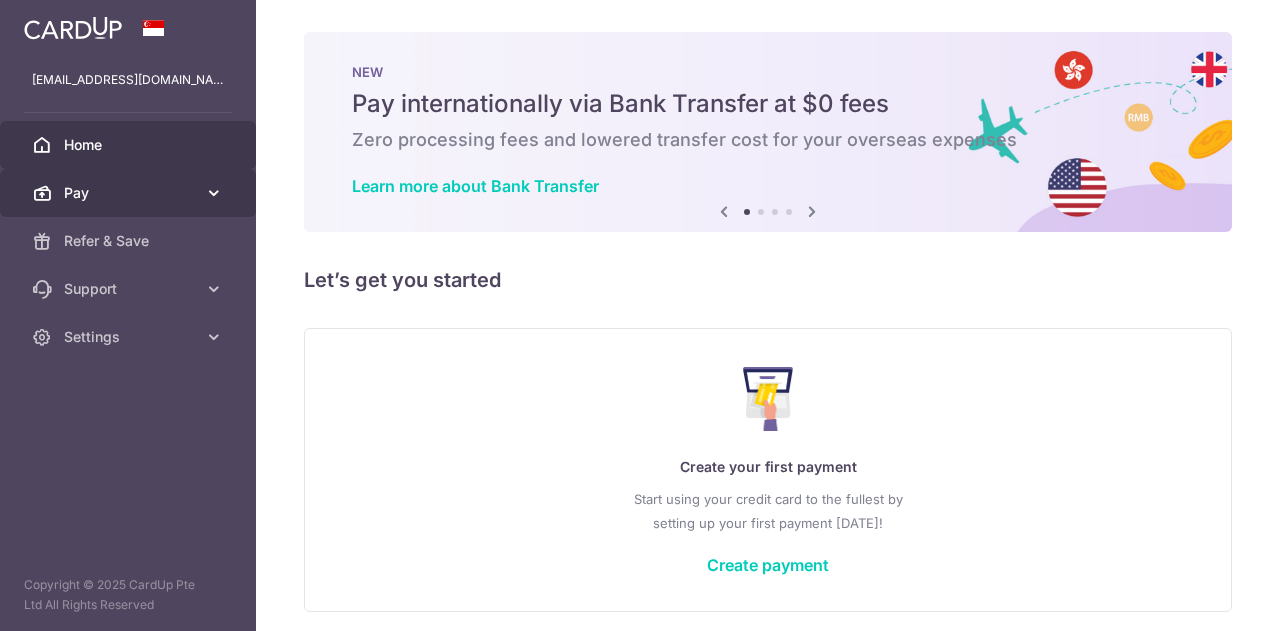 click at bounding box center [214, 193] 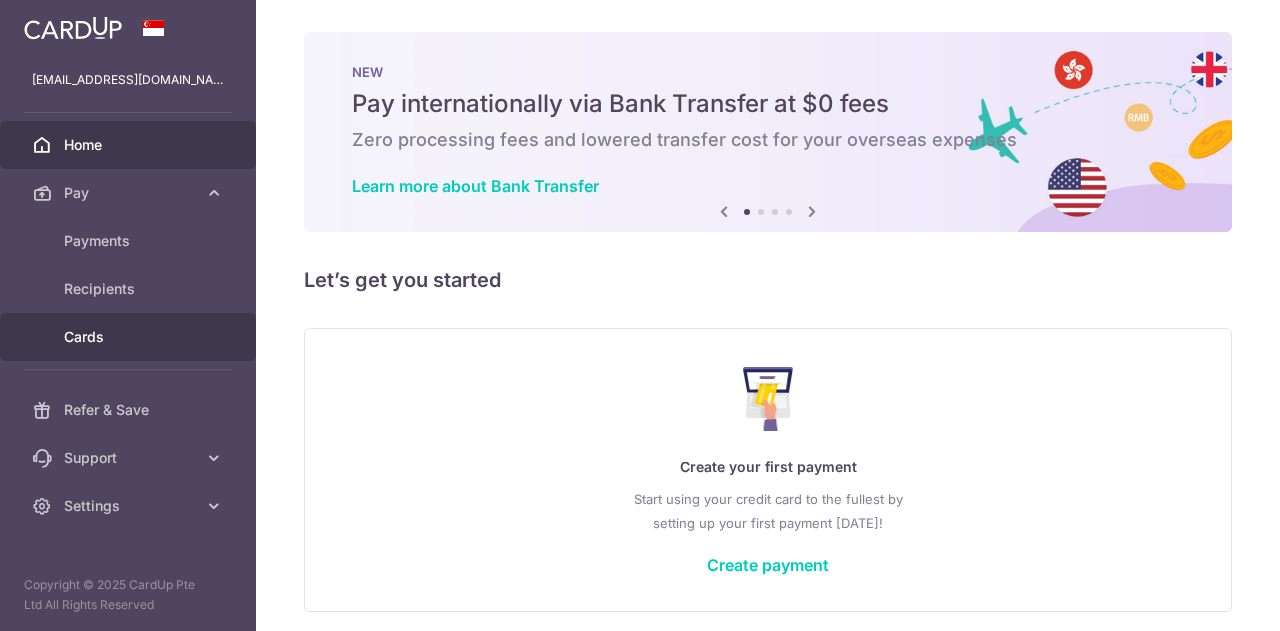 click on "Cards" at bounding box center (130, 337) 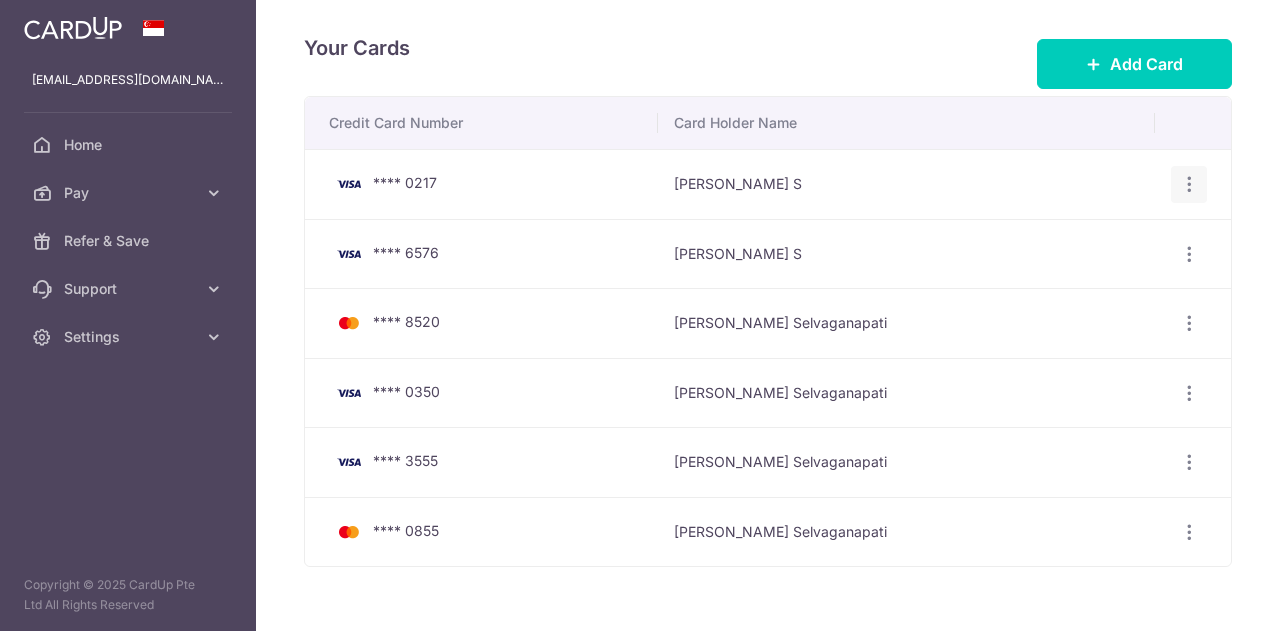 click at bounding box center (1189, 184) 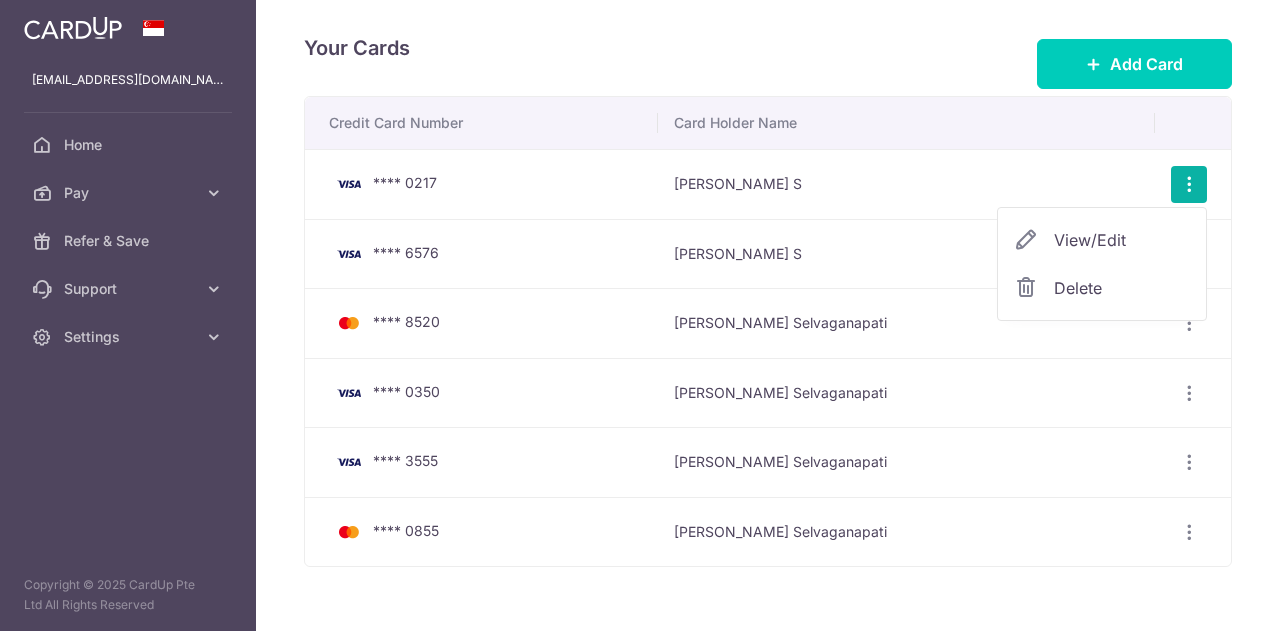 click on "Delete" at bounding box center [1102, 288] 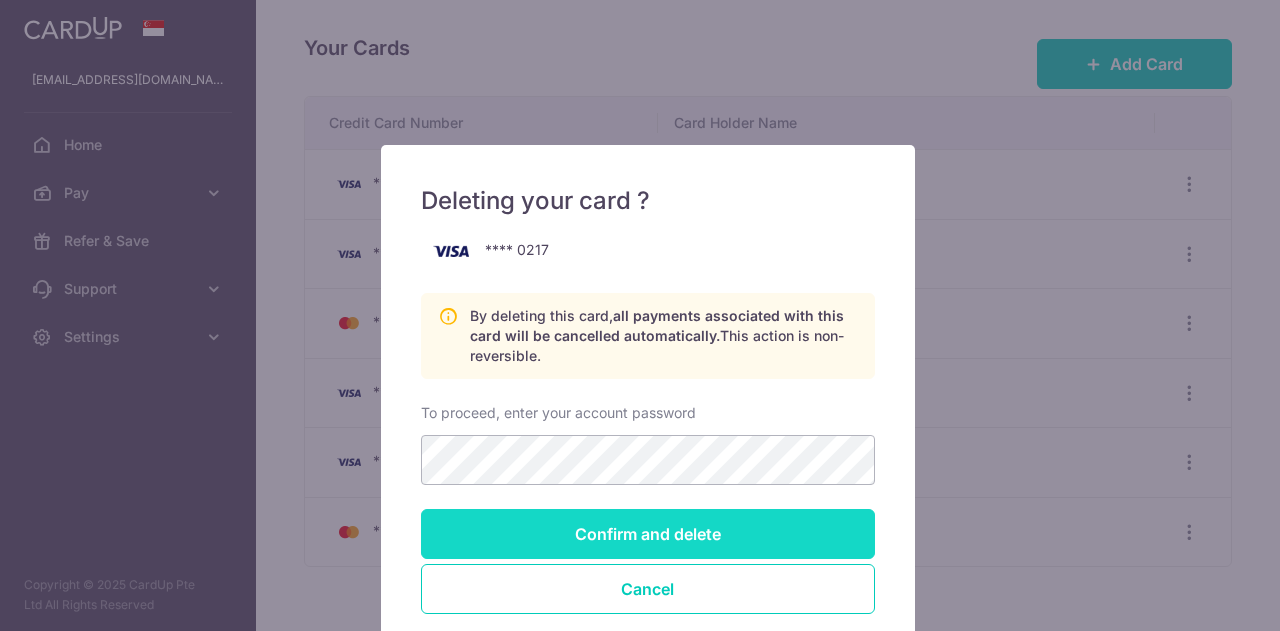 click on "Confirm and delete" at bounding box center (648, 534) 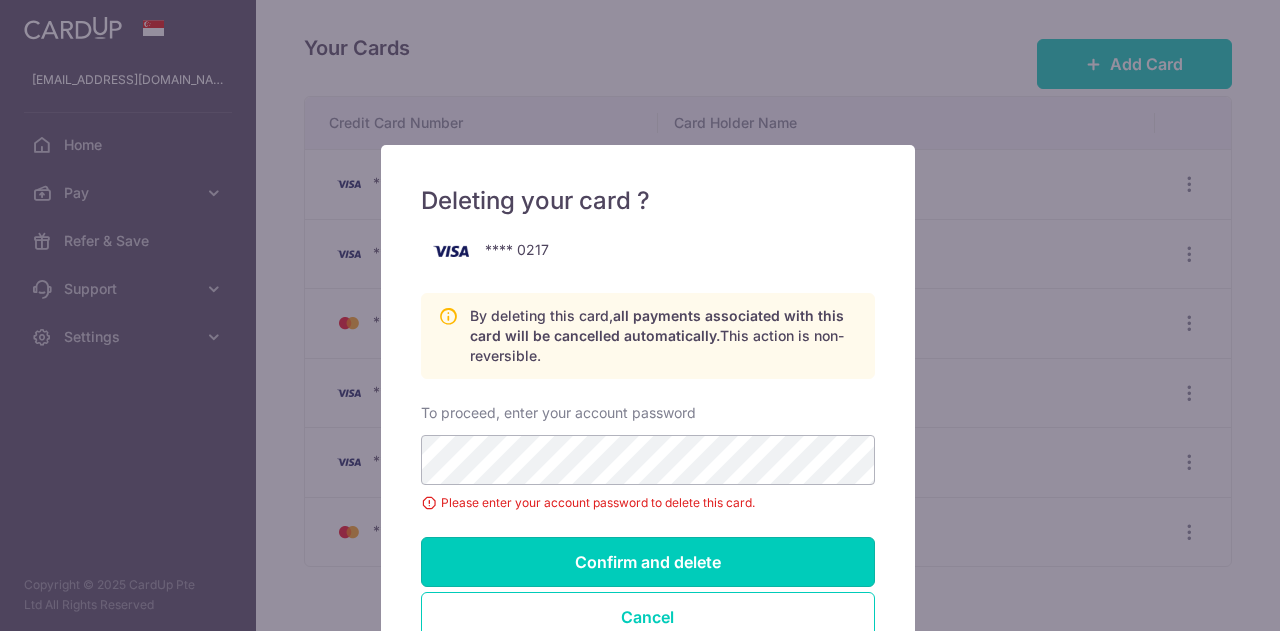 click on "Confirm and delete" at bounding box center (648, 562) 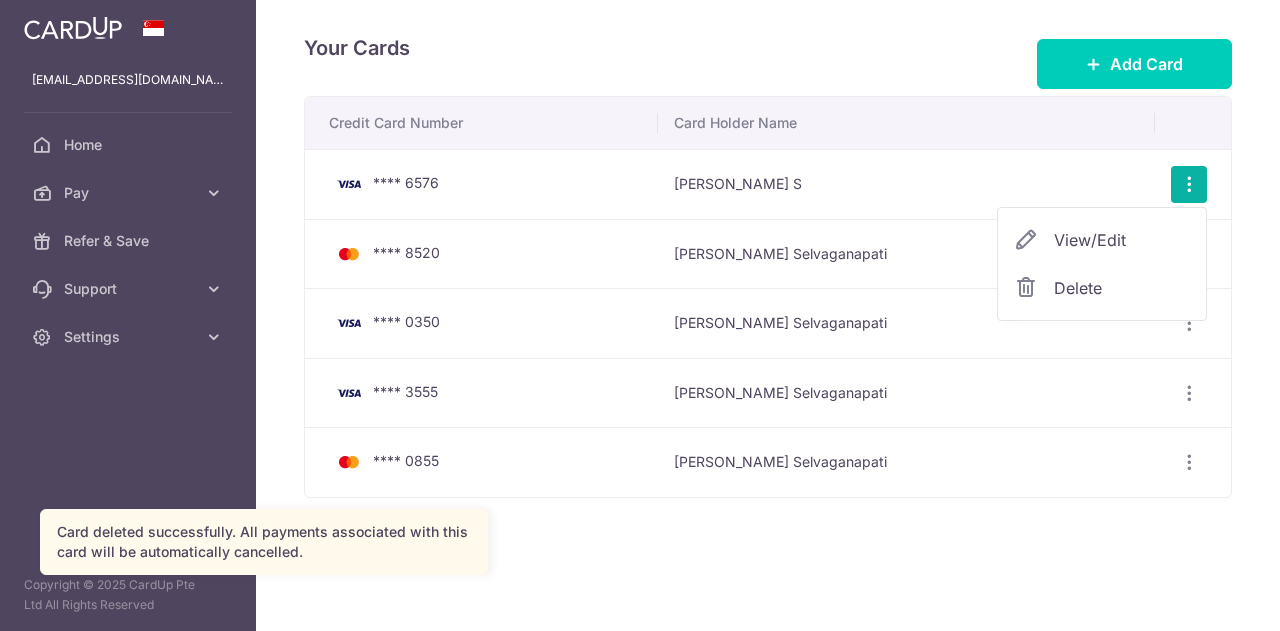 scroll, scrollTop: 0, scrollLeft: 0, axis: both 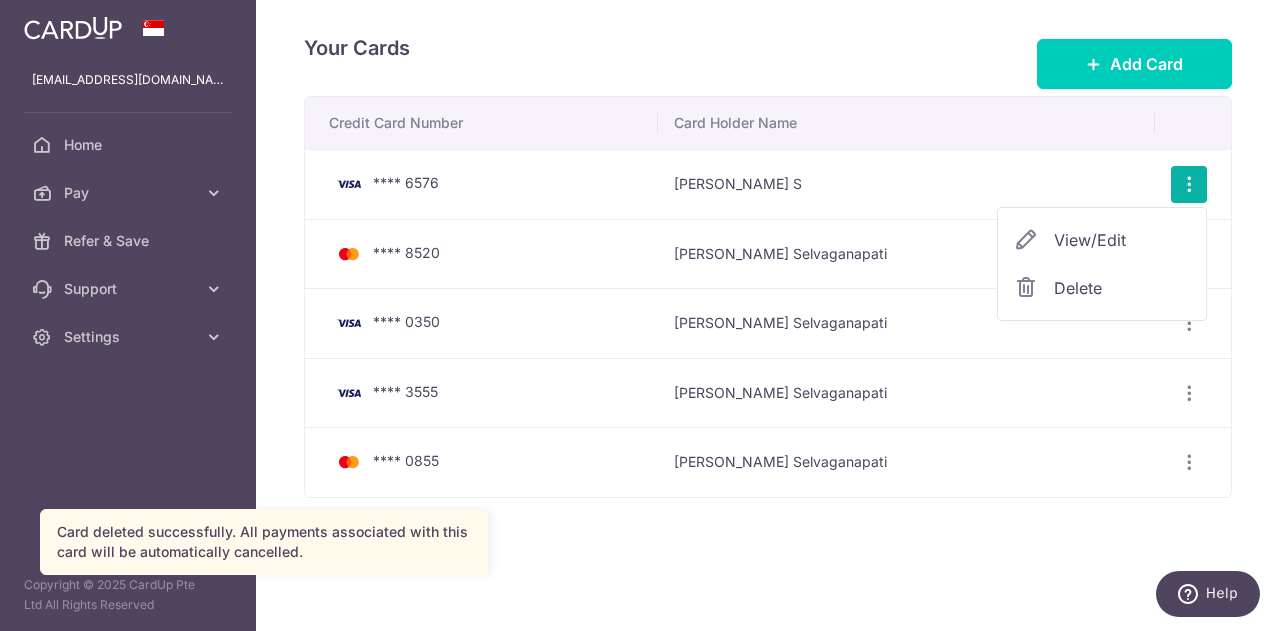 click on "Delete" at bounding box center (1122, 288) 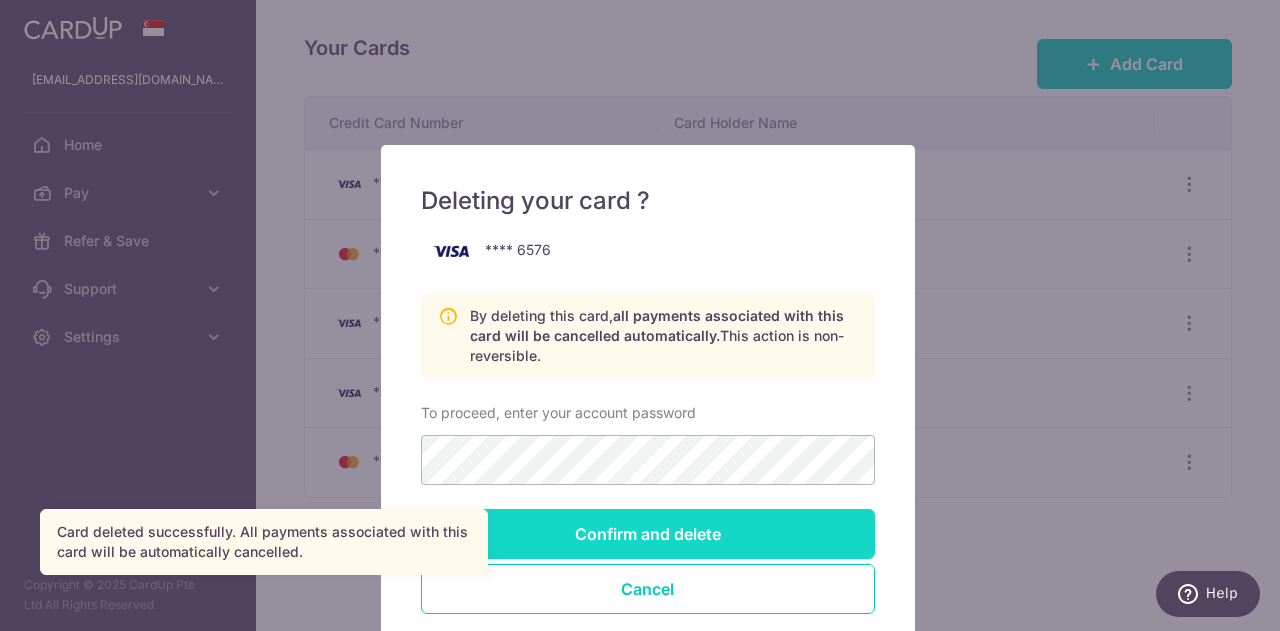 drag, startPoint x: 657, startPoint y: 541, endPoint x: 674, endPoint y: 533, distance: 18.788294 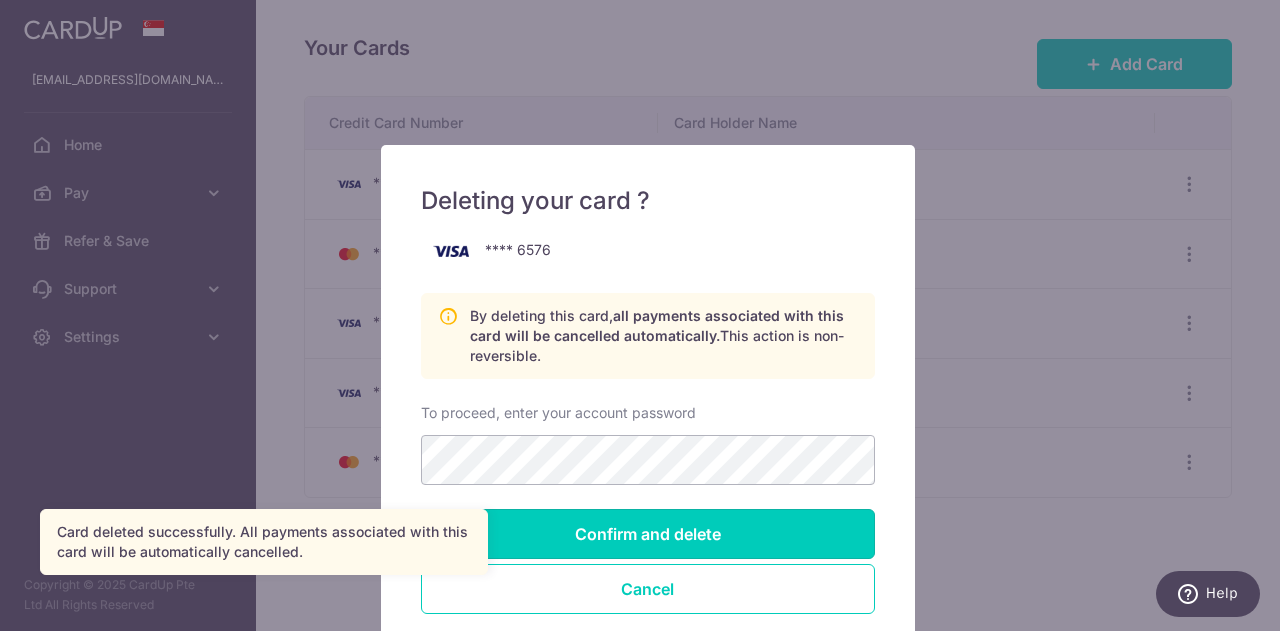 click on "Confirm and delete" at bounding box center [648, 534] 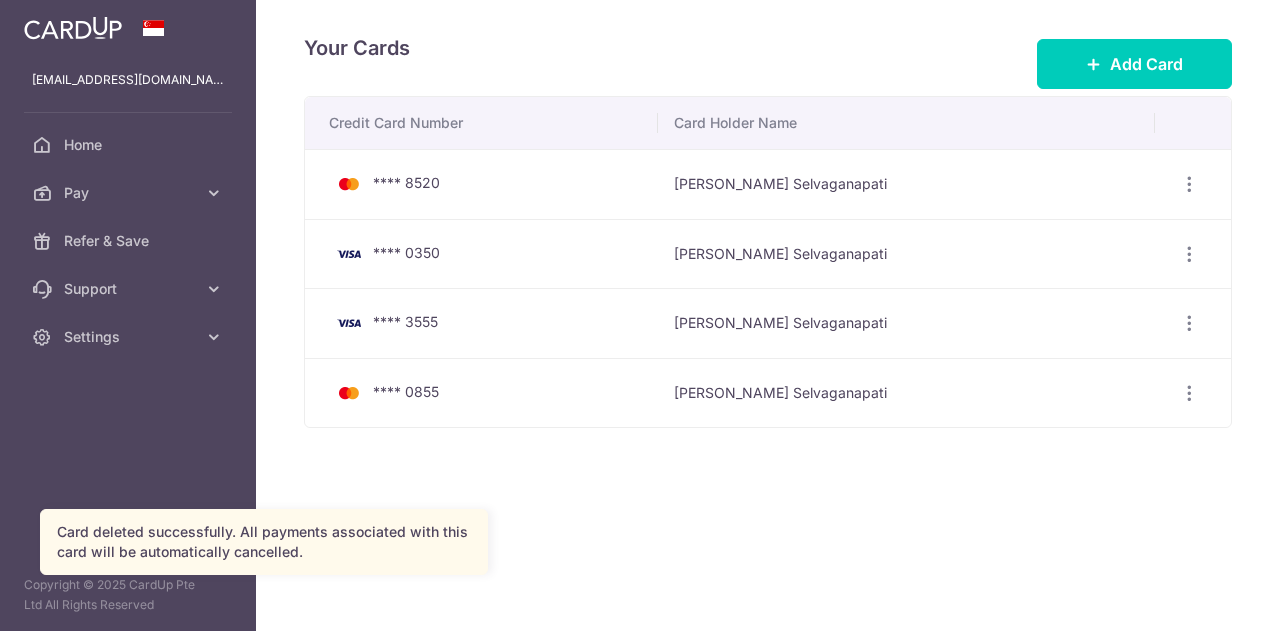 click at bounding box center [1189, 184] 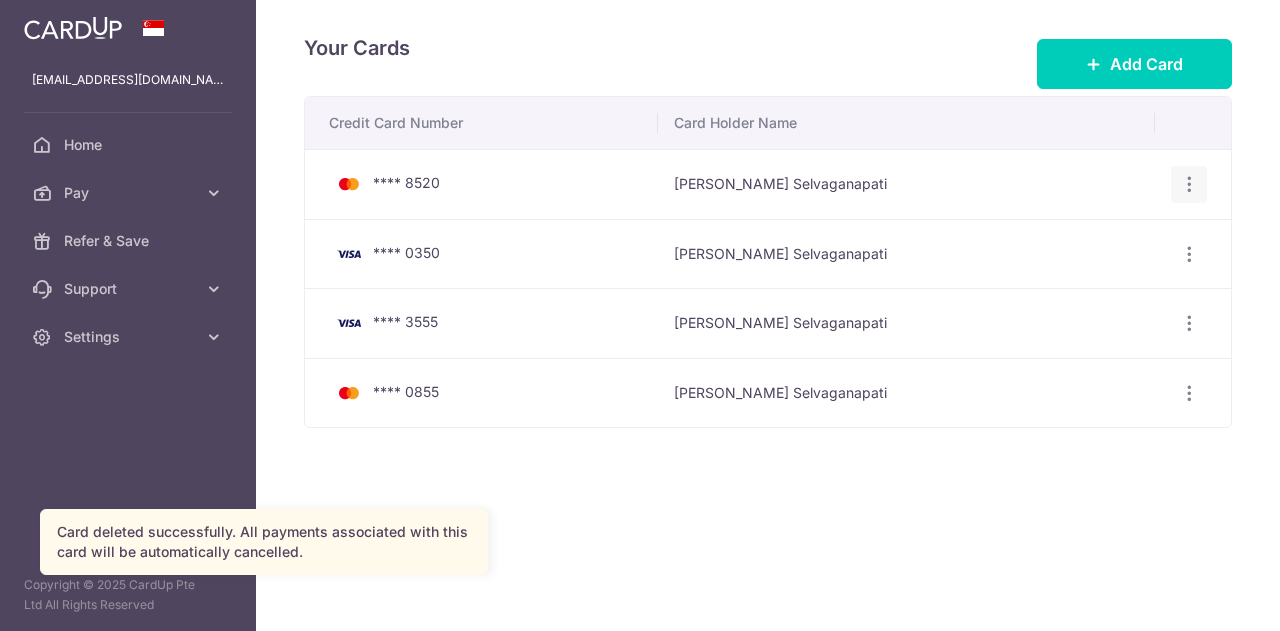scroll, scrollTop: 0, scrollLeft: 0, axis: both 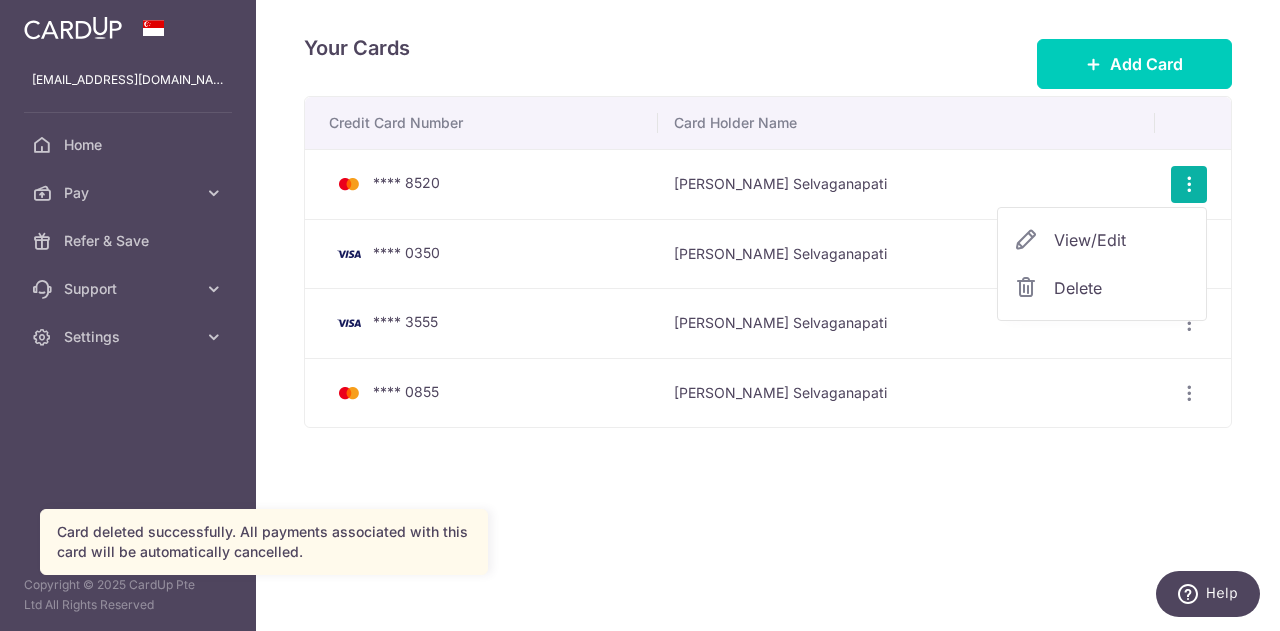 click on "Delete" at bounding box center [1122, 288] 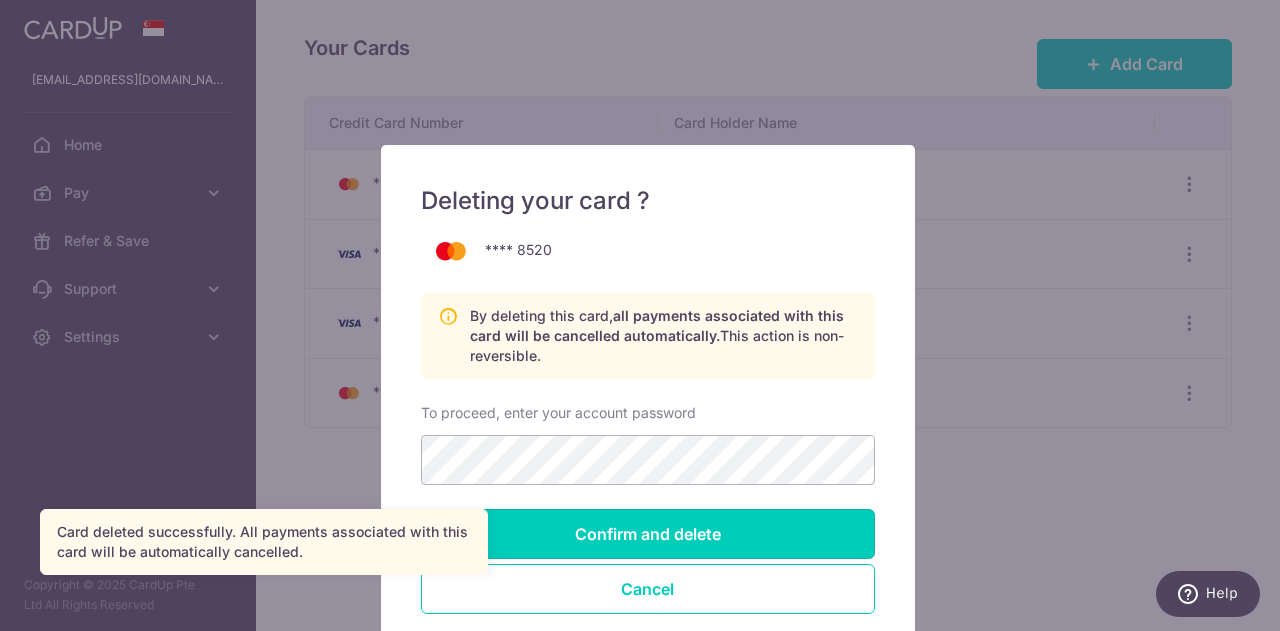 click on "Confirm and delete" at bounding box center [648, 534] 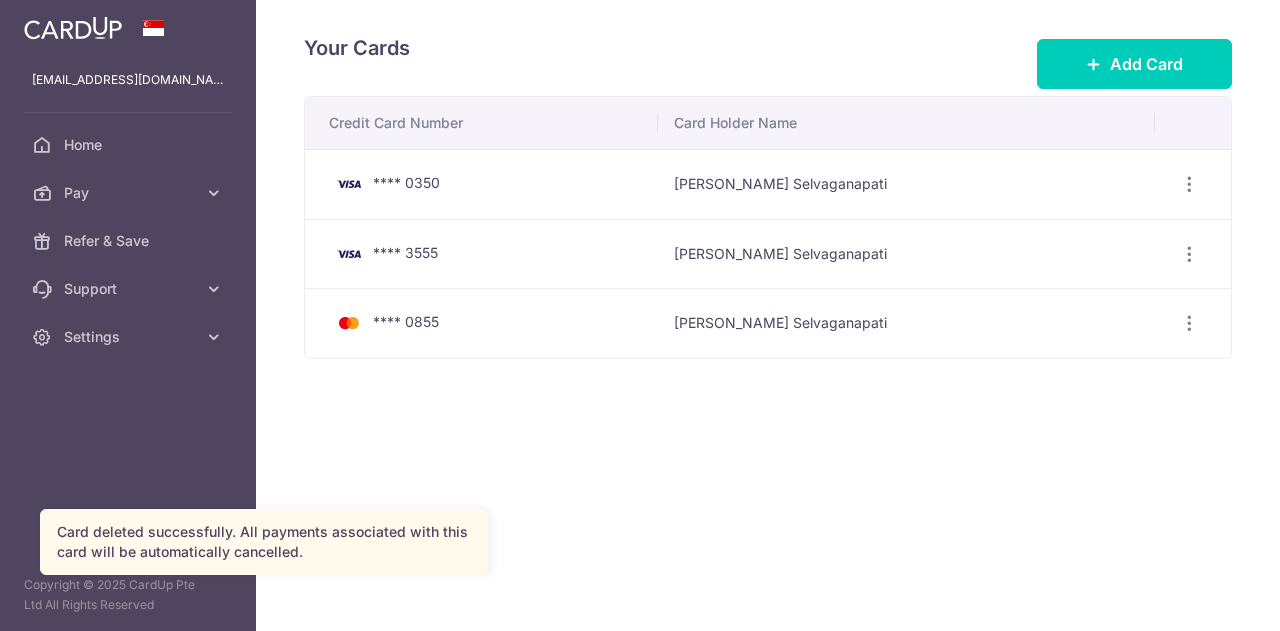 click at bounding box center (1189, 184) 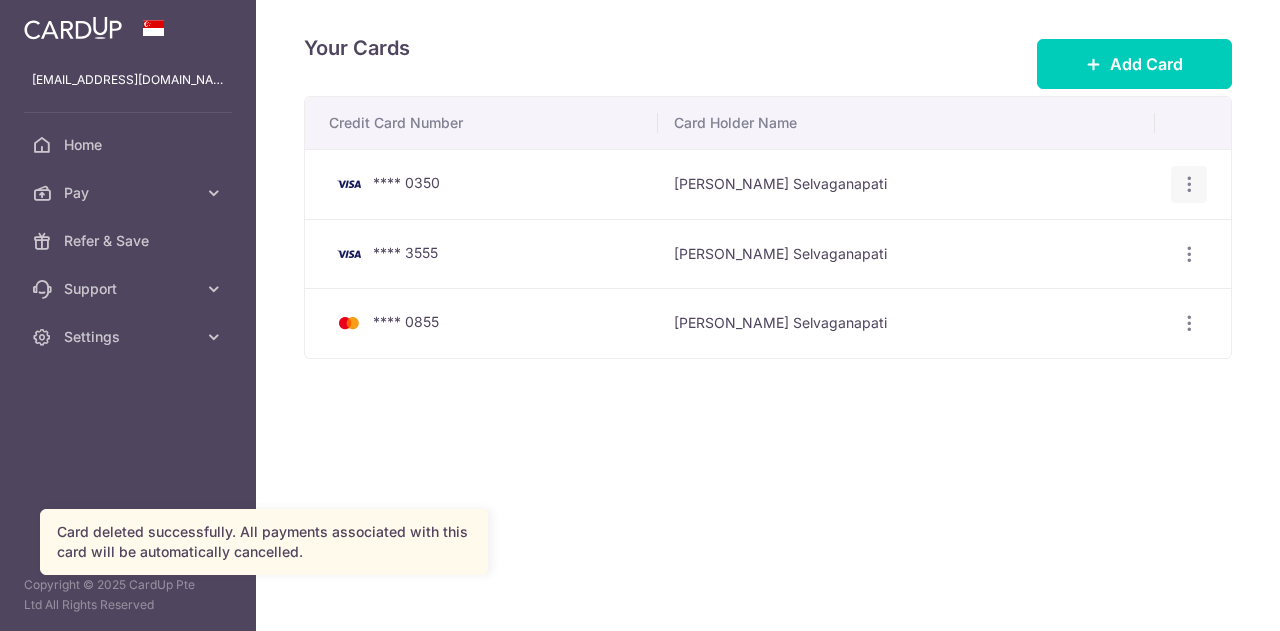 scroll, scrollTop: 0, scrollLeft: 0, axis: both 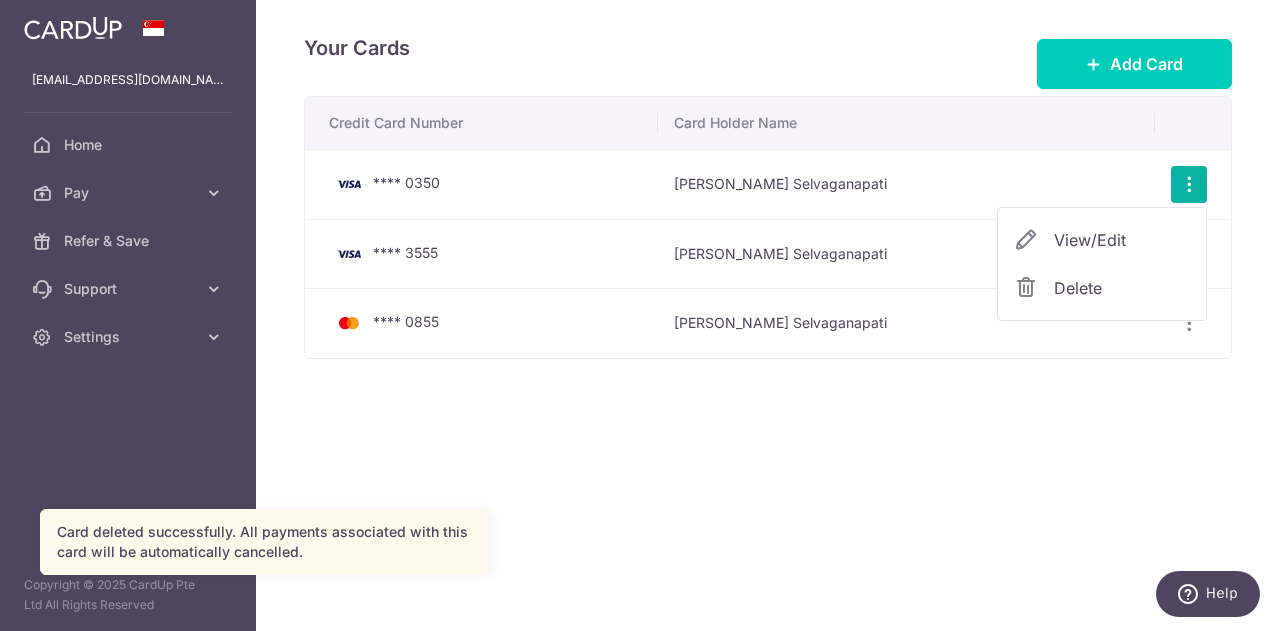 click on "Delete" at bounding box center [1122, 288] 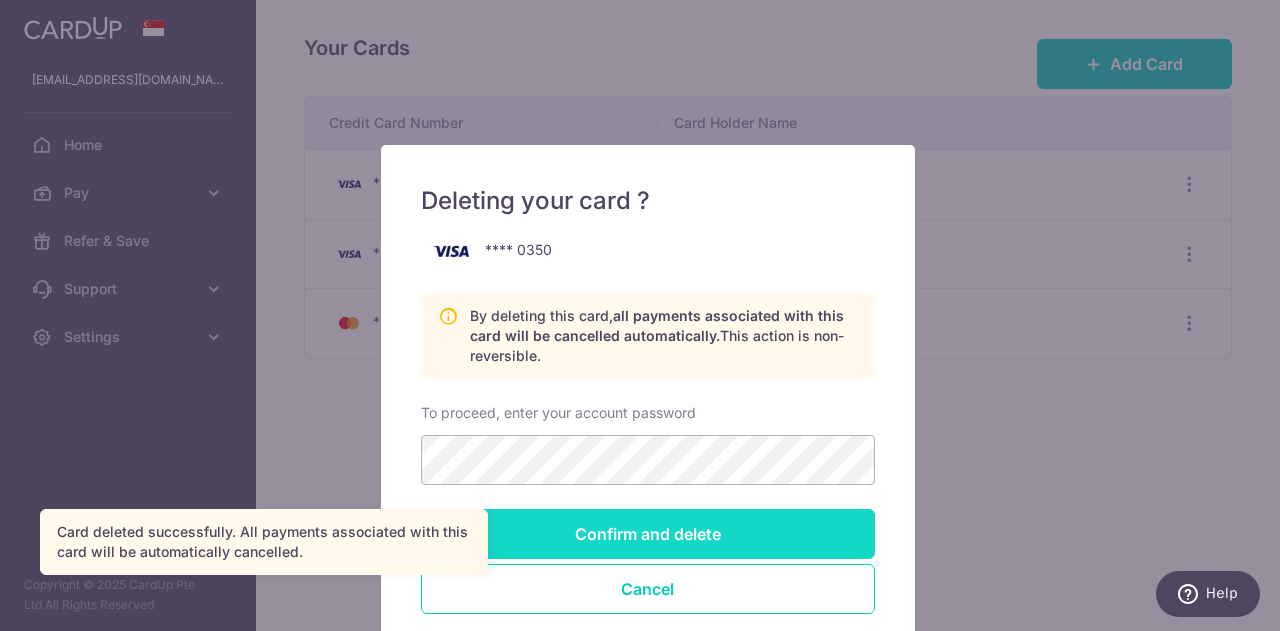 click on "Confirm and delete" at bounding box center (648, 534) 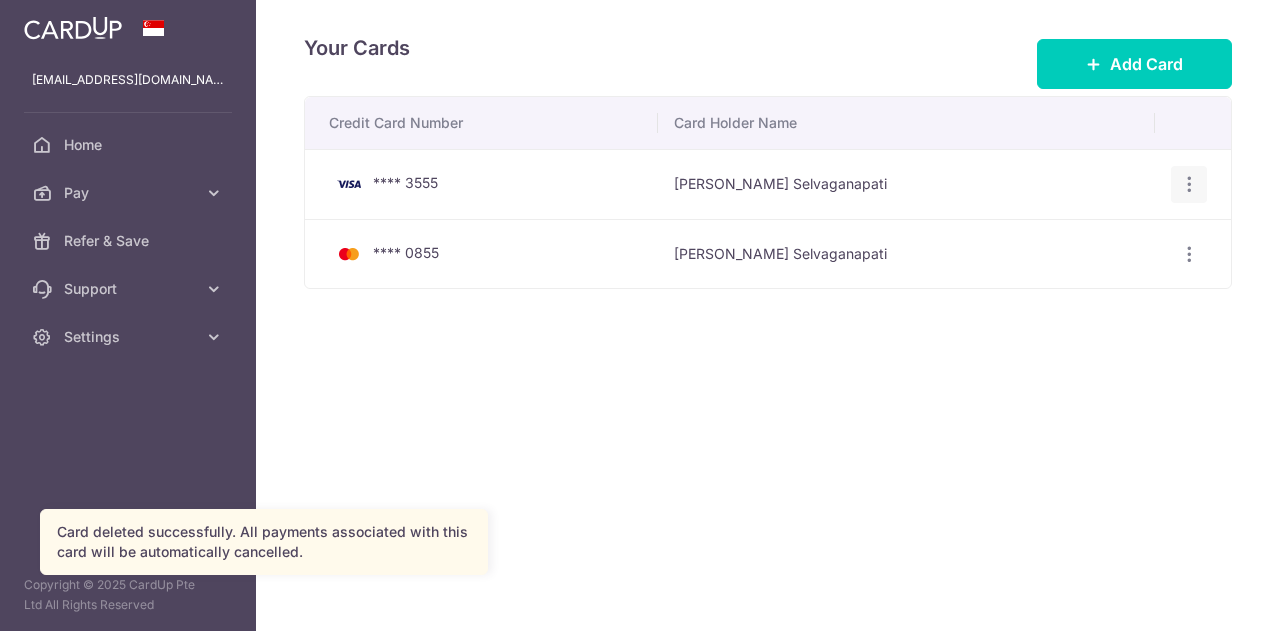 scroll, scrollTop: 0, scrollLeft: 0, axis: both 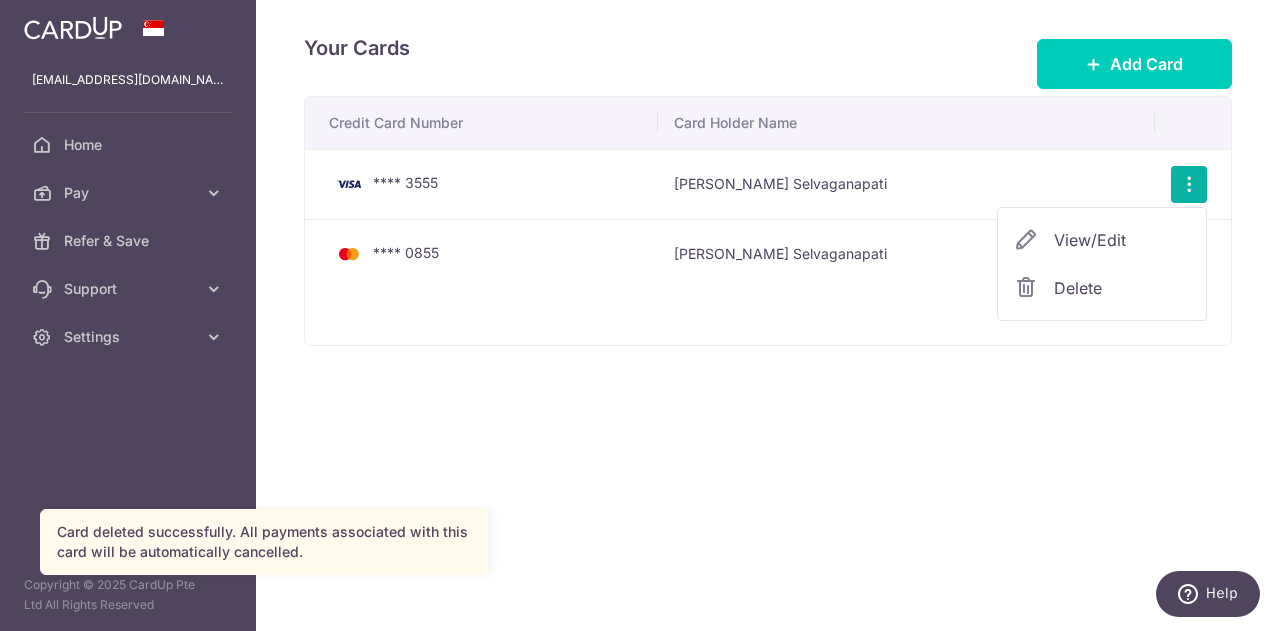 click on "Delete" at bounding box center [1122, 288] 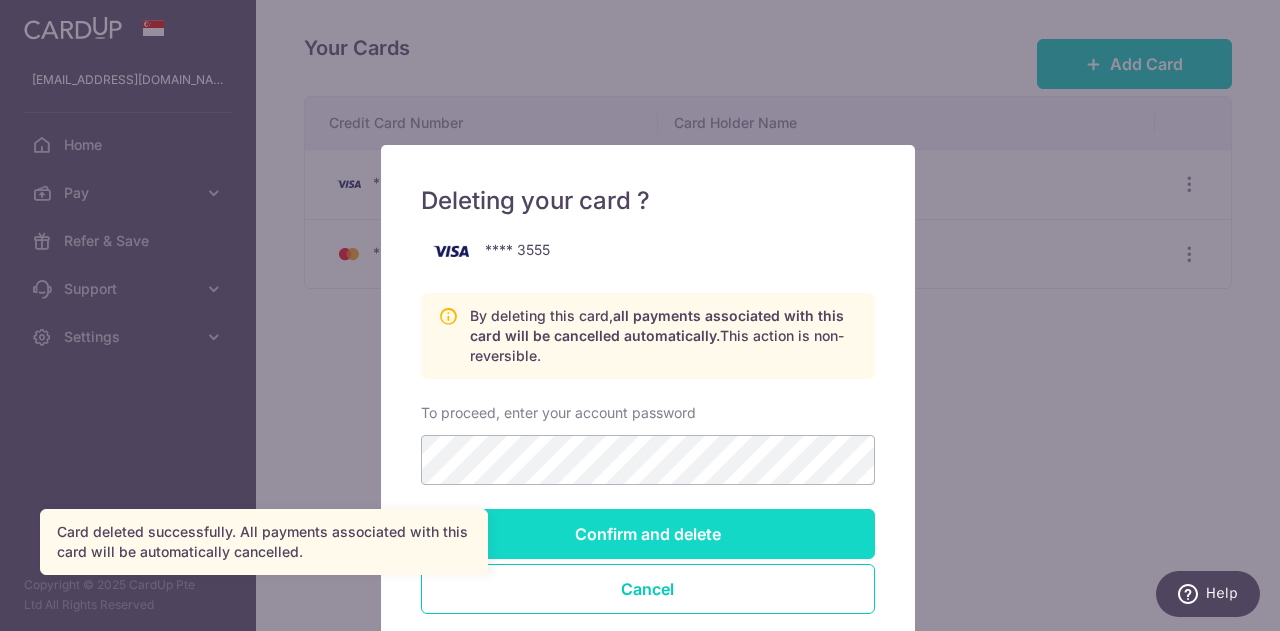 click on "Confirm and delete" at bounding box center (648, 534) 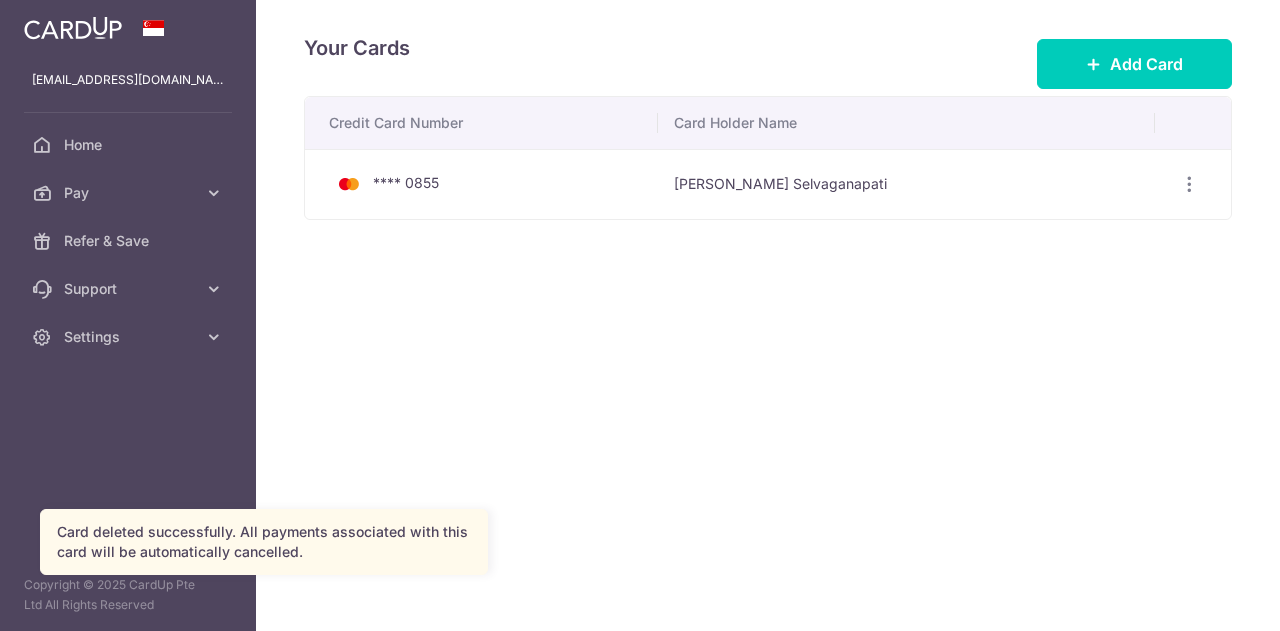 scroll, scrollTop: 0, scrollLeft: 0, axis: both 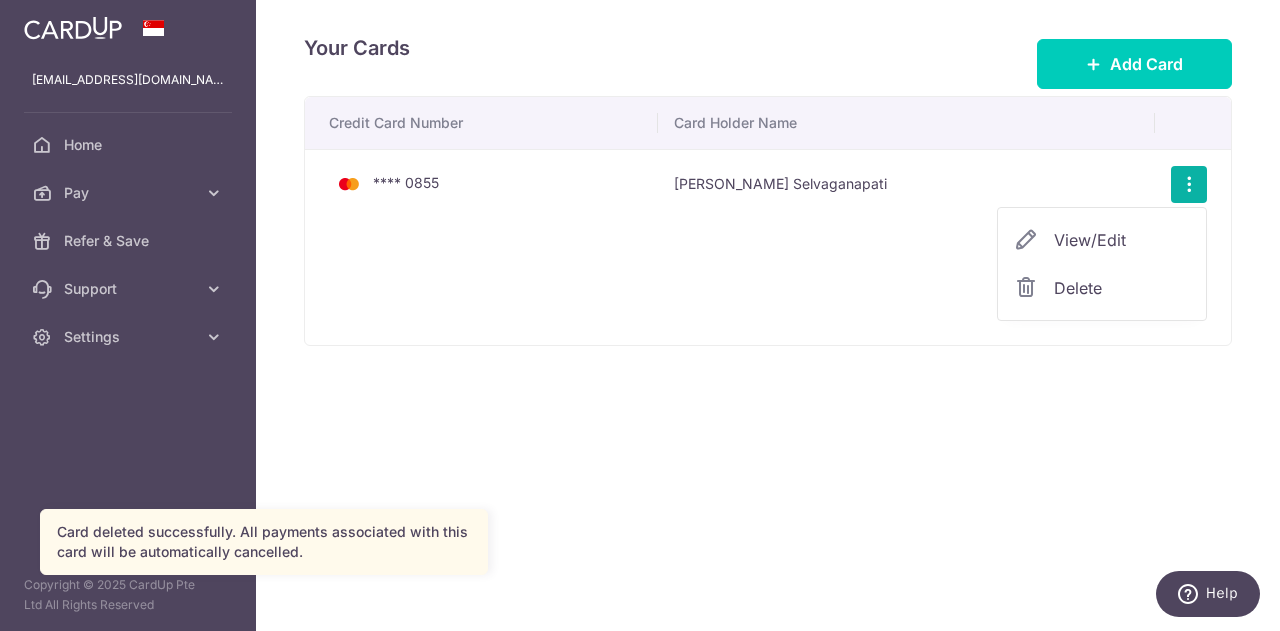 click on "Delete" at bounding box center [1122, 288] 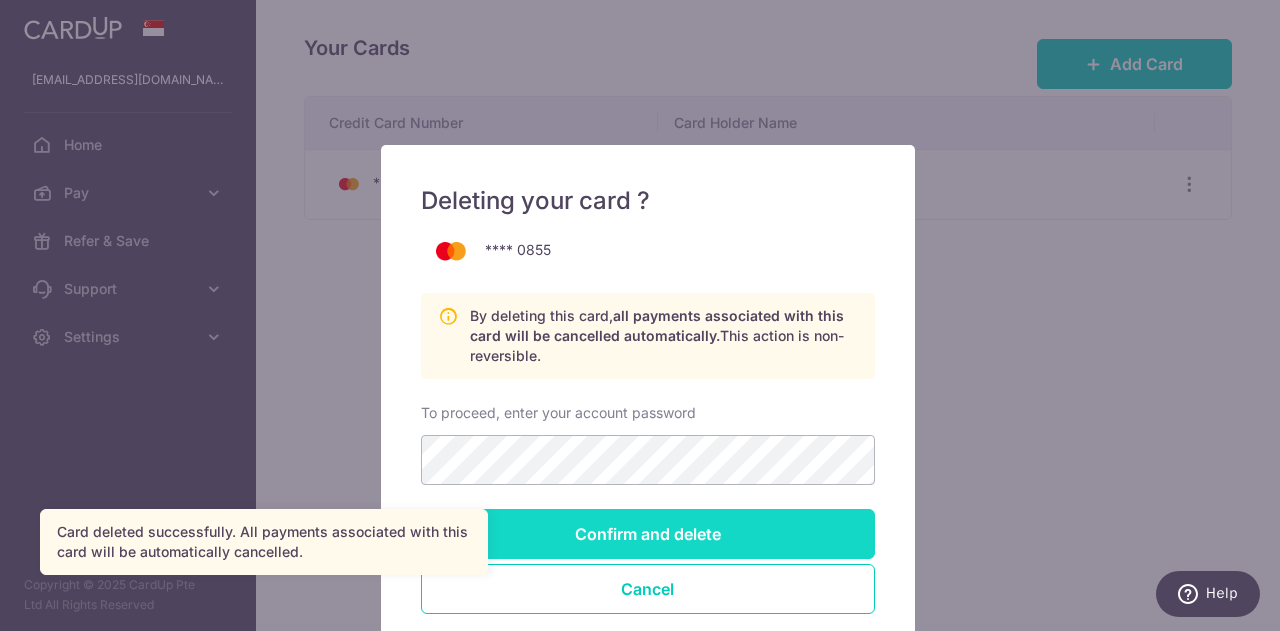 click on "Confirm and delete" at bounding box center (648, 534) 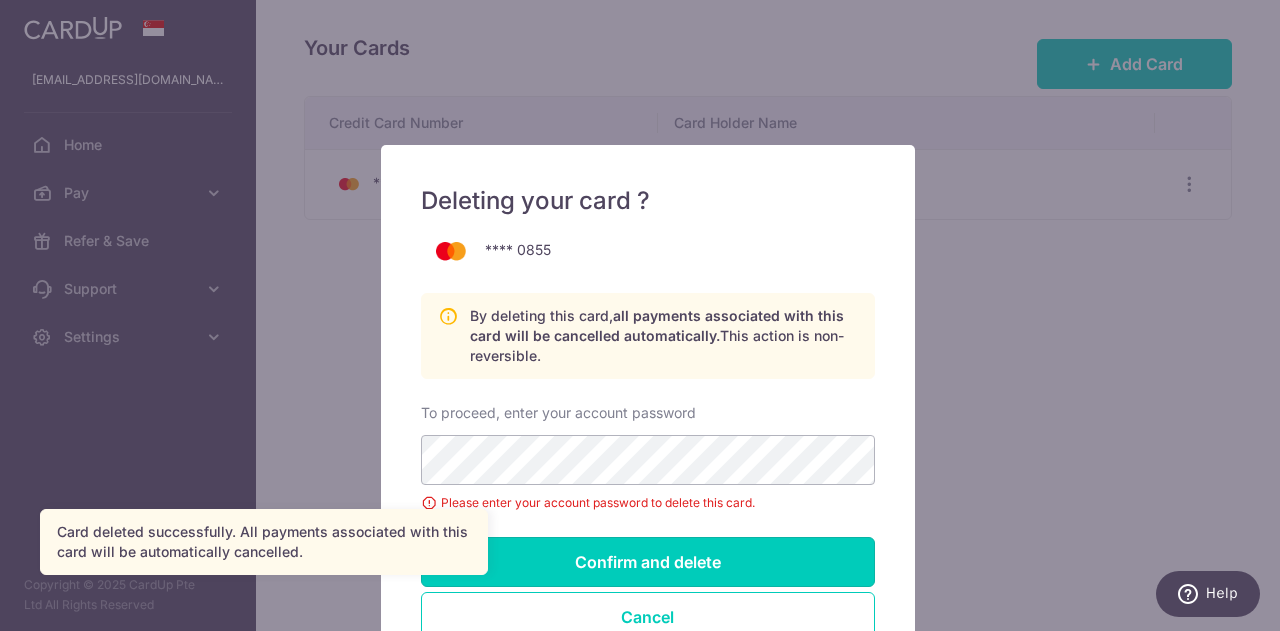click on "Confirm and delete" at bounding box center [648, 562] 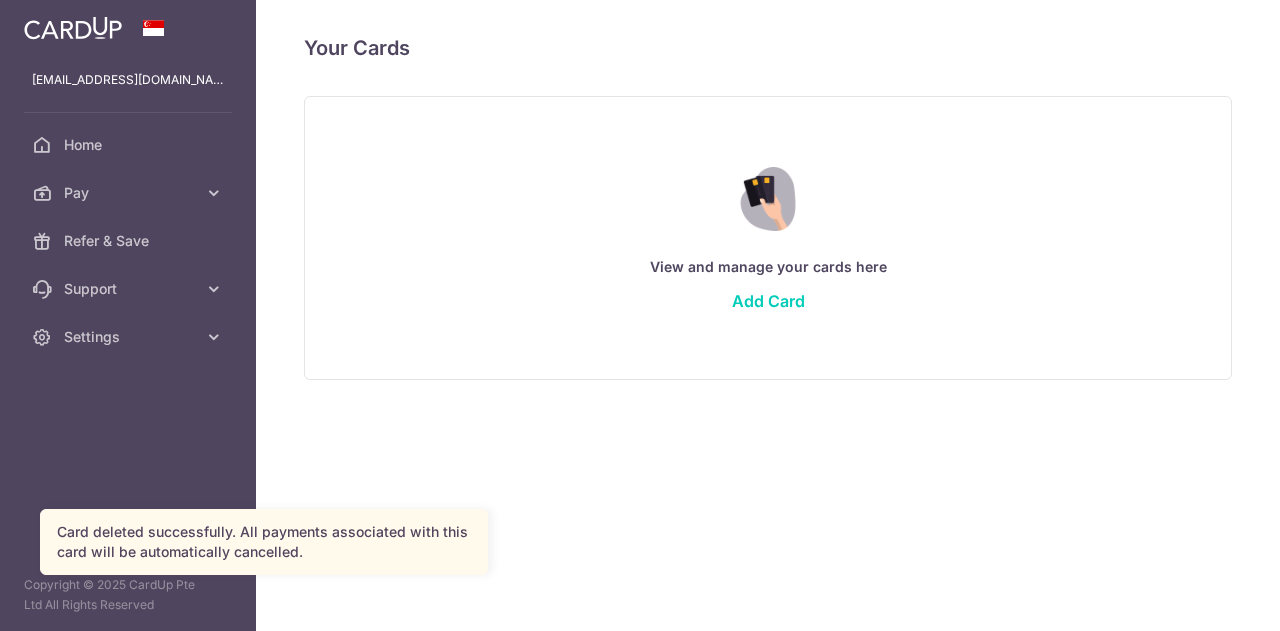 scroll, scrollTop: 0, scrollLeft: 0, axis: both 